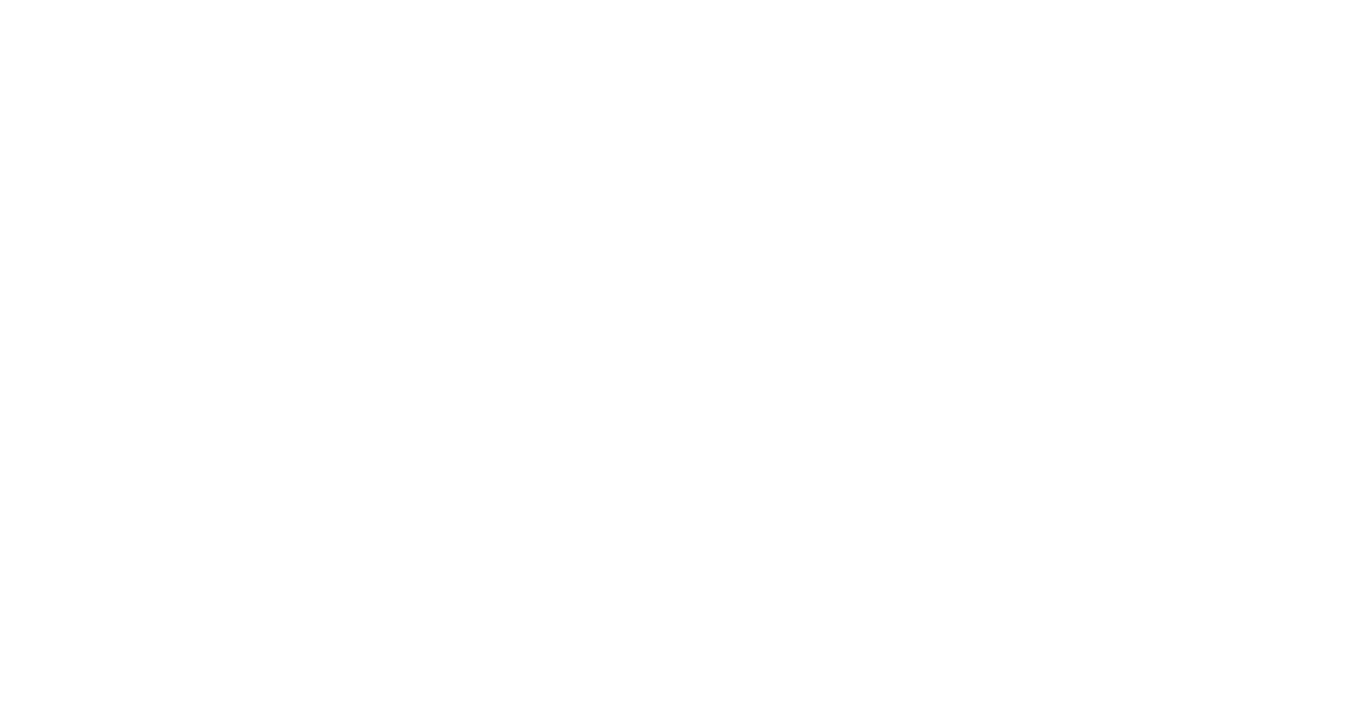 scroll, scrollTop: 0, scrollLeft: 0, axis: both 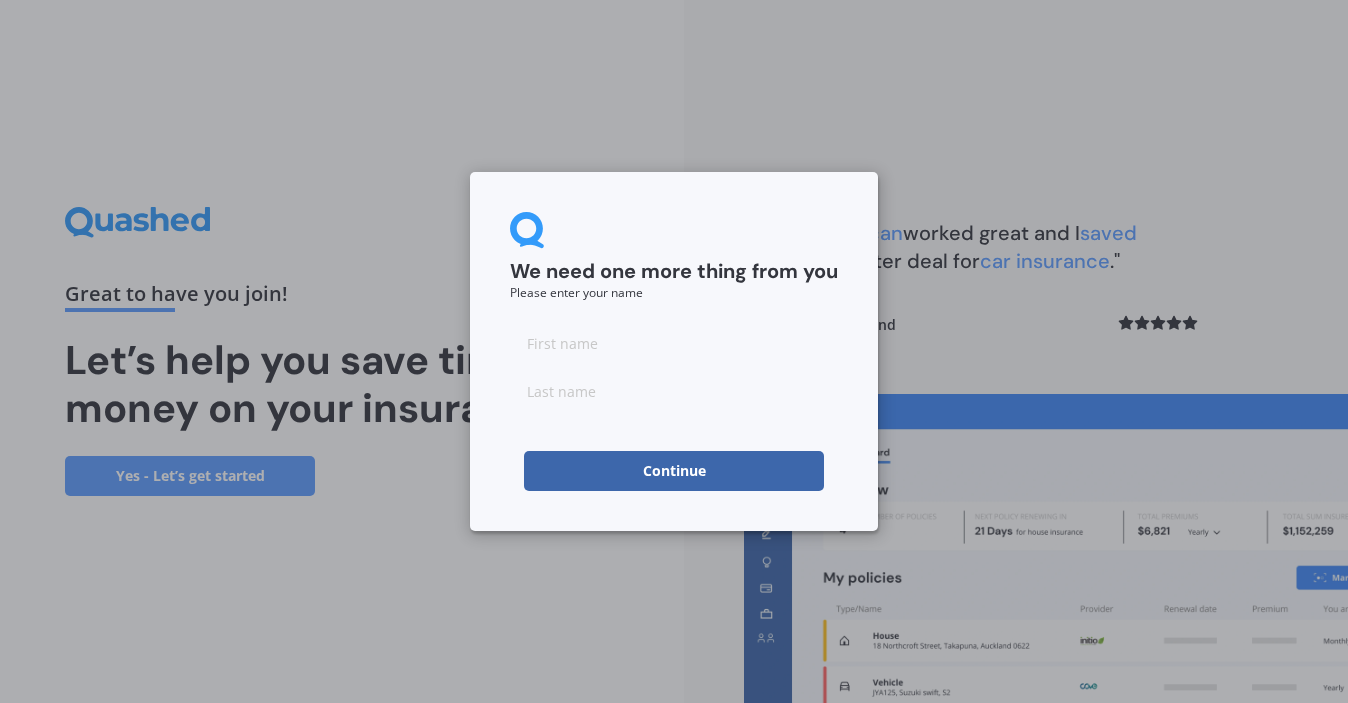click at bounding box center (674, 343) 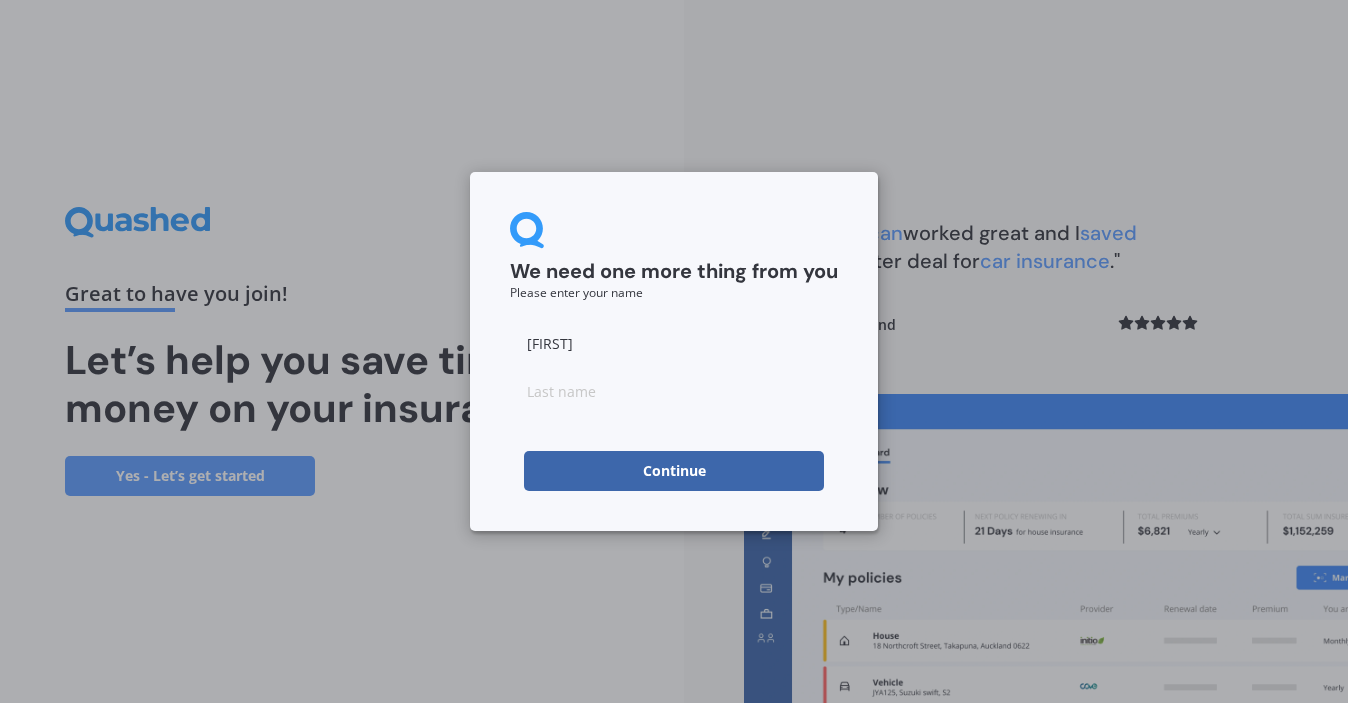 type on "[FIRST]" 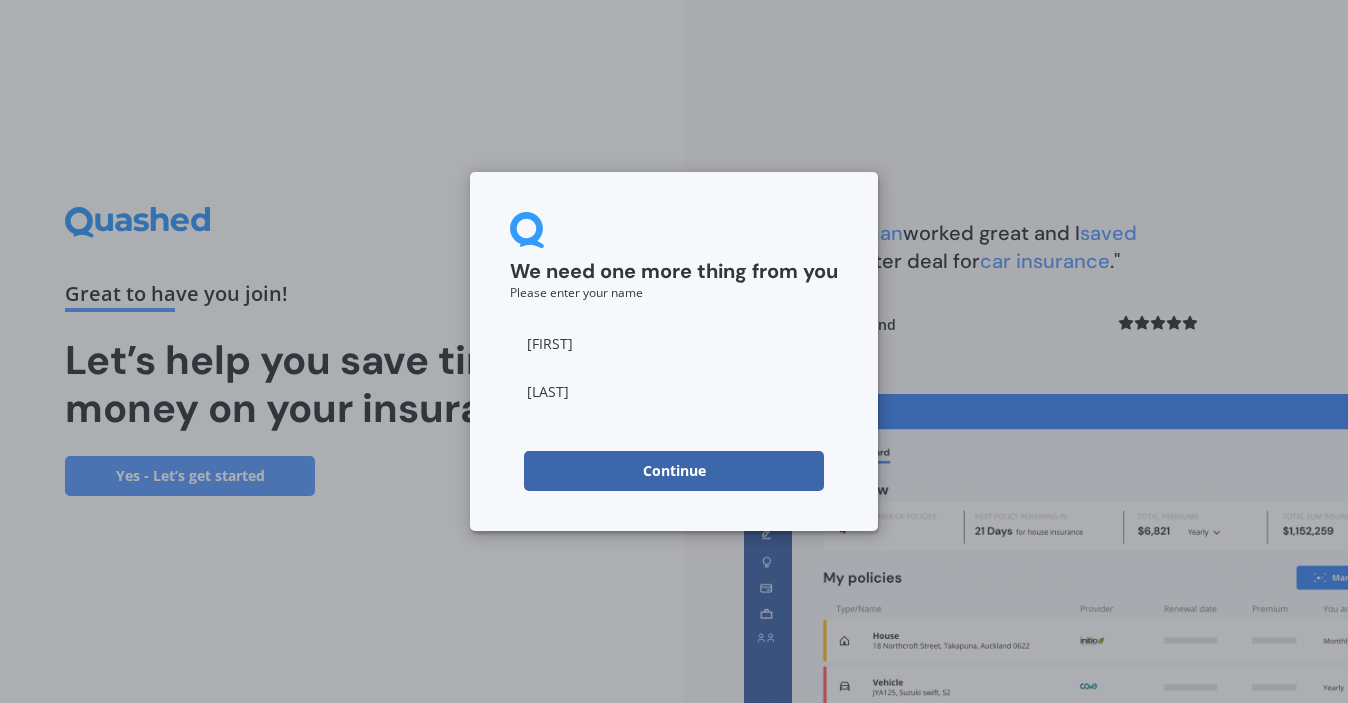 type on "[LAST]" 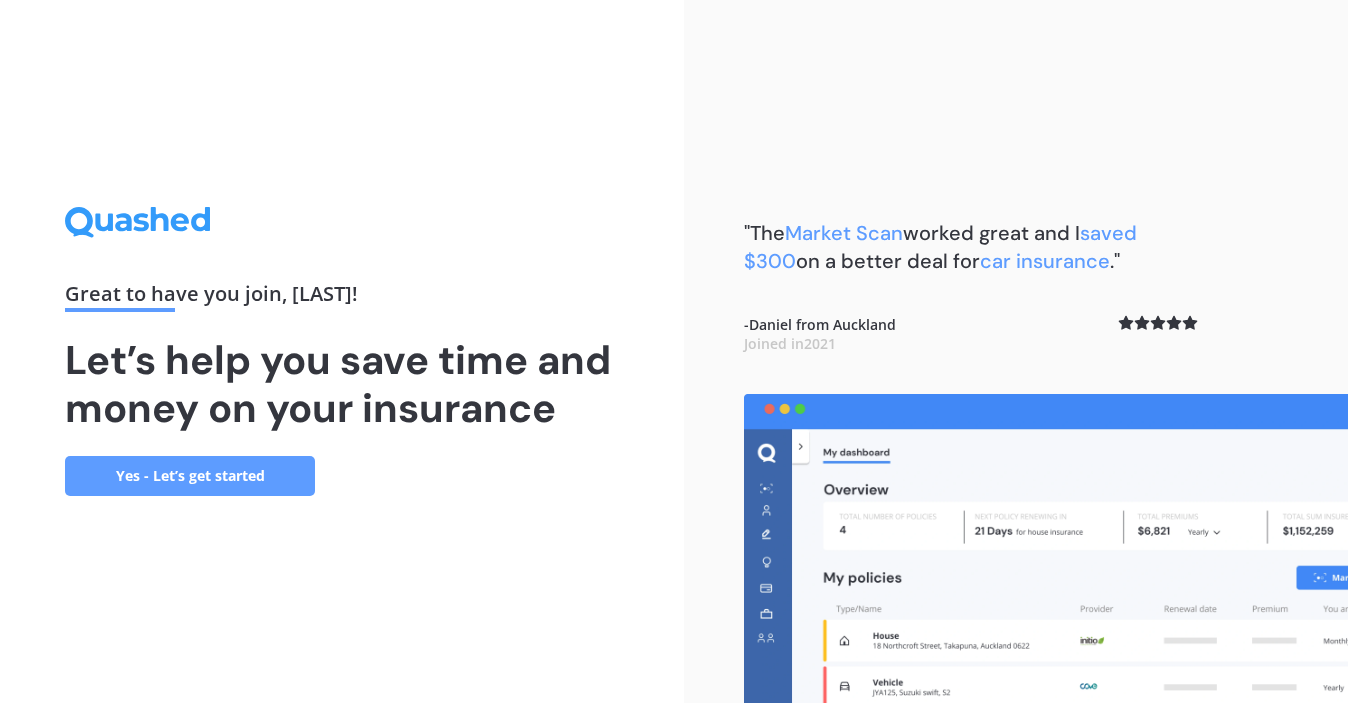 click on "Yes - Let’s get started" at bounding box center [190, 476] 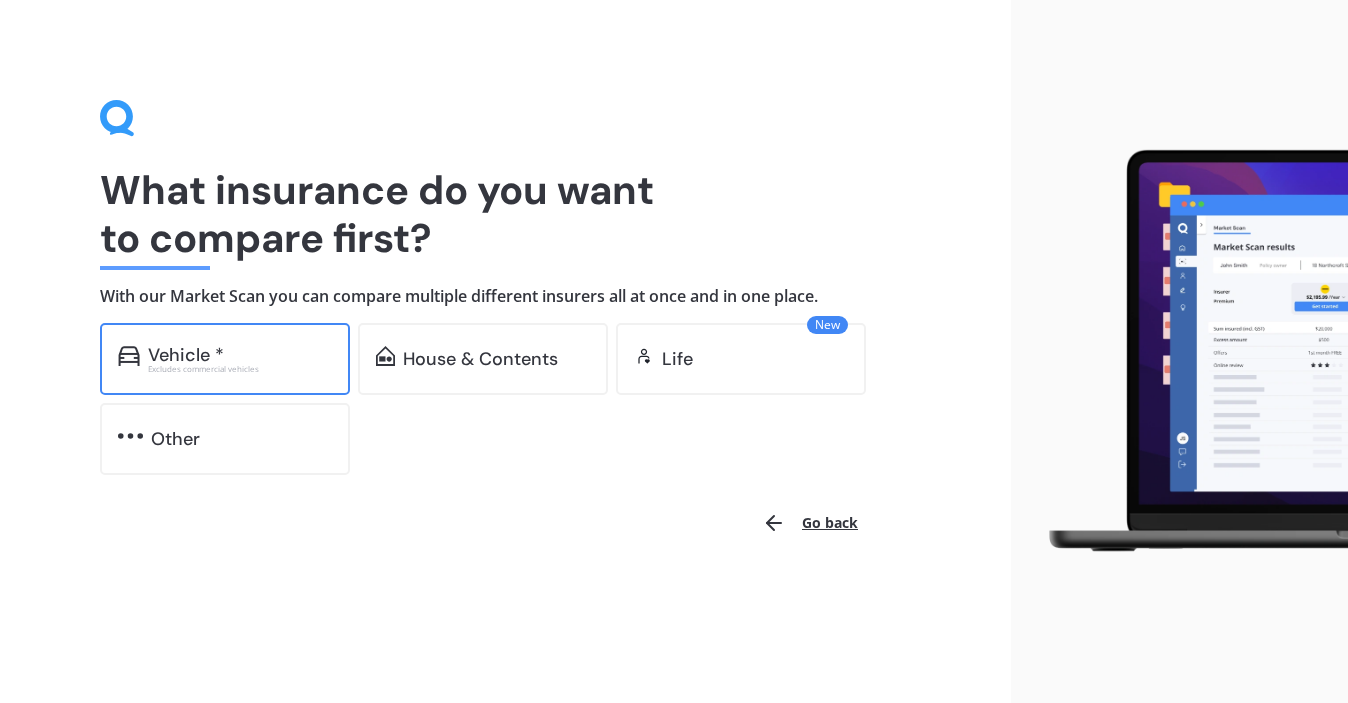 click on "Vehicle * Excludes commercial vehicles" at bounding box center [225, 359] 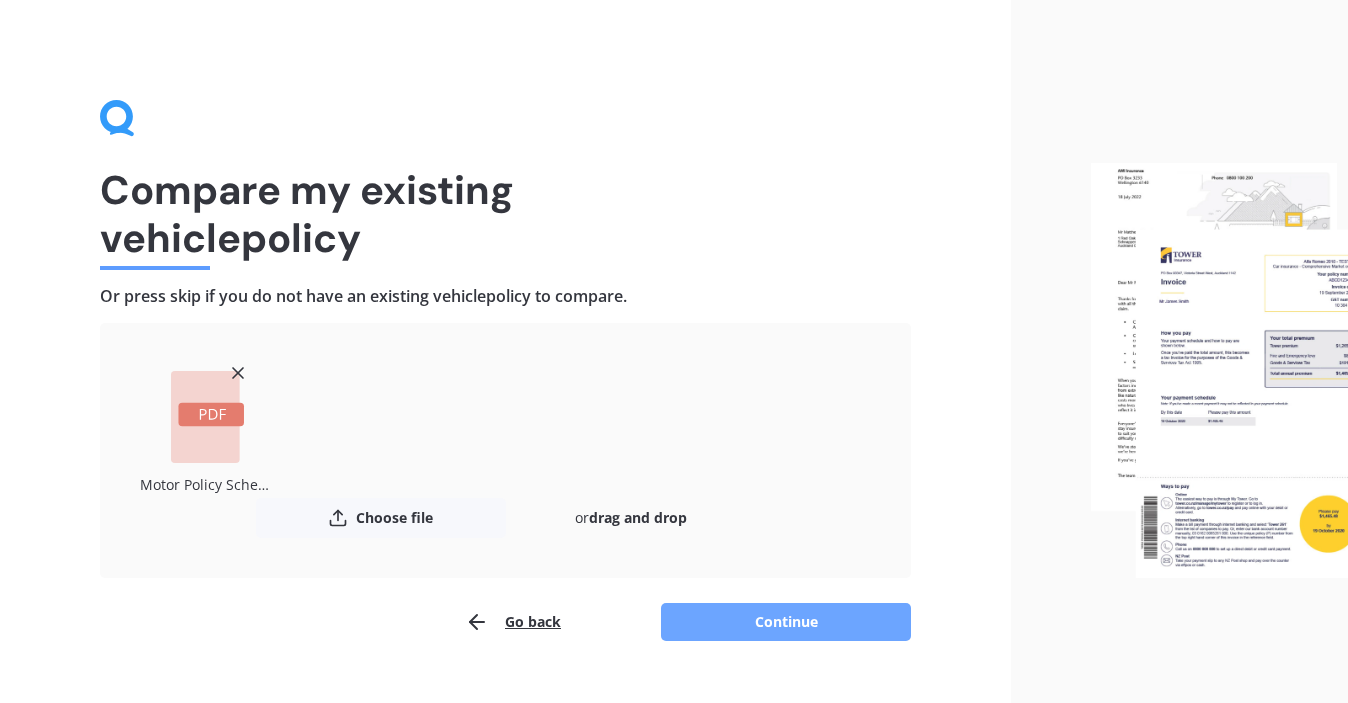 click on "Continue" at bounding box center (786, 622) 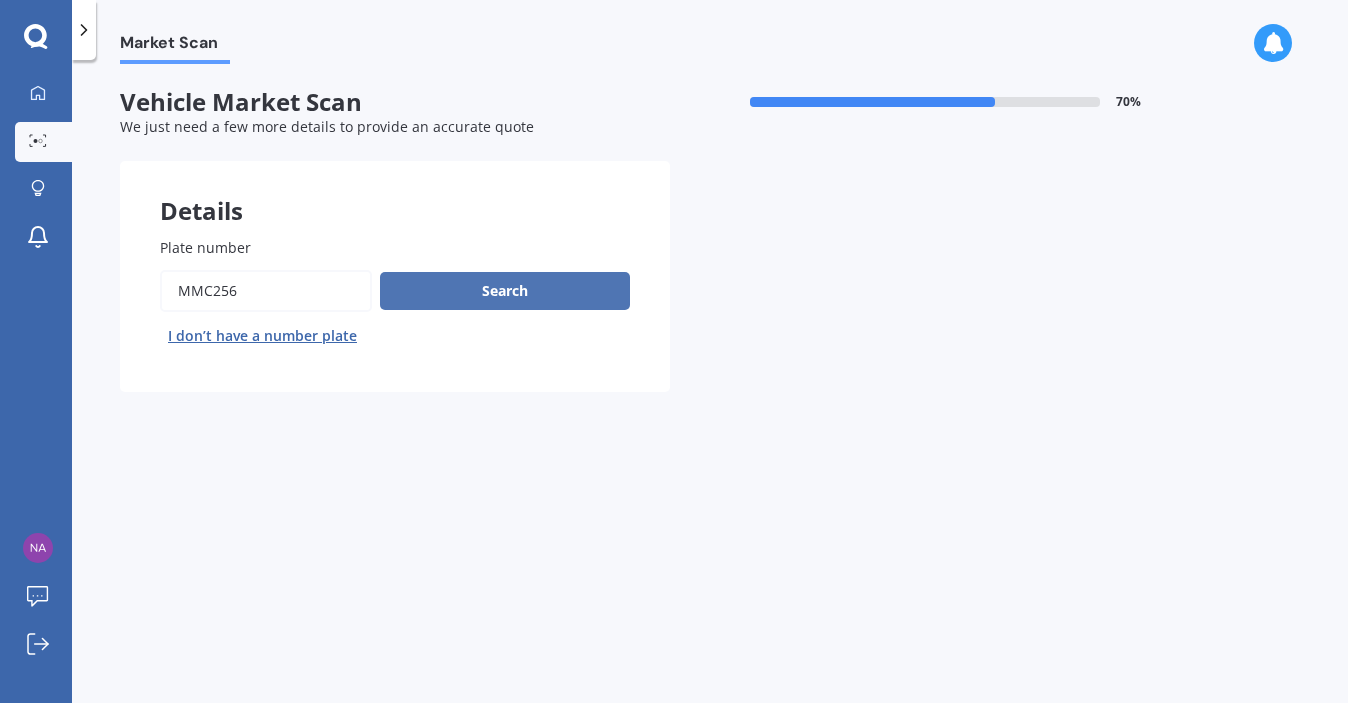 click on "Search" at bounding box center (505, 291) 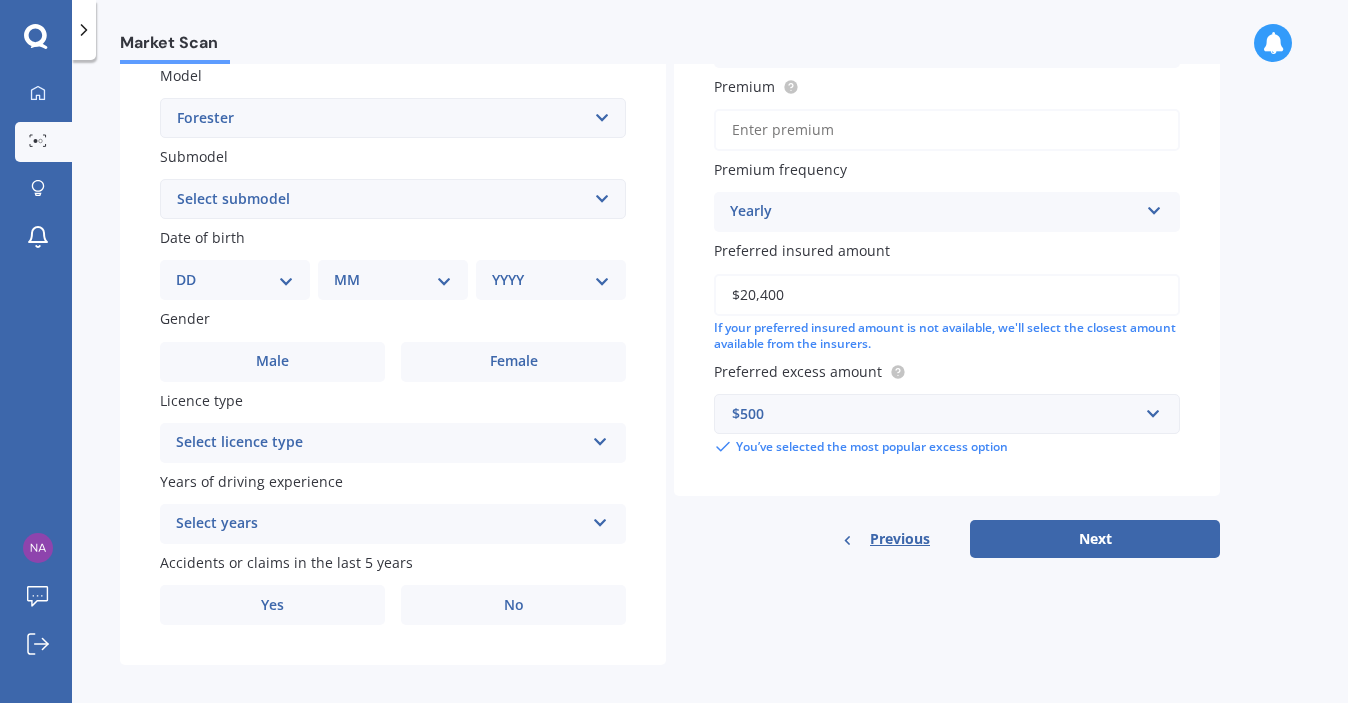 scroll, scrollTop: 479, scrollLeft: 0, axis: vertical 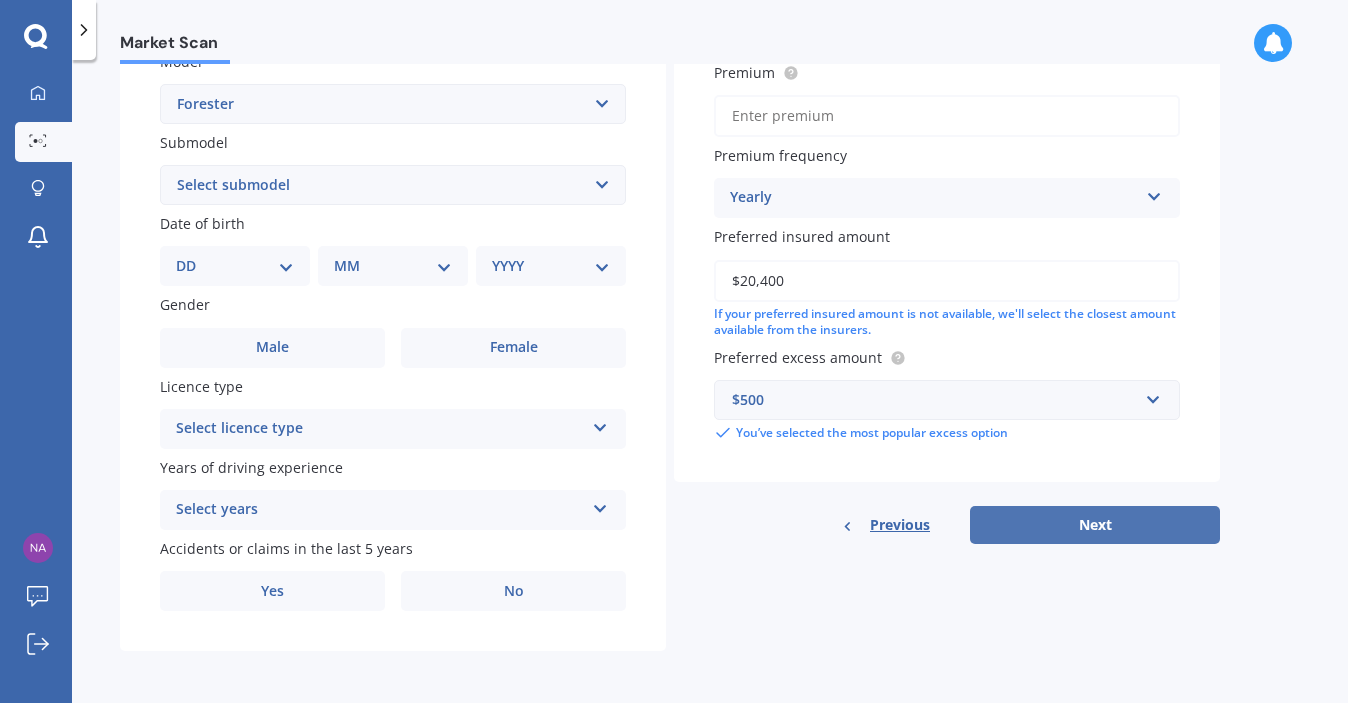 click on "Next" at bounding box center [1095, 525] 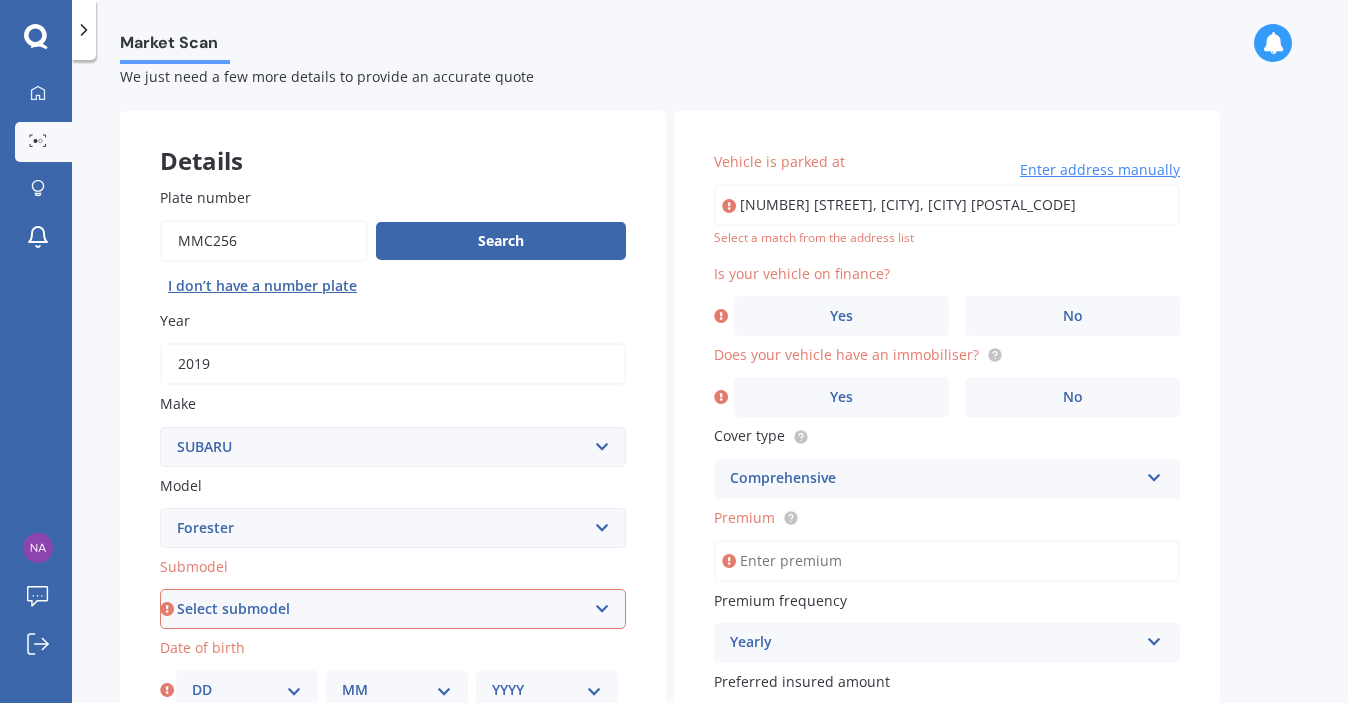 scroll, scrollTop: 49, scrollLeft: 0, axis: vertical 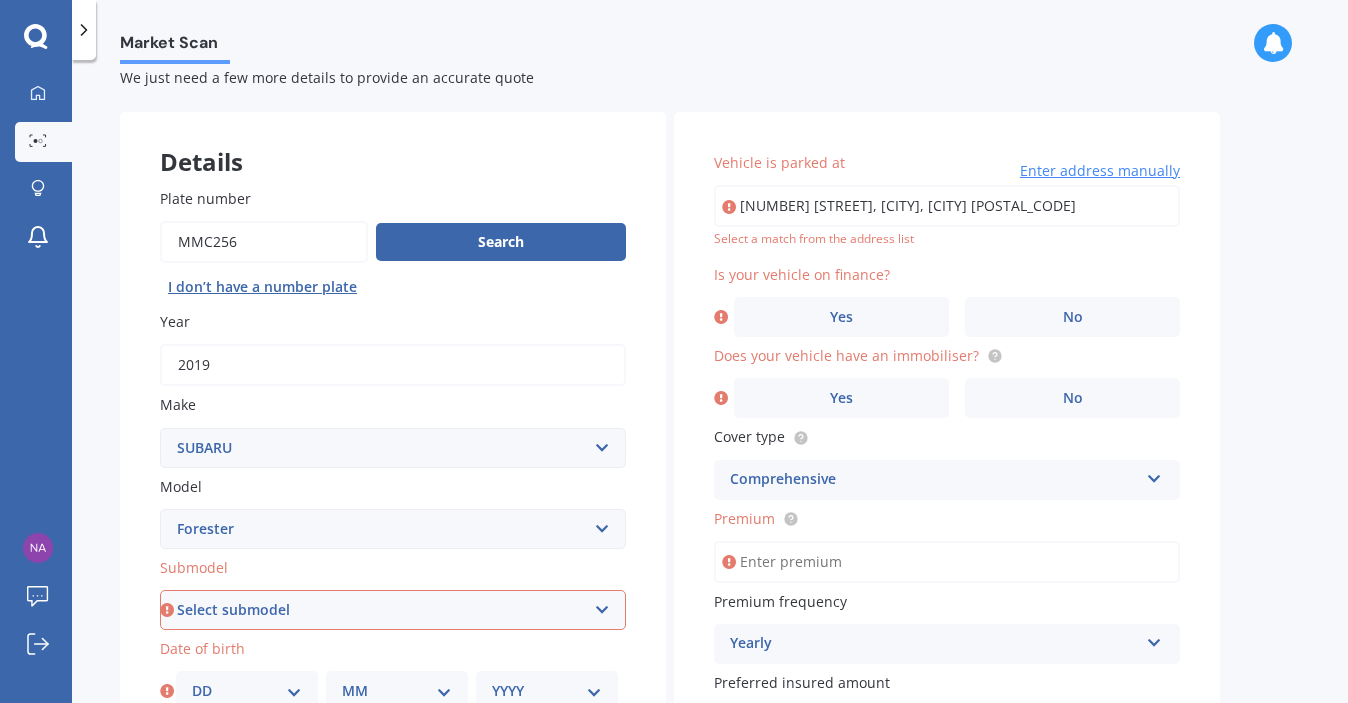 click on "[NUMBER] [STREET], [CITY], [CITY] [POSTAL_CODE]" at bounding box center (947, 206) 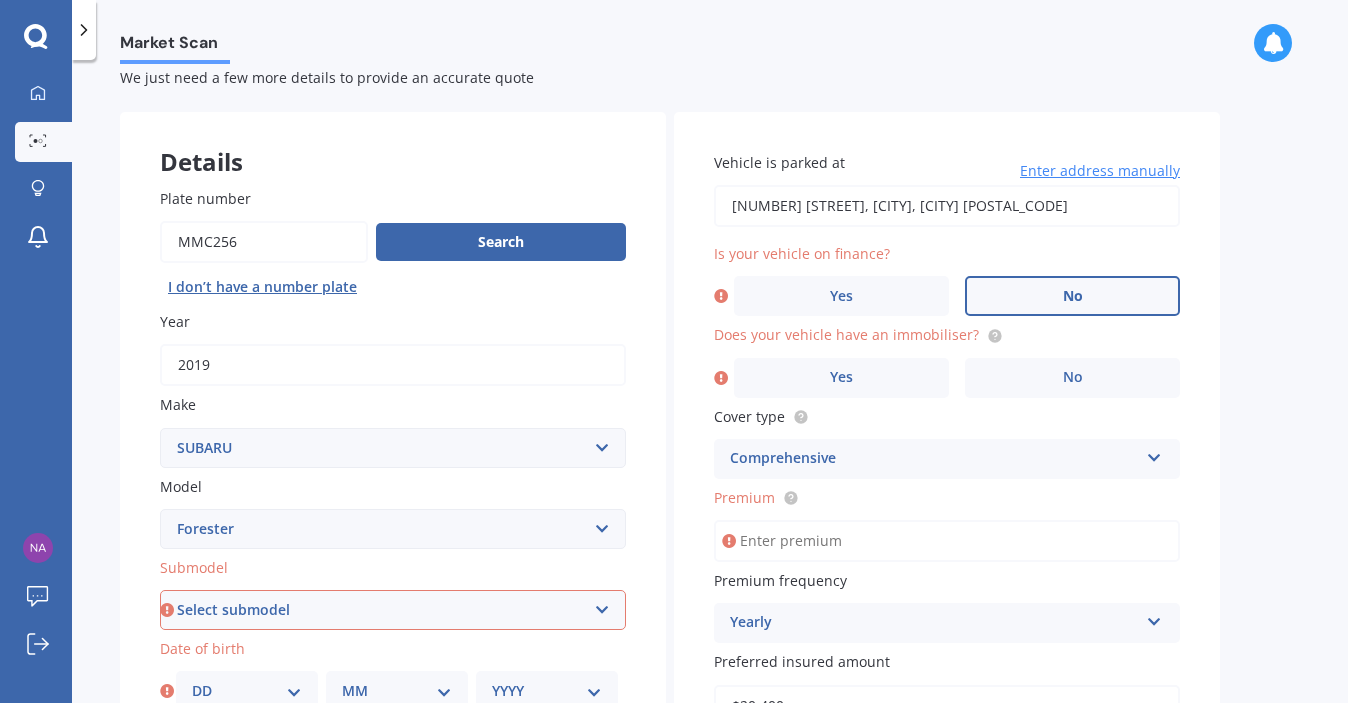 click on "No" at bounding box center (518, 773) 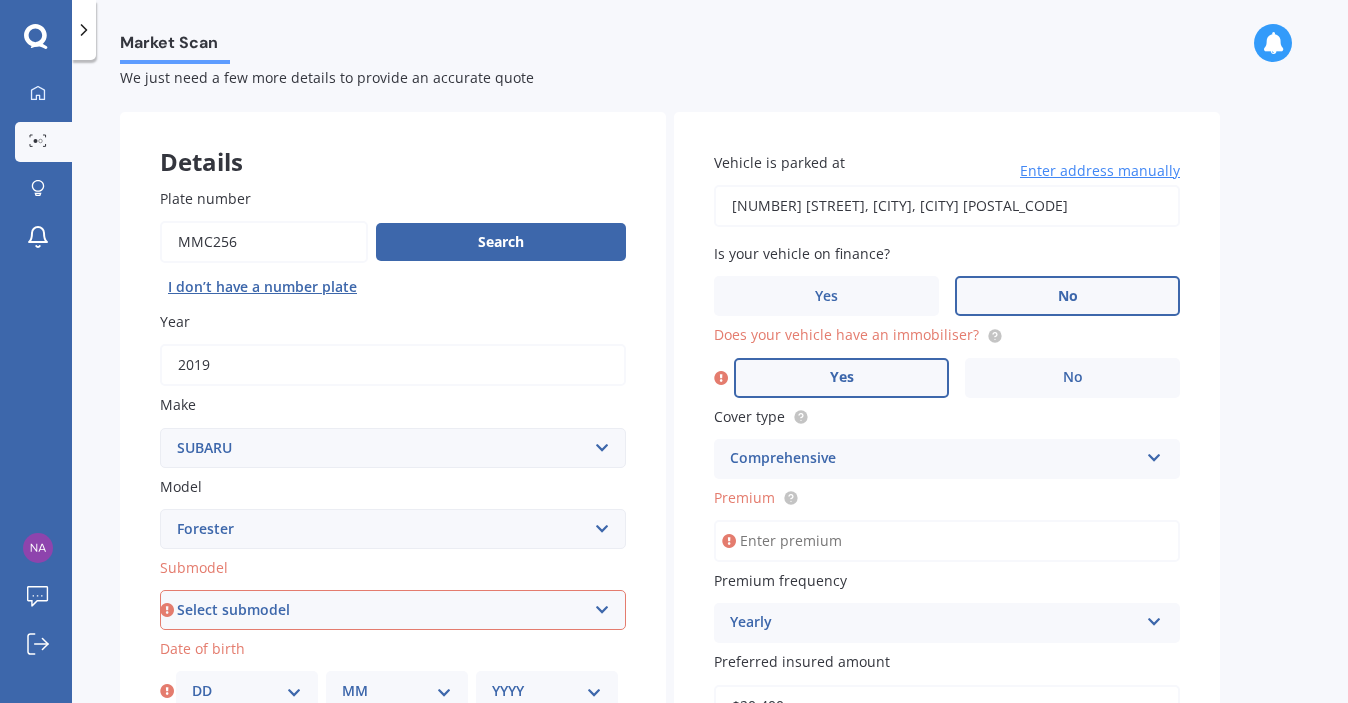 click on "Yes" at bounding box center [287, 773] 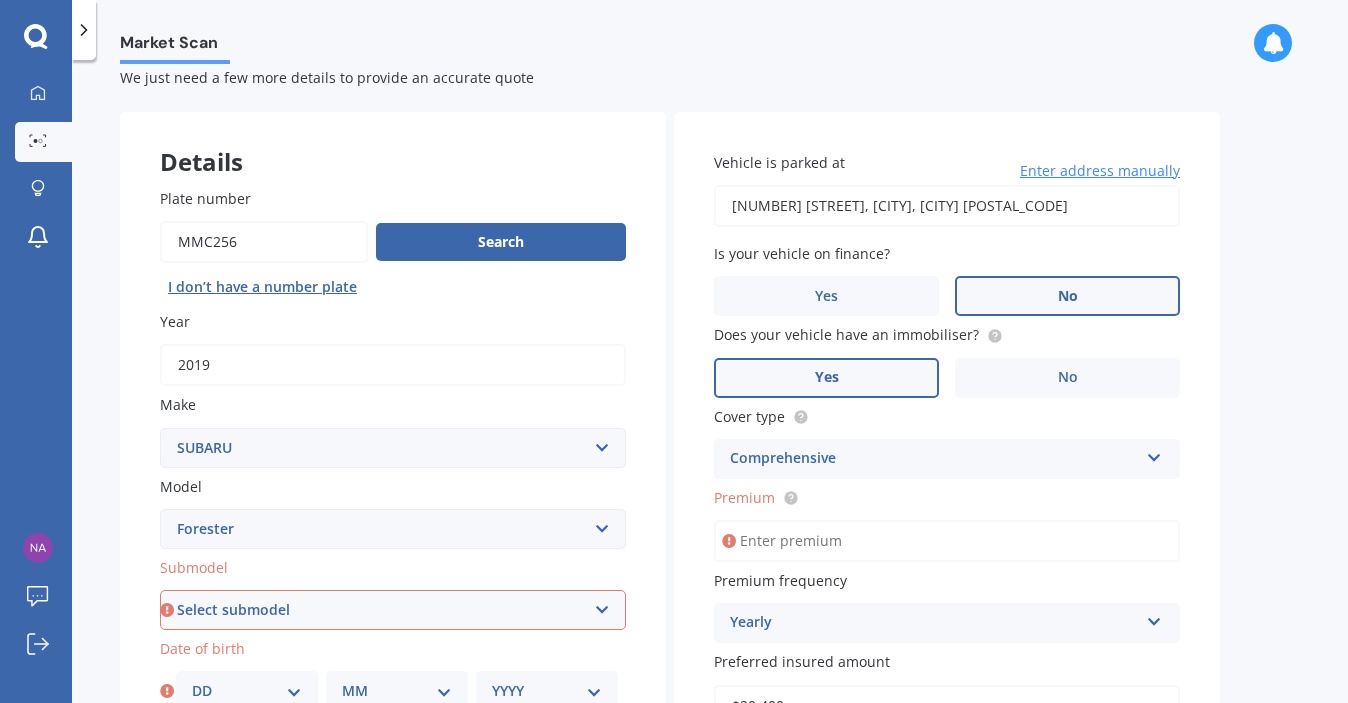 click on "Select submodel 2.0 Diesel 2.0 Turbo 2.0 XS 2.0 XT premium 2.5 Sti Turbo 2.5 XS 2.5 XS Ltd 2.5 XT Turbo 2.5i 2.5i premium 2.5i Sport 2.5P/4WD/CVT 2.5X Alpine 2.5 GT Turbo Non Turbo S/tb Sport Limited 2L XG" at bounding box center [393, 610] 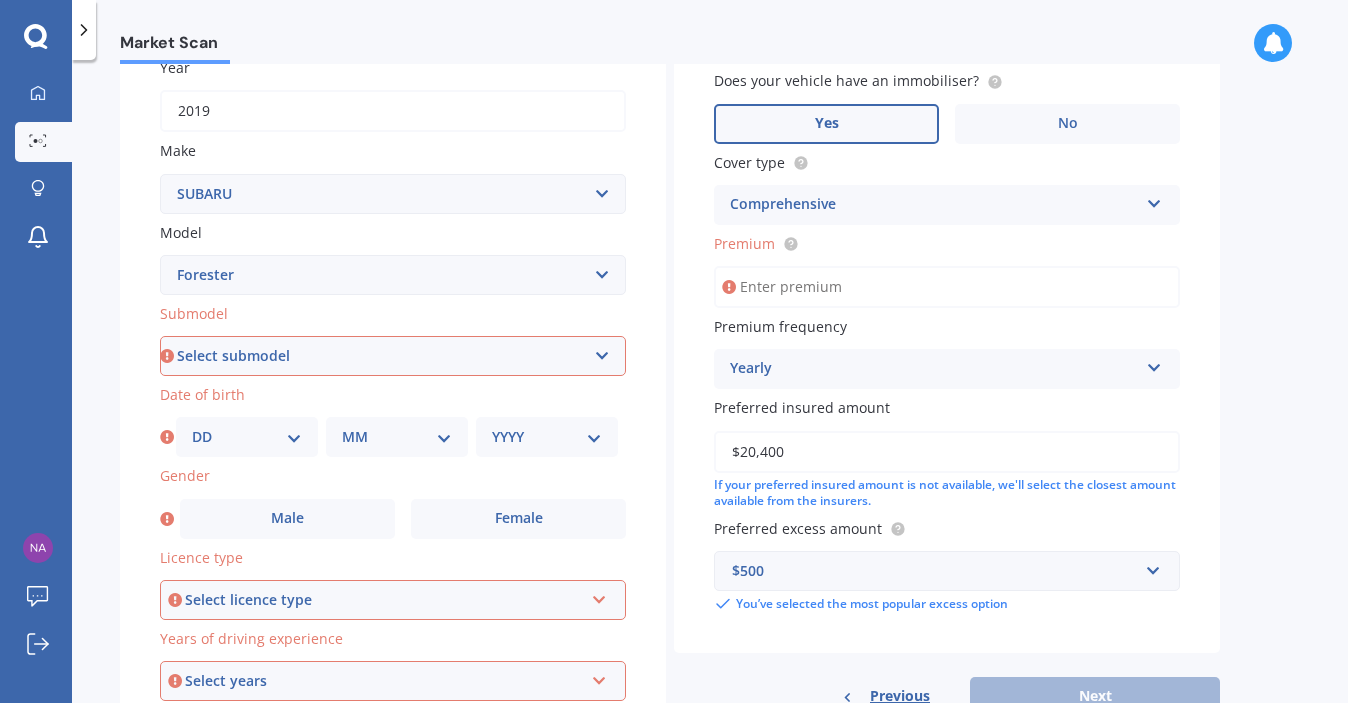 scroll, scrollTop: 345, scrollLeft: 0, axis: vertical 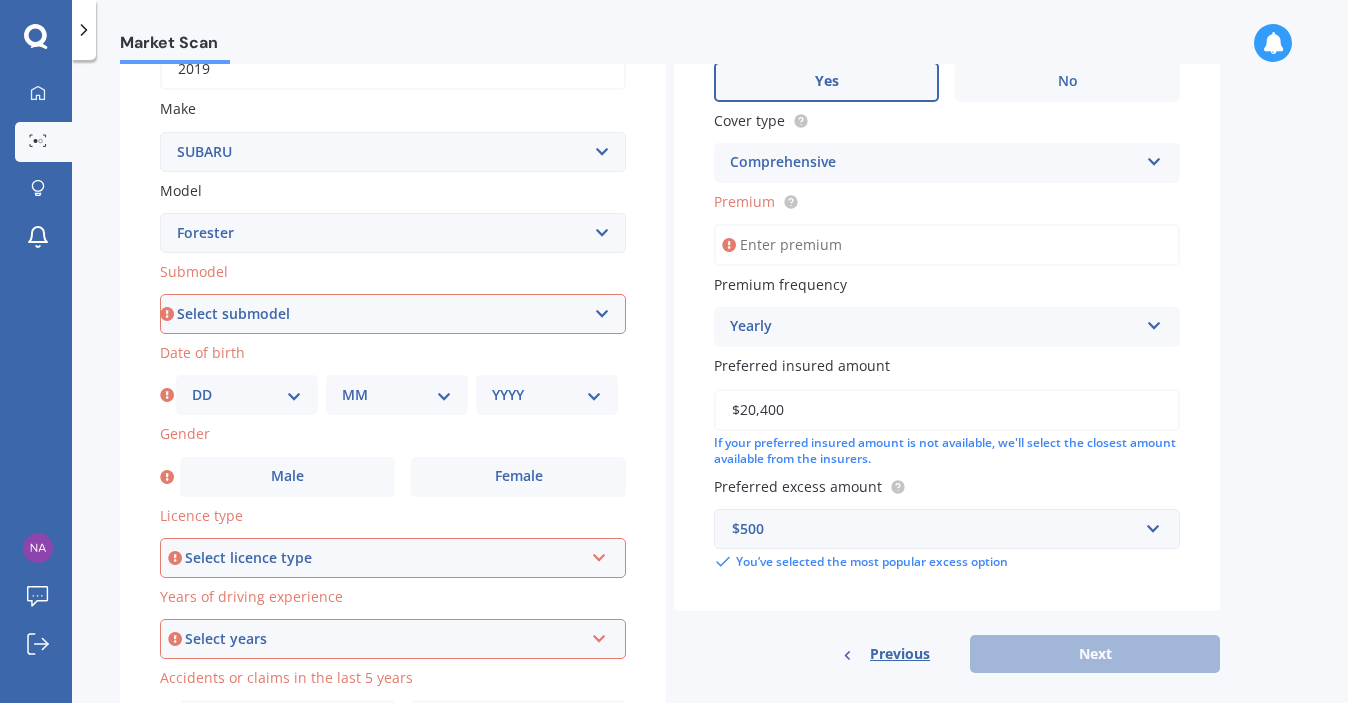click on "Select submodel 2.0 Diesel 2.0 Turbo 2.0 XS 2.0 XT premium 2.5 Sti Turbo 2.5 XS 2.5 XS Ltd 2.5 XT Turbo 2.5i 2.5i premium 2.5i Sport 2.5P/4WD/CVT 2.5X Alpine 2.5 GT Turbo Non Turbo S/tb Sport Limited 2L XG" at bounding box center (393, 314) 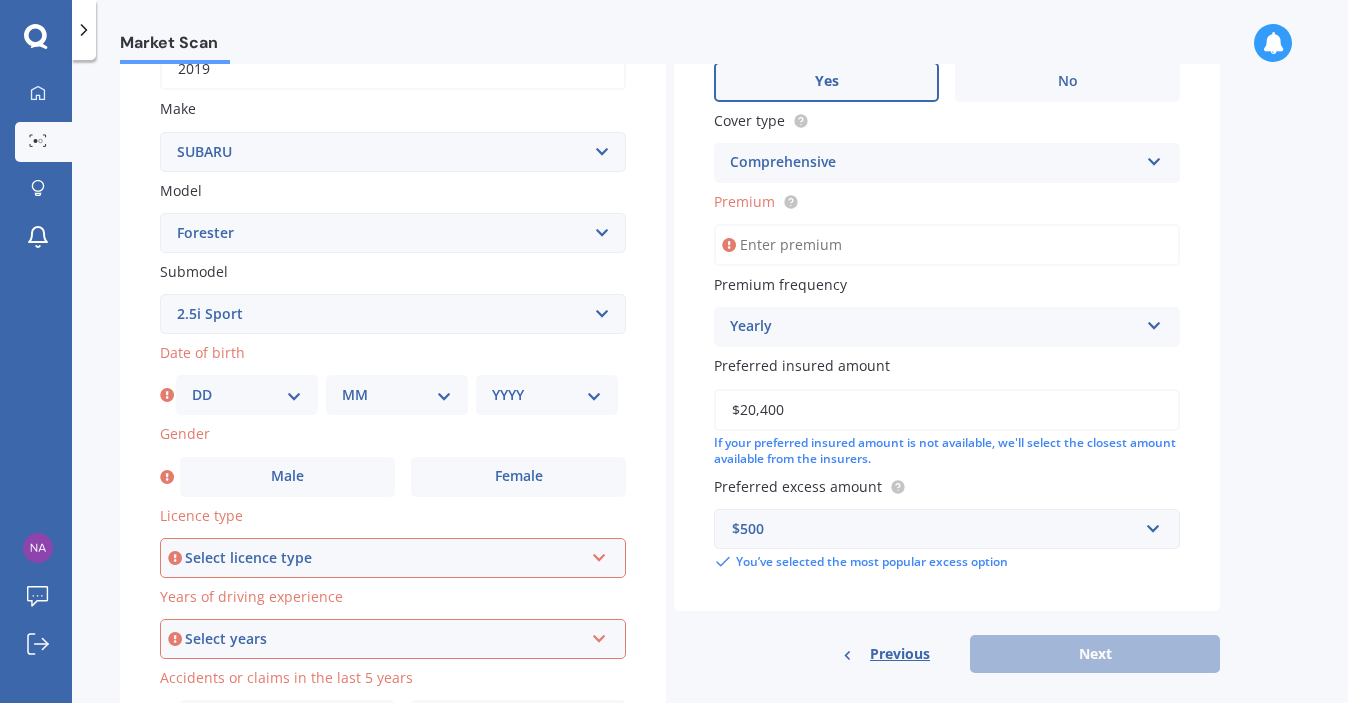 click on "DD 01 02 03 04 05 06 07 08 09 10 11 12 13 14 15 16 17 18 19 20 21 22 23 24 25 26 27 28 29 30 31" at bounding box center [247, 395] 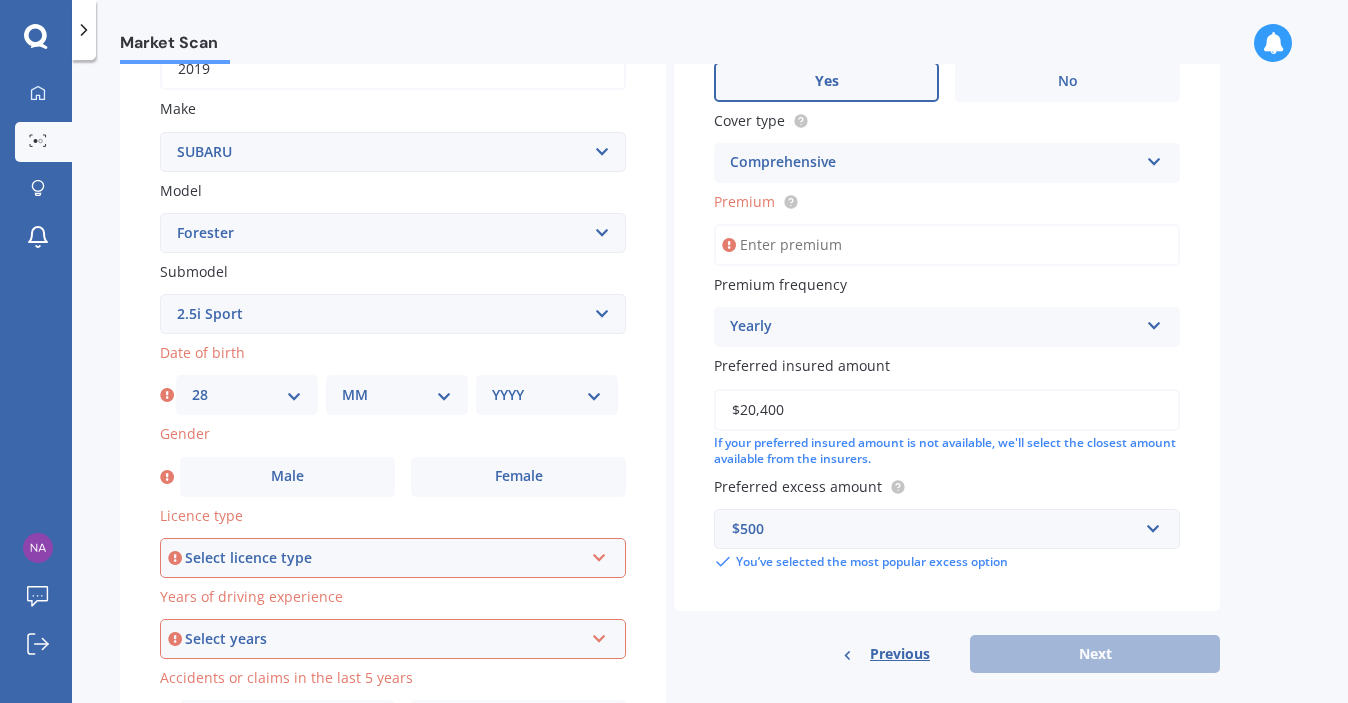 click on "MM 01 02 03 04 05 06 07 08 09 10 11 12" at bounding box center (397, 395) 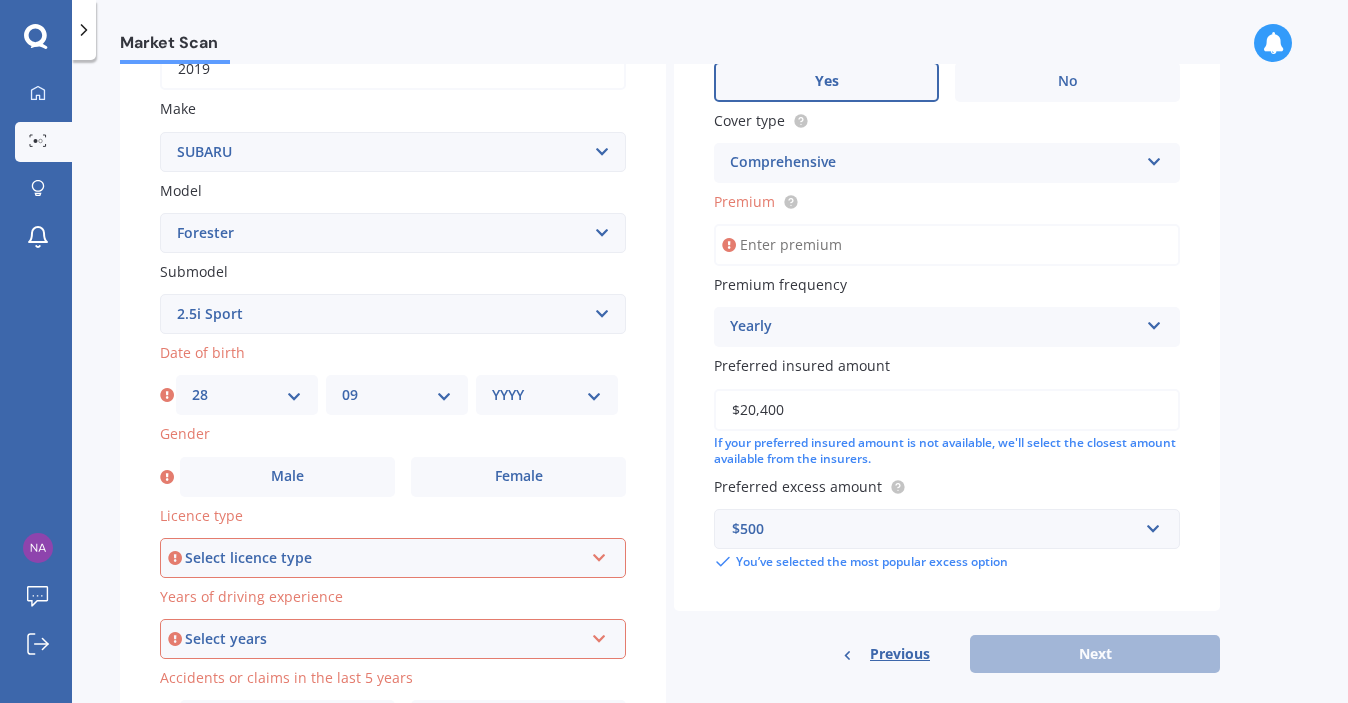 click on "YYYY 2025 2024 2023 2022 2021 2020 2019 2018 2017 2016 2015 2014 2013 2012 2011 2010 2009 2008 2007 2006 2005 2004 2003 2002 2001 2000 1999 1998 1997 1996 1995 1994 1993 1992 1991 1990 1989 1988 1987 1986 1985 1984 1983 1982 1981 1980 1979 1978 1977 1976 1975 1974 1973 1972 1971 1970 1969 1968 1967 1966 1965 1964 1963 1962 1961 1960 1959 1958 1957 1956 1955 1954 1953 1952 1951 1950 1949 1948 1947 1946 1945 1944 1943 1942 1941 1940 1939 1938 1937 1936 1935 1934 1933 1932 1931 1930 1929 1928 1927 1926" at bounding box center (547, 395) 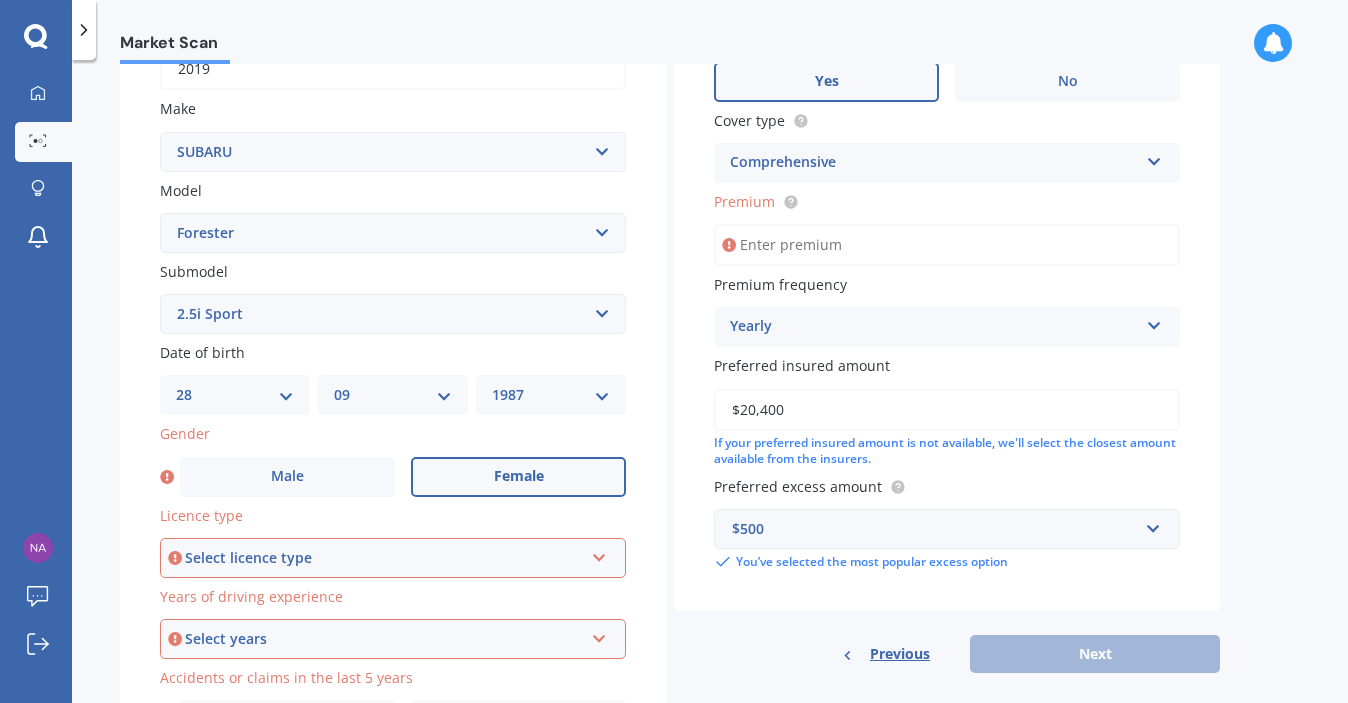 click on "Female" at bounding box center (518, 477) 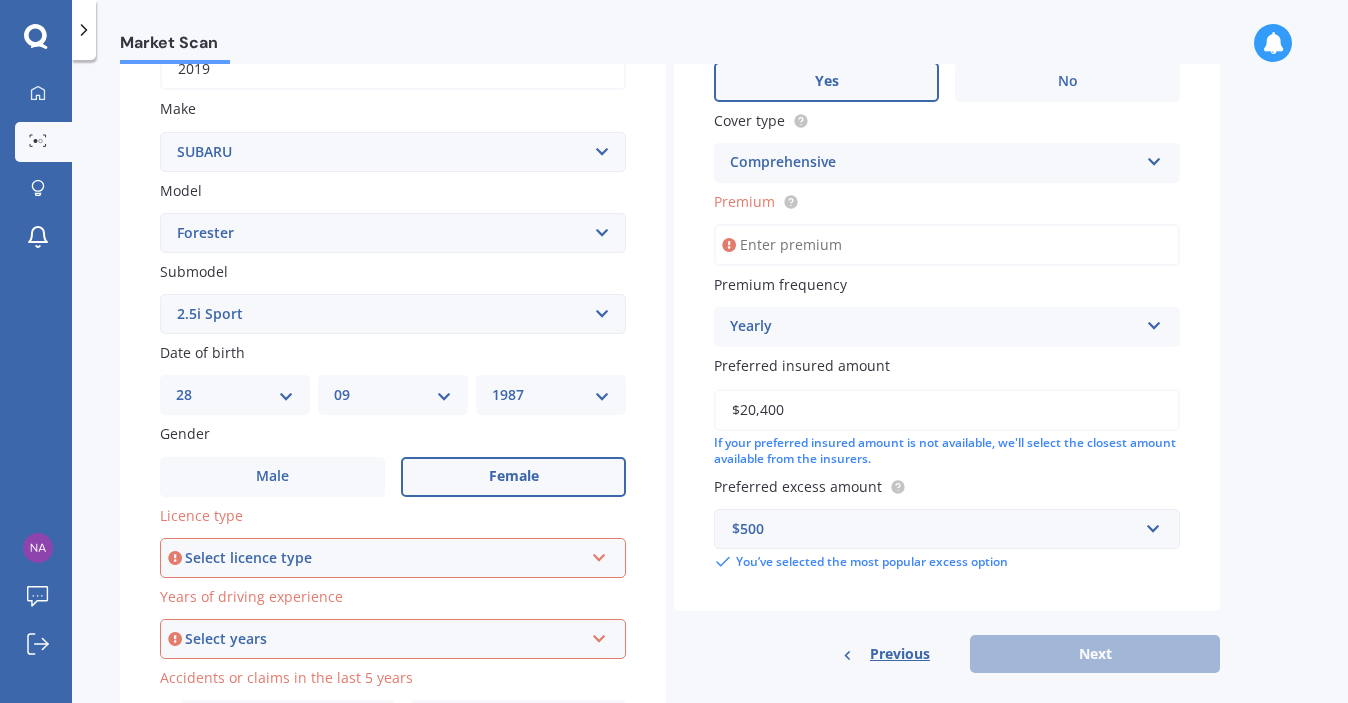click on "Select licence type" at bounding box center [384, 558] 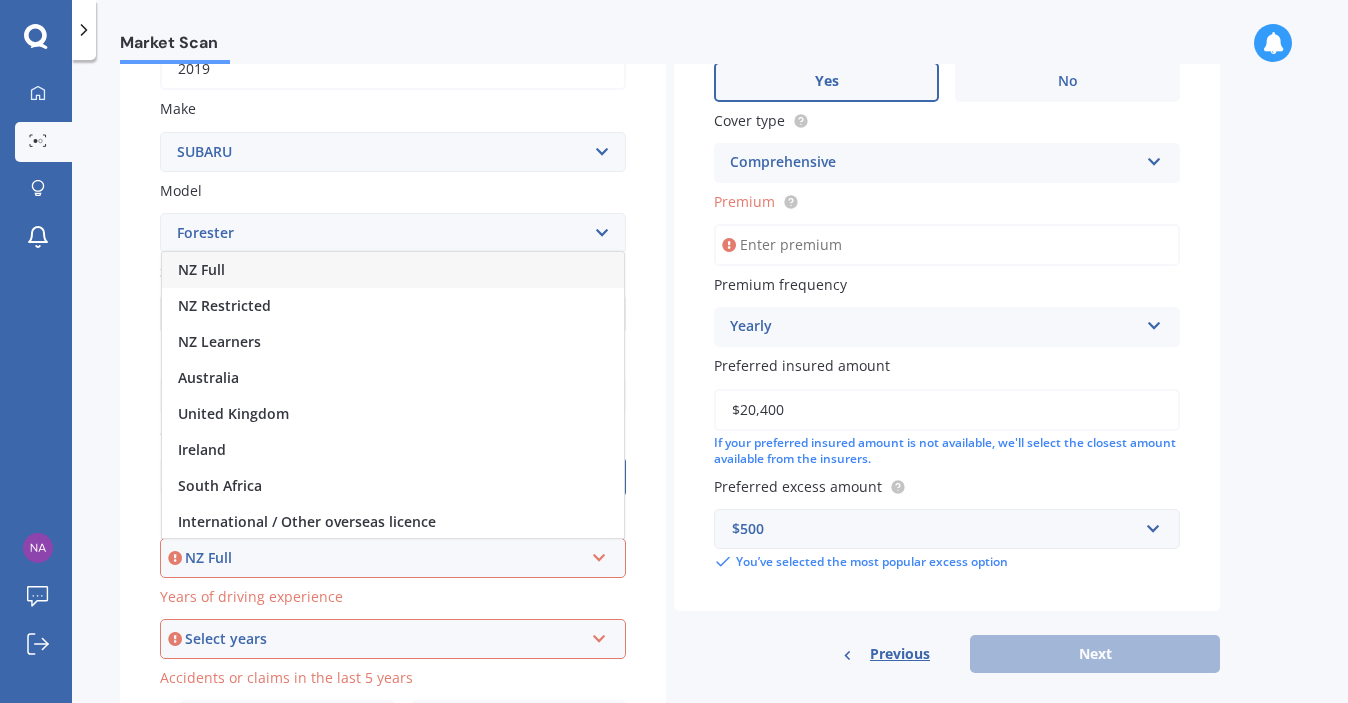 click on "NZ Full" at bounding box center [393, 270] 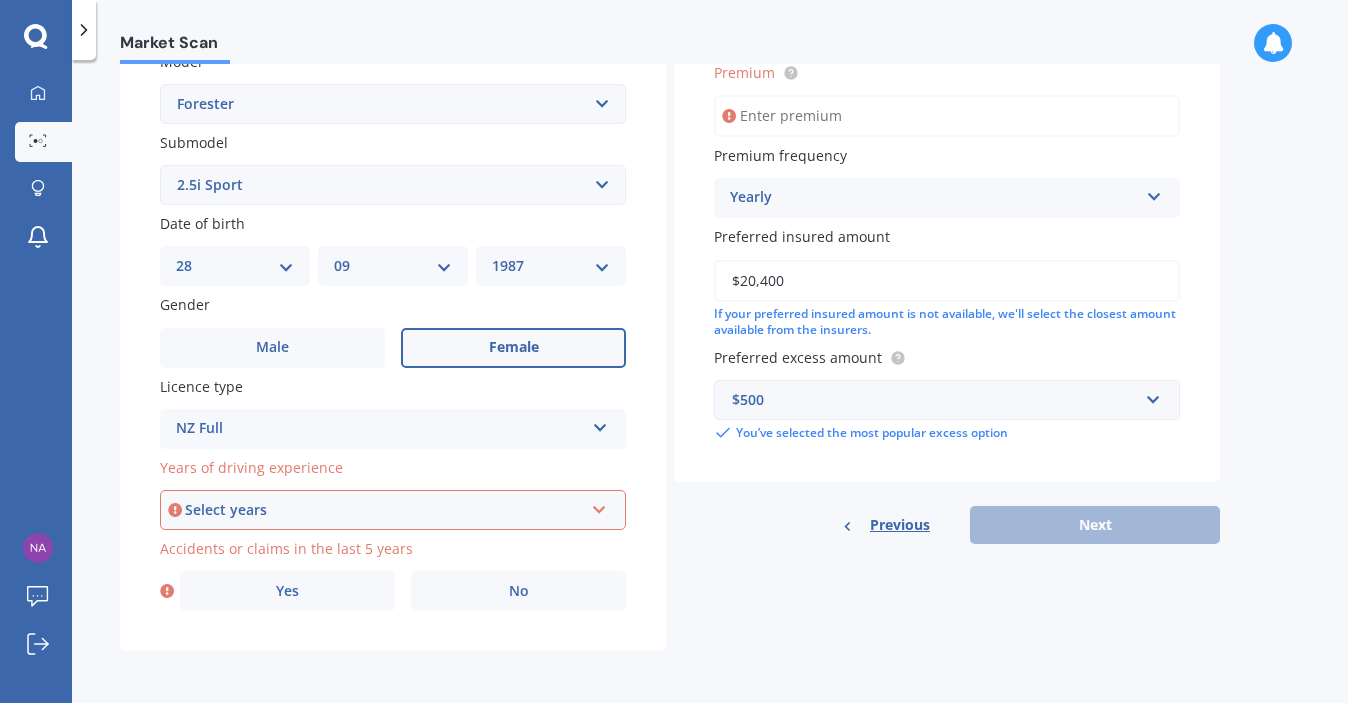 scroll, scrollTop: 479, scrollLeft: 0, axis: vertical 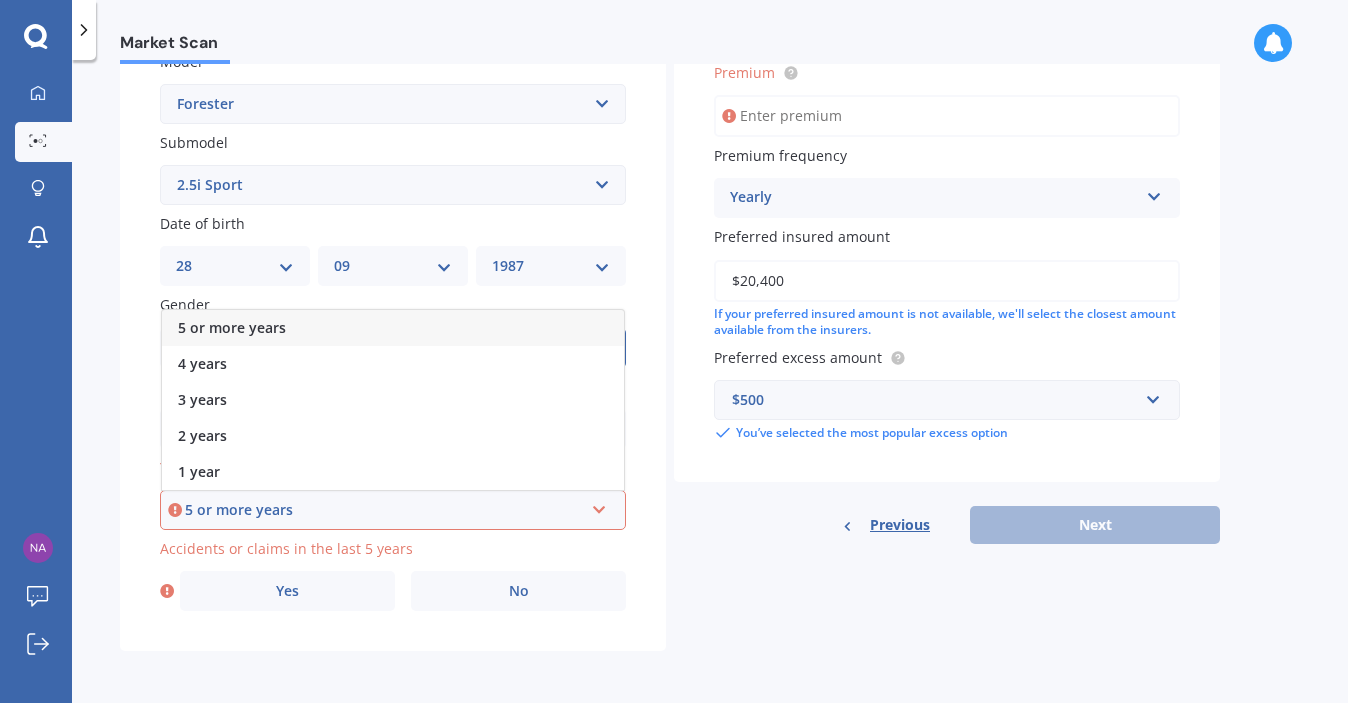 click on "5 or more years" at bounding box center (384, 510) 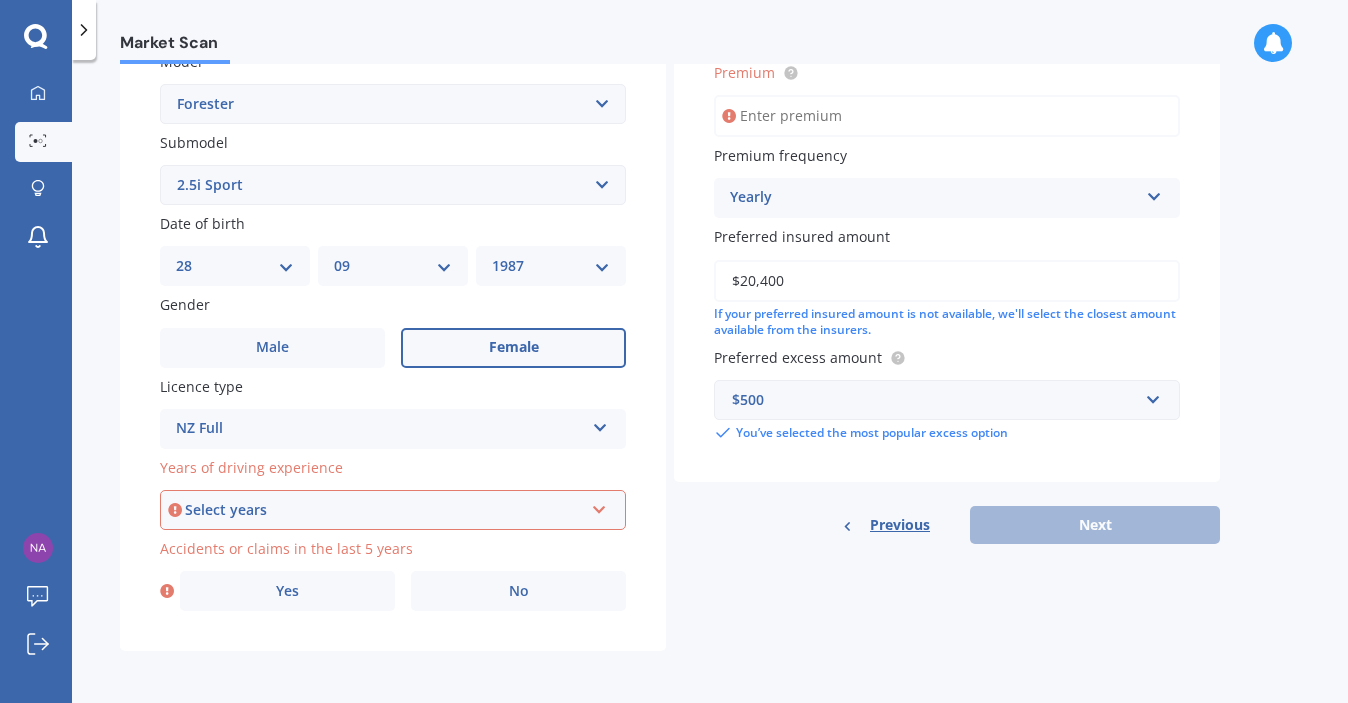 click on "Select years" at bounding box center (384, 510) 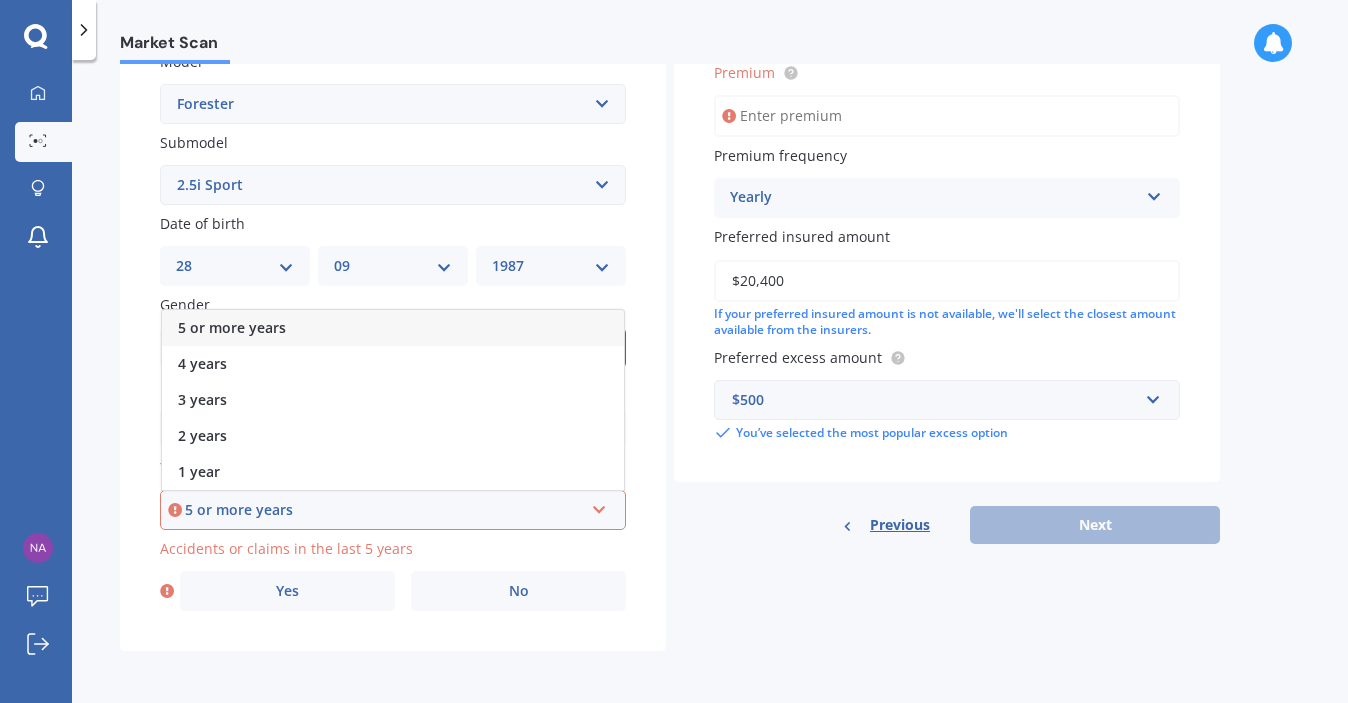 click on "5 or more years" at bounding box center (393, 328) 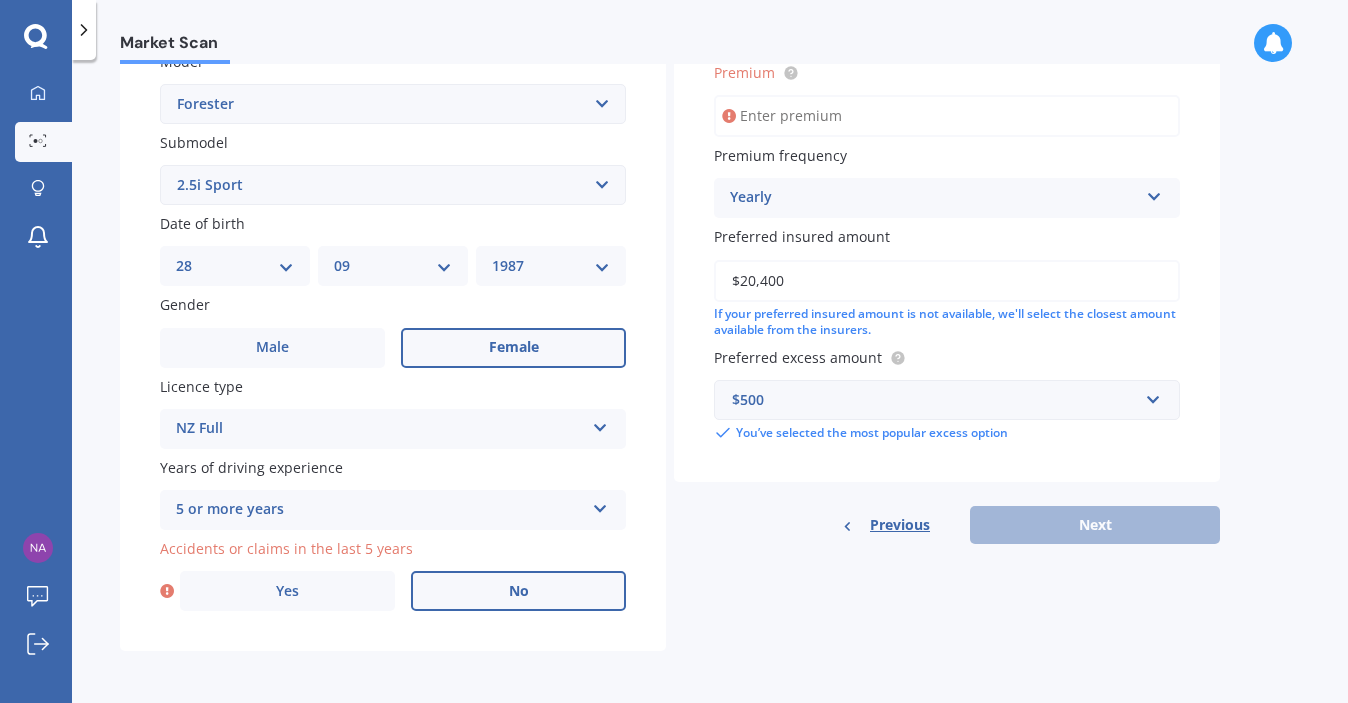 click on "No" at bounding box center (518, 591) 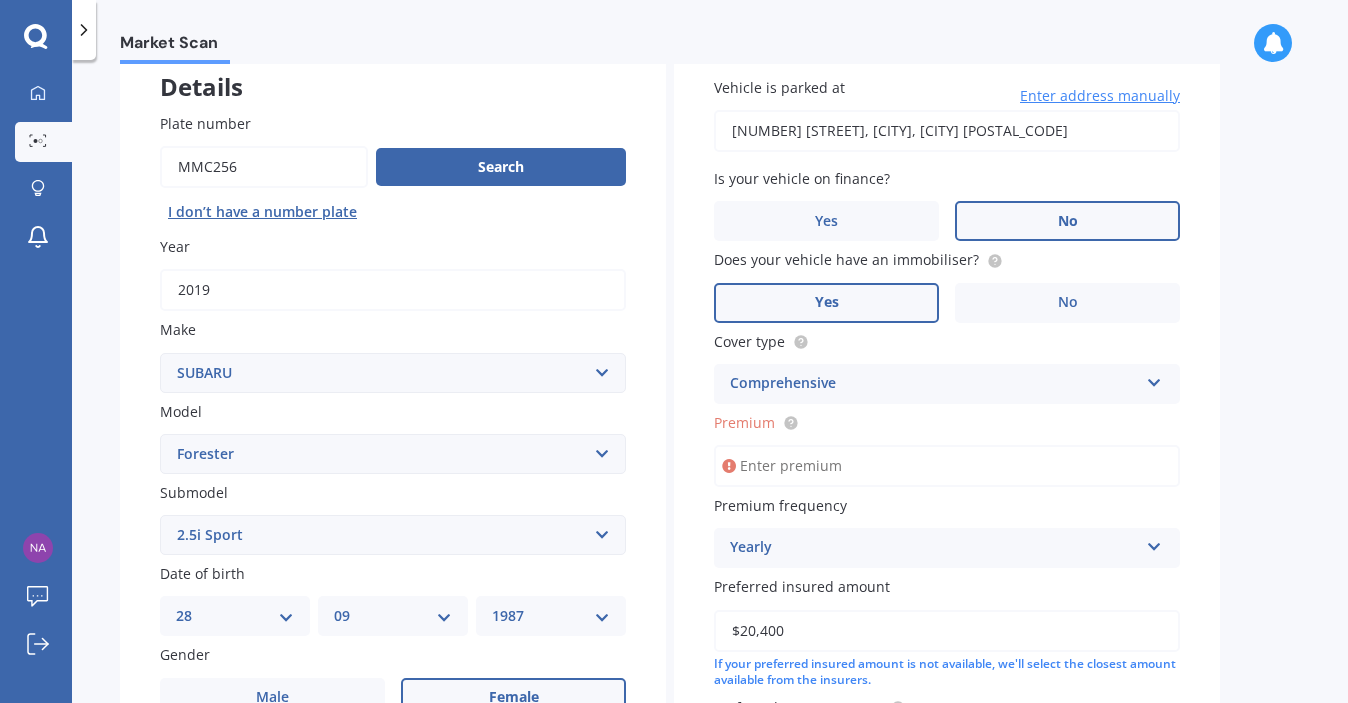 scroll, scrollTop: 0, scrollLeft: 0, axis: both 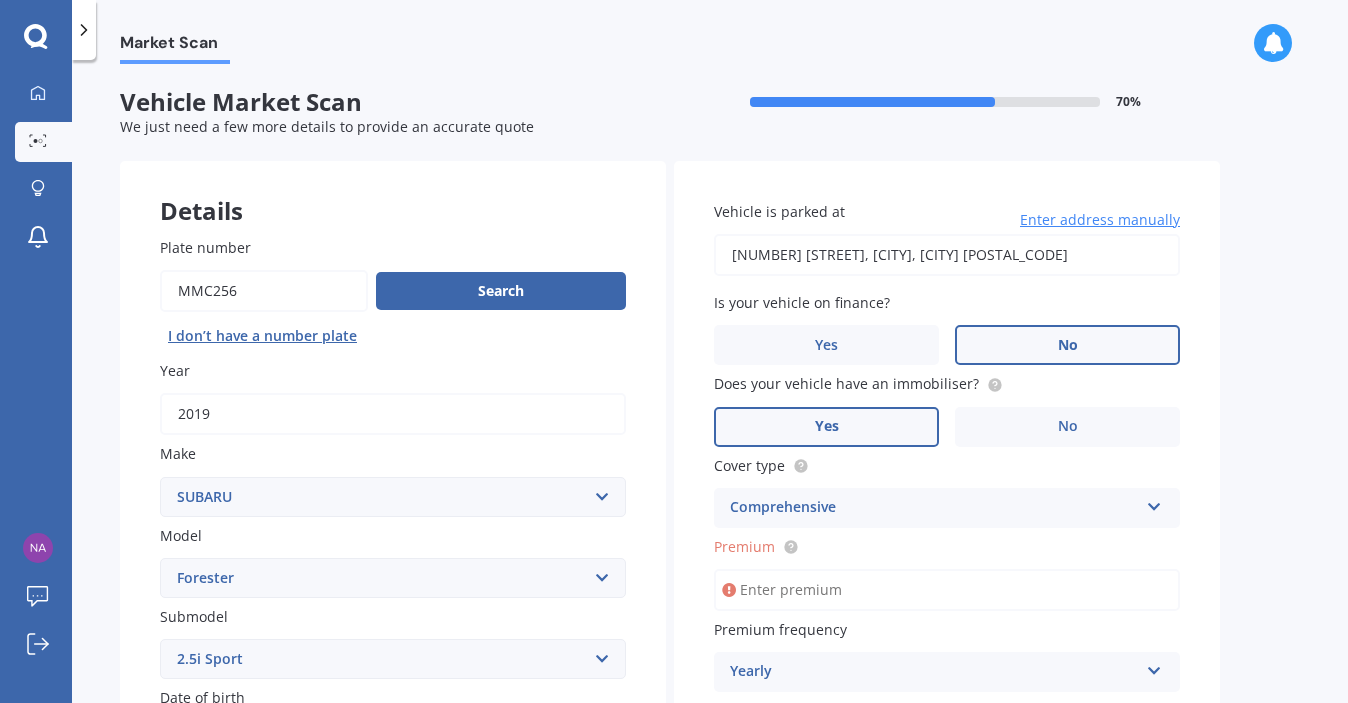 click on "Premium" at bounding box center [947, 590] 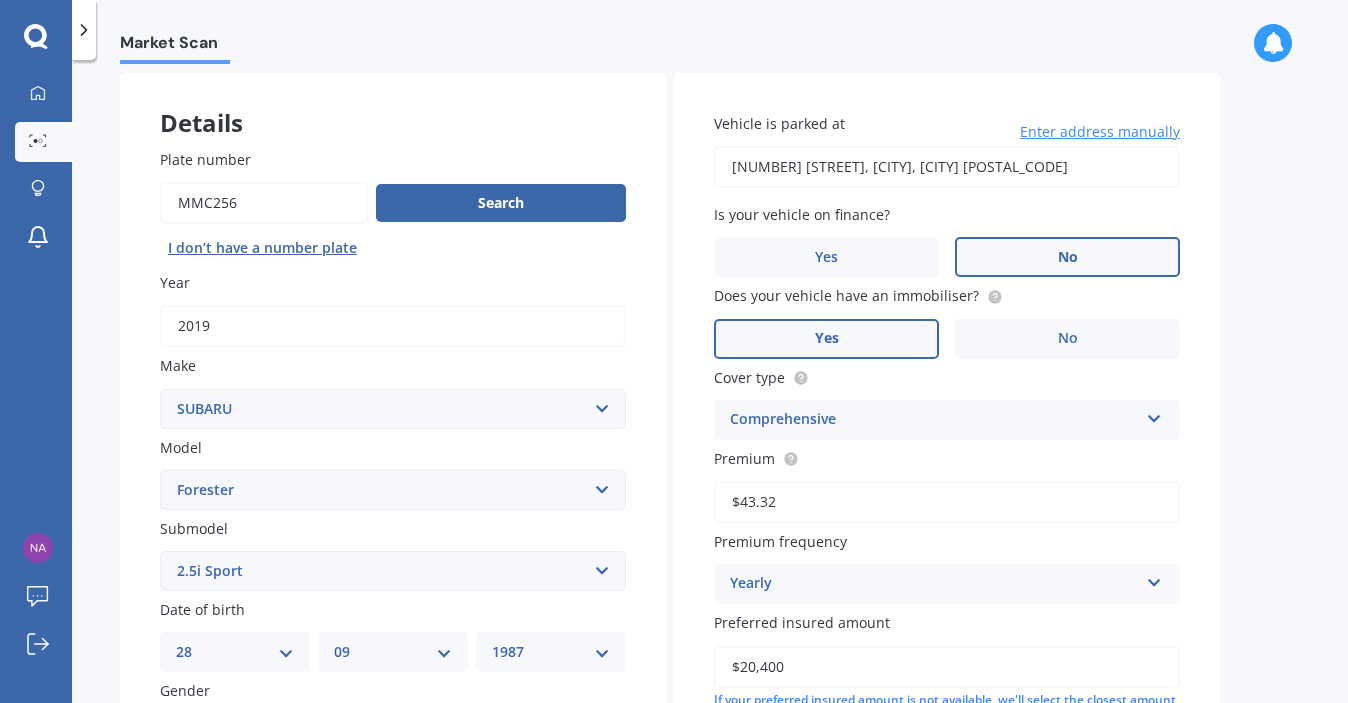 scroll, scrollTop: 134, scrollLeft: 0, axis: vertical 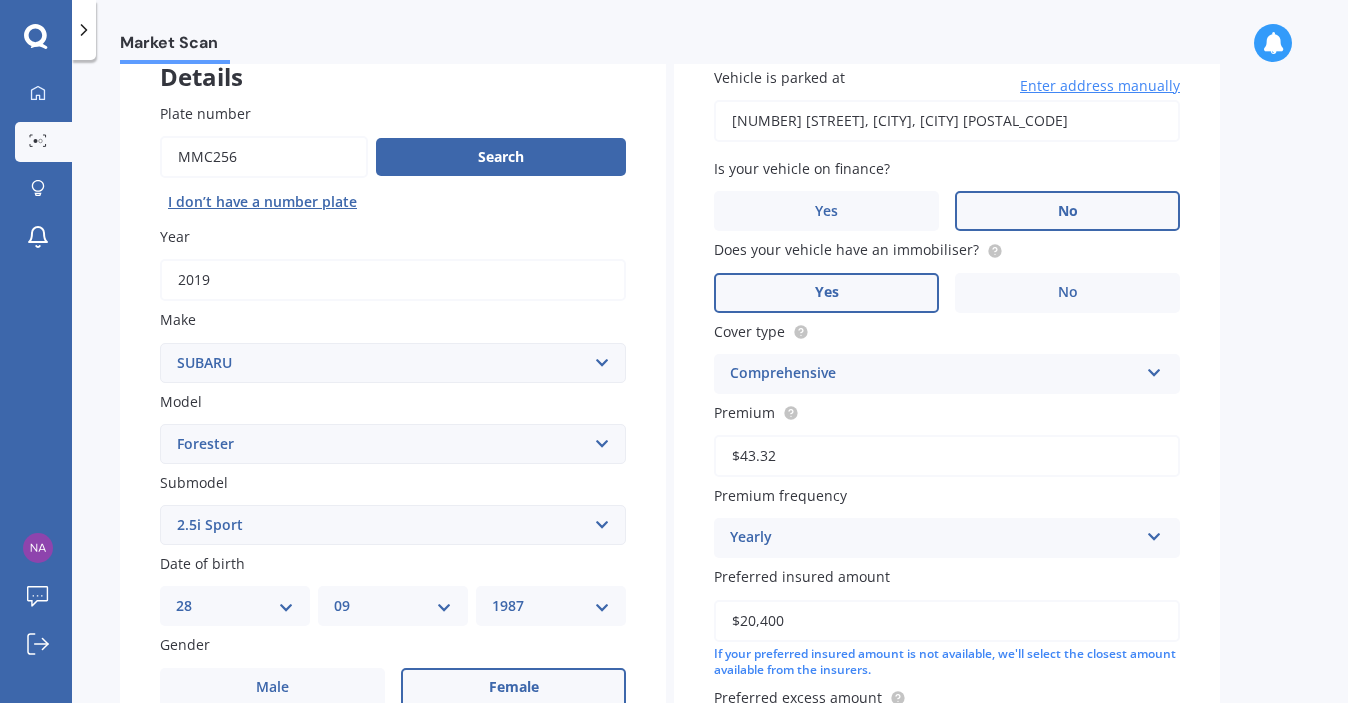 type on "$43.32" 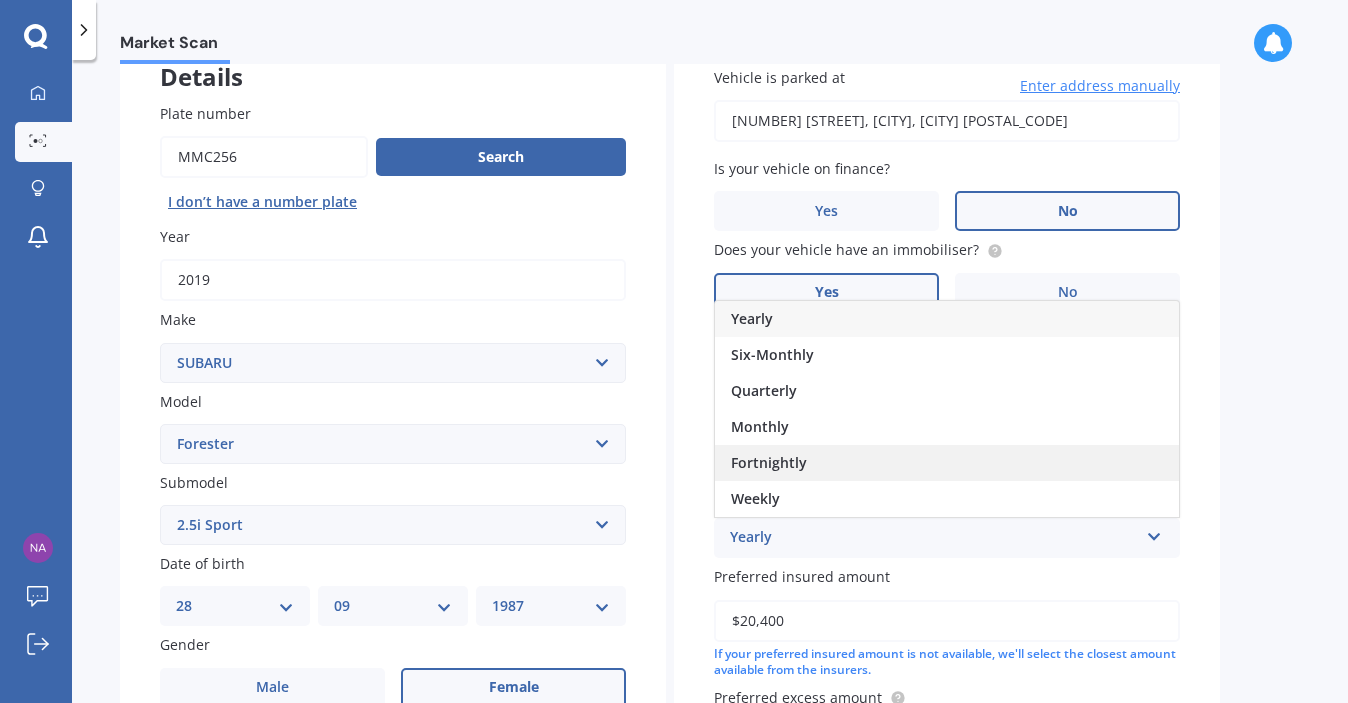 click on "Fortnightly" at bounding box center (947, 463) 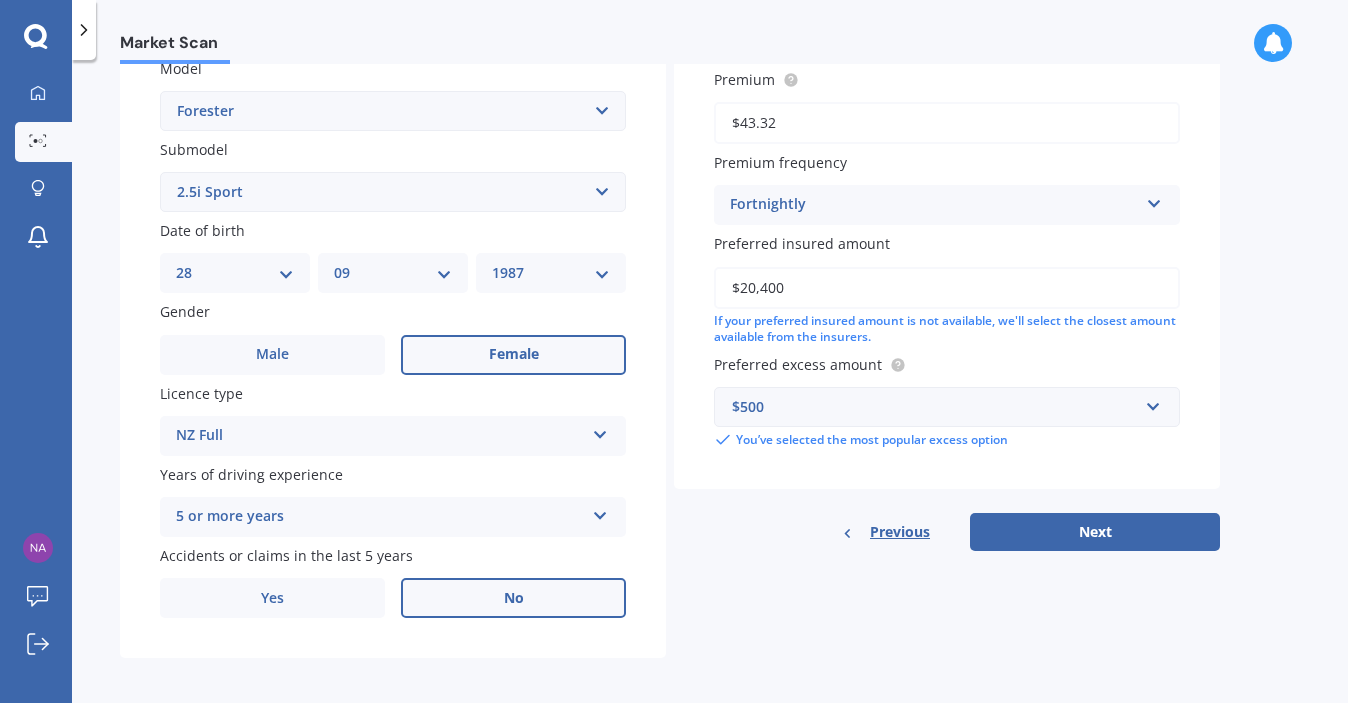 scroll, scrollTop: 479, scrollLeft: 0, axis: vertical 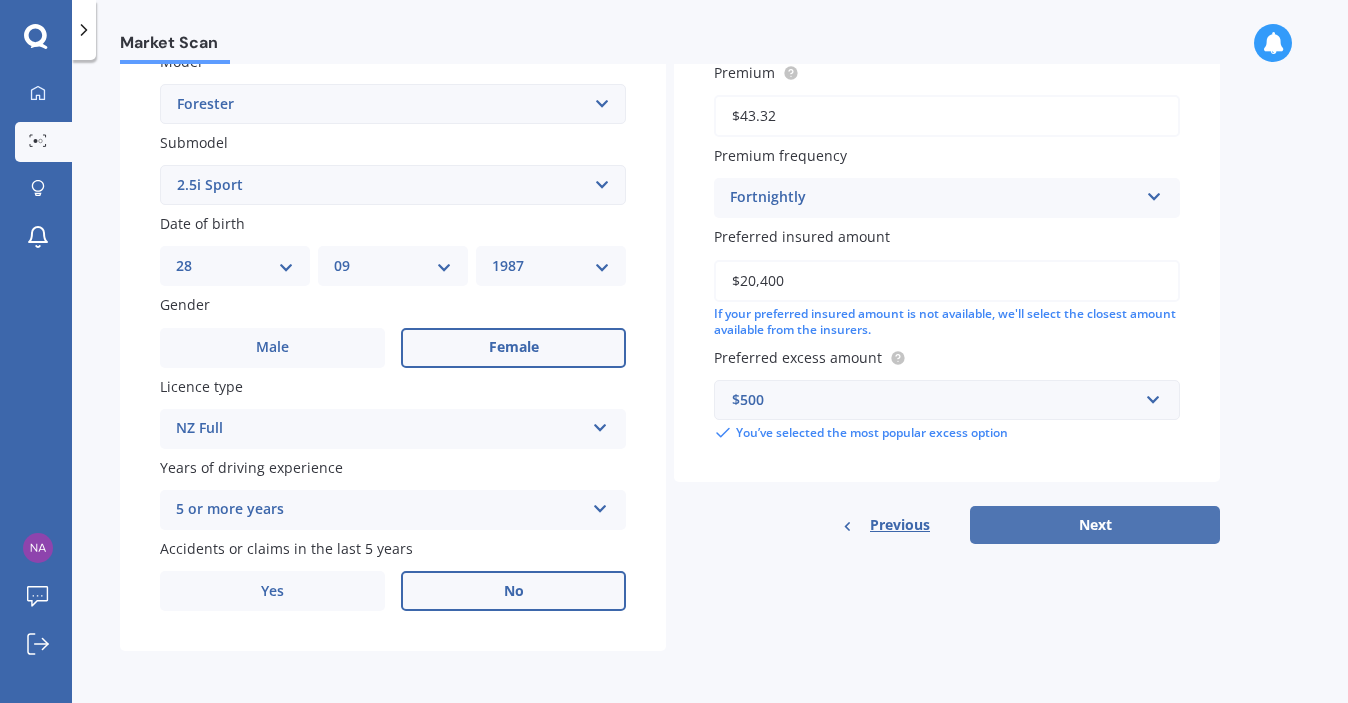 click on "Next" at bounding box center [1095, 525] 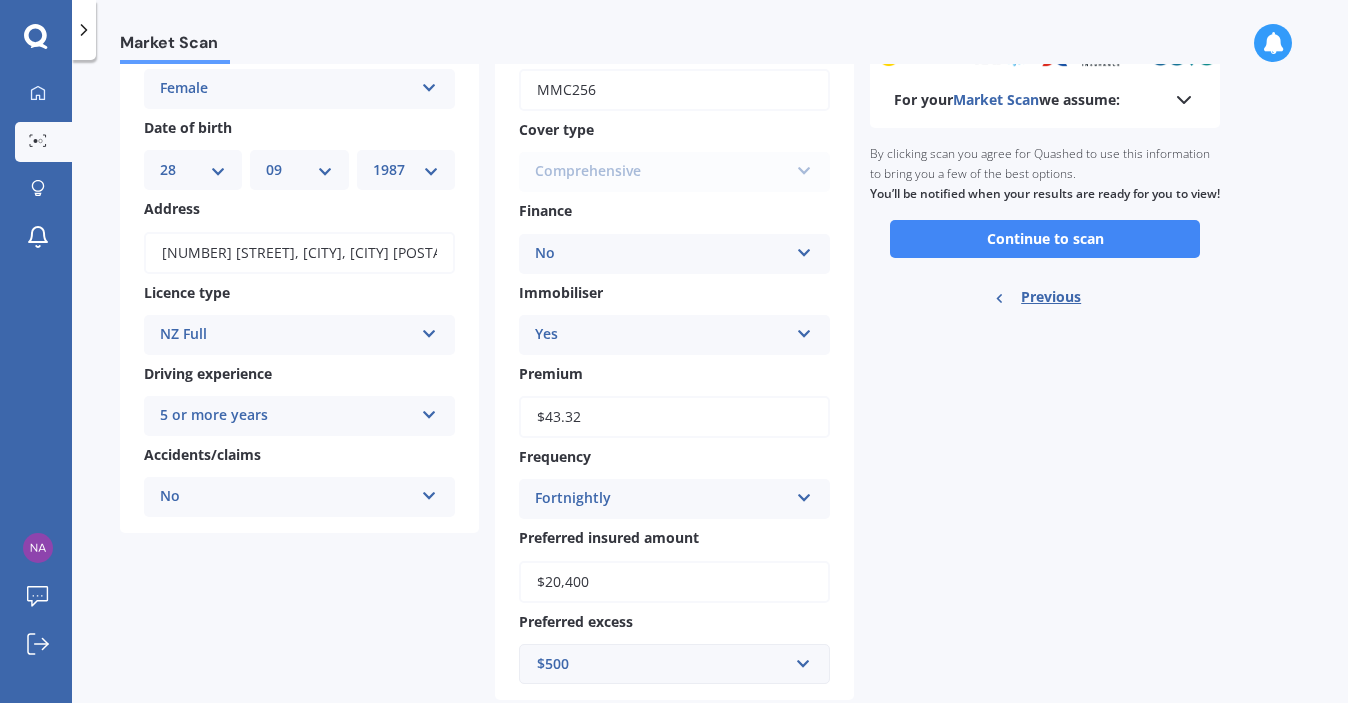 scroll, scrollTop: 0, scrollLeft: 0, axis: both 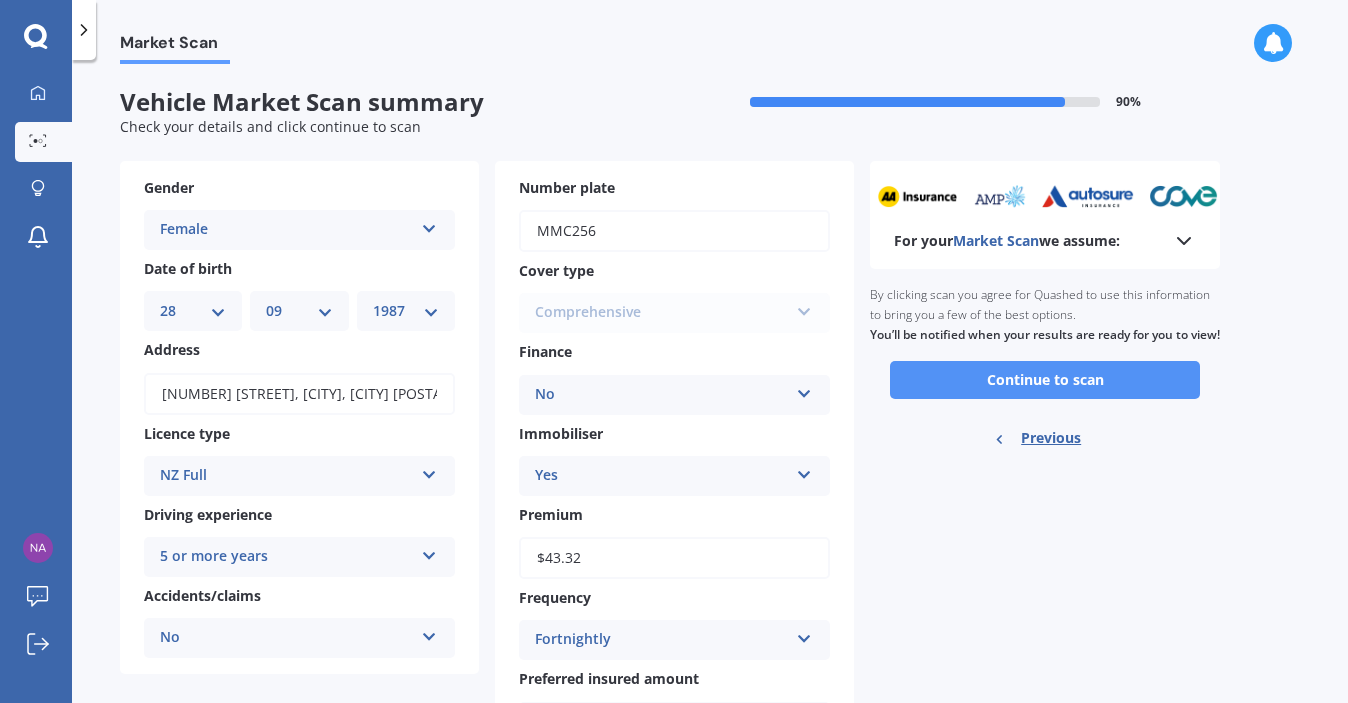 click on "Continue to scan" at bounding box center [1045, 380] 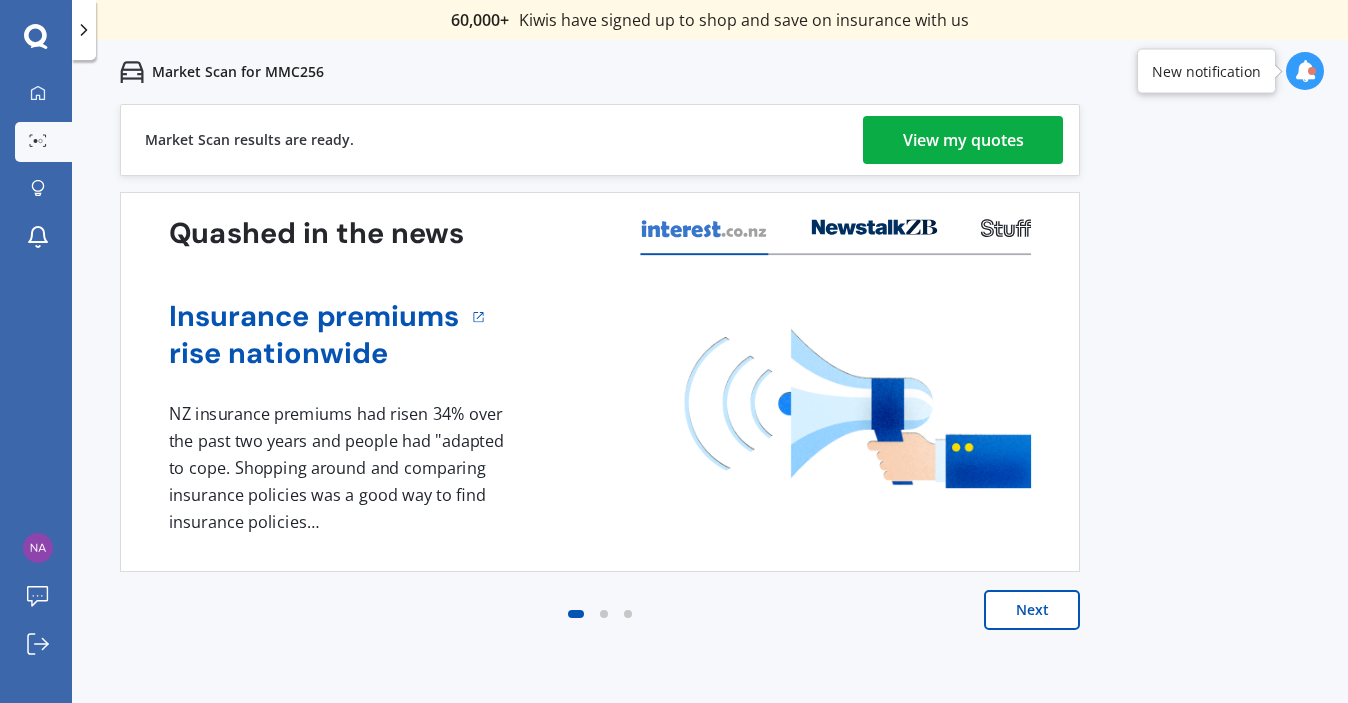 click on "View my quotes" at bounding box center (963, 140) 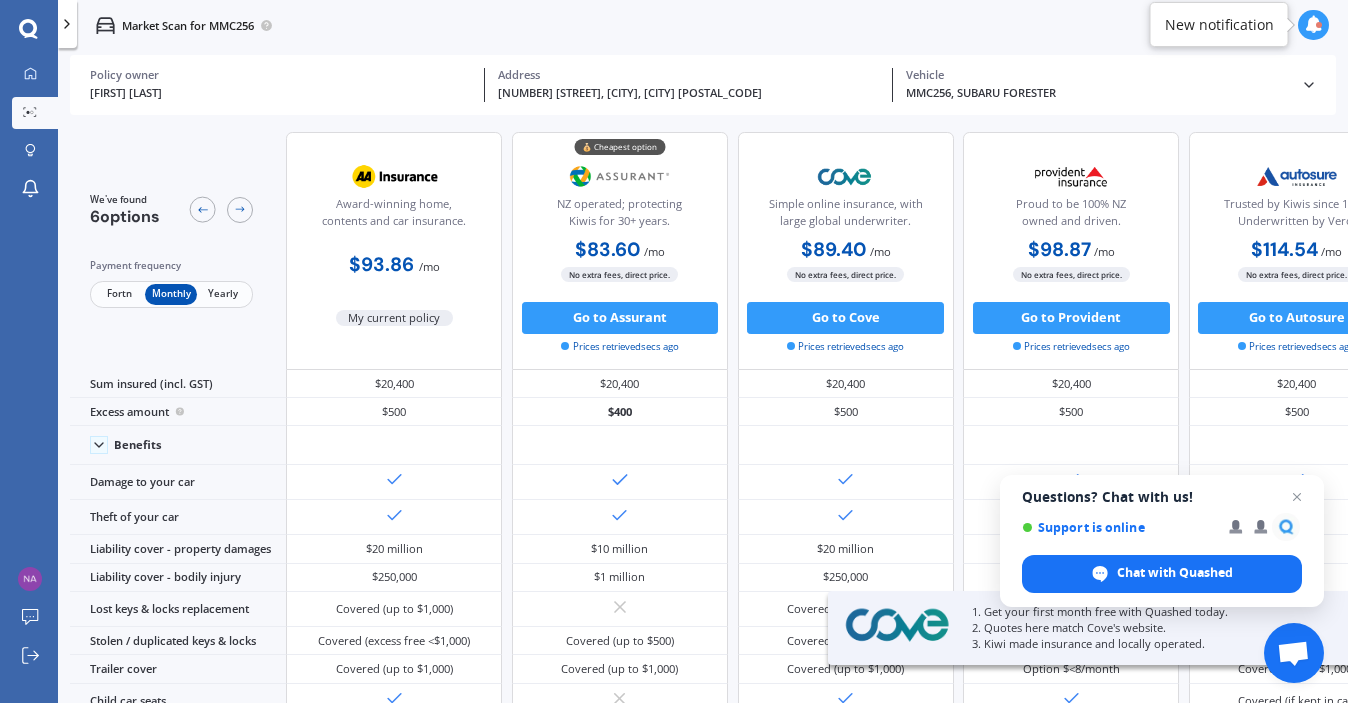 click on "Fortn" at bounding box center (119, 294) 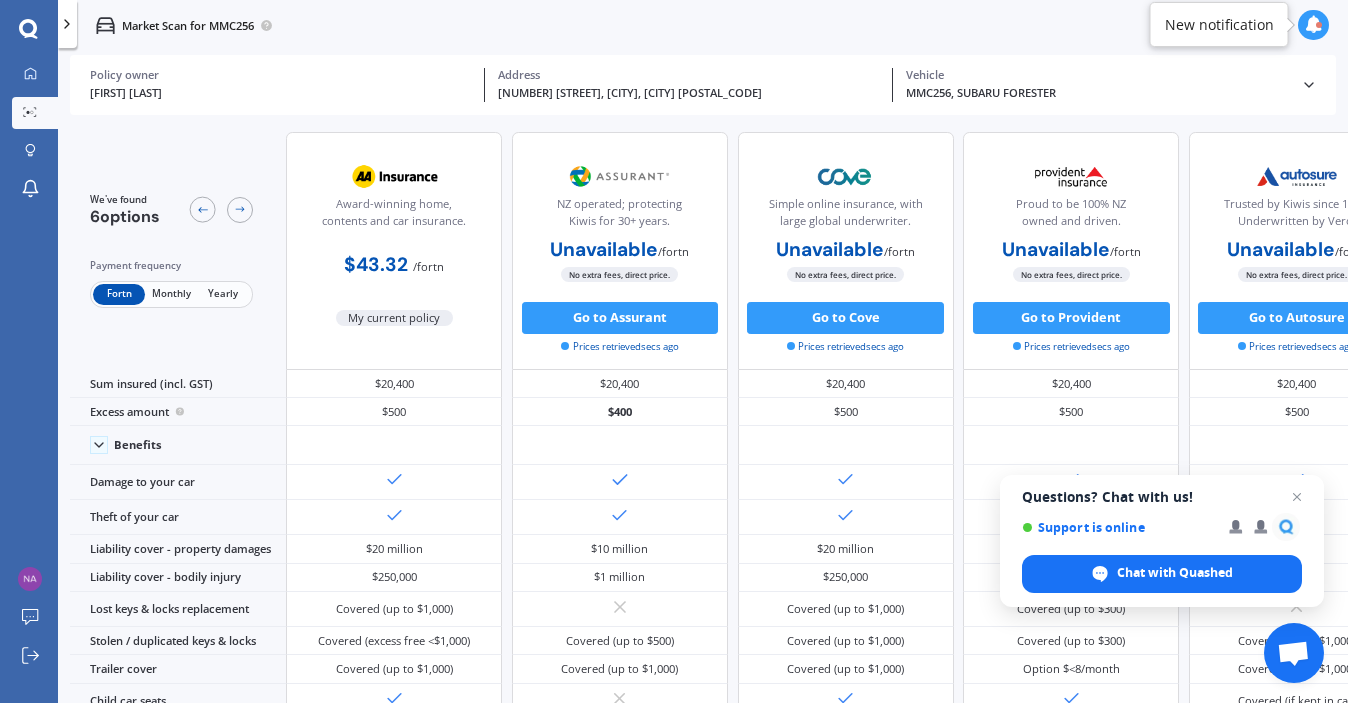 click on "Monthly" at bounding box center (171, 294) 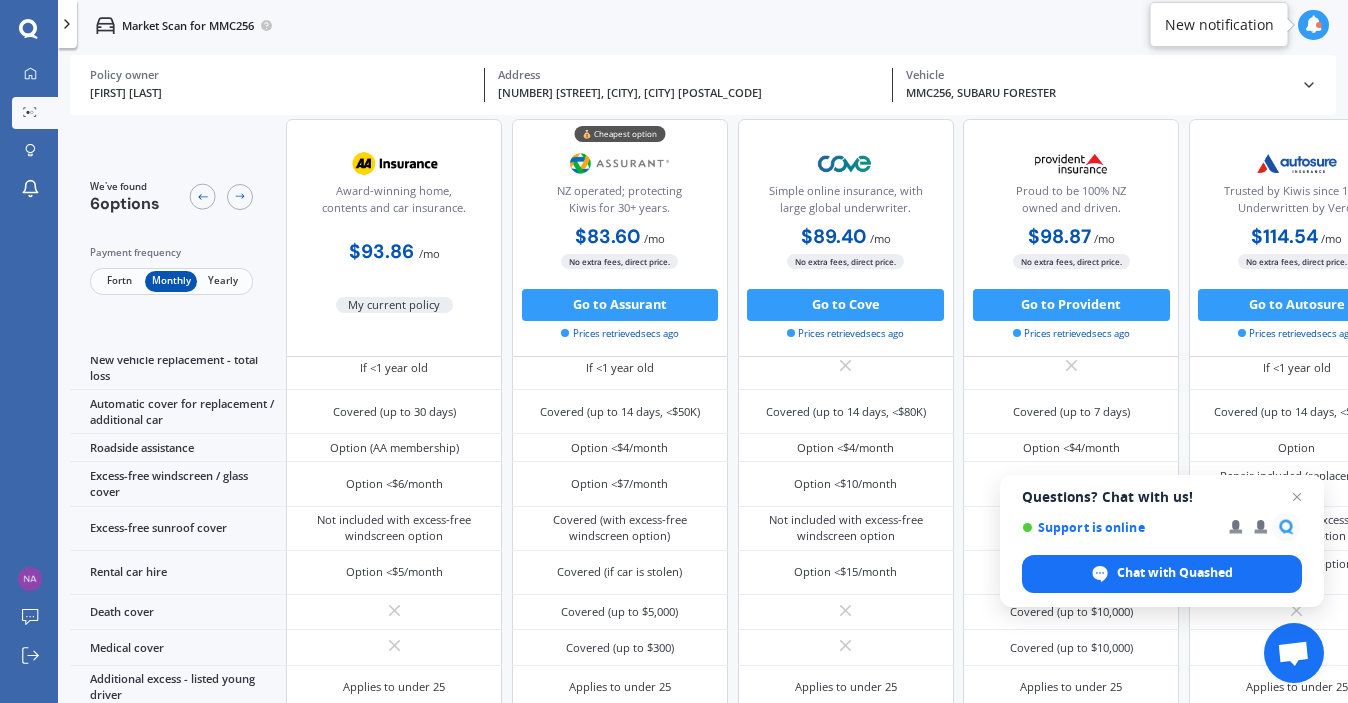 scroll, scrollTop: 0, scrollLeft: 0, axis: both 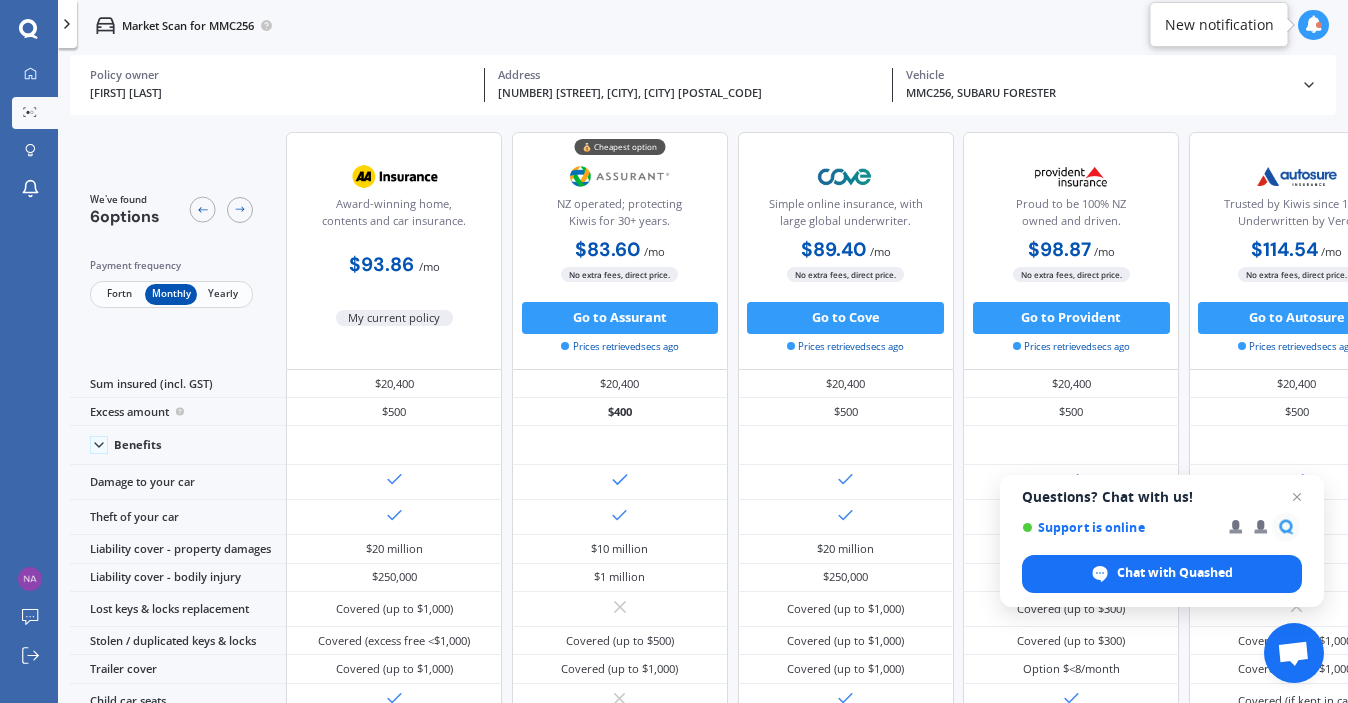 click at bounding box center (67, 24) 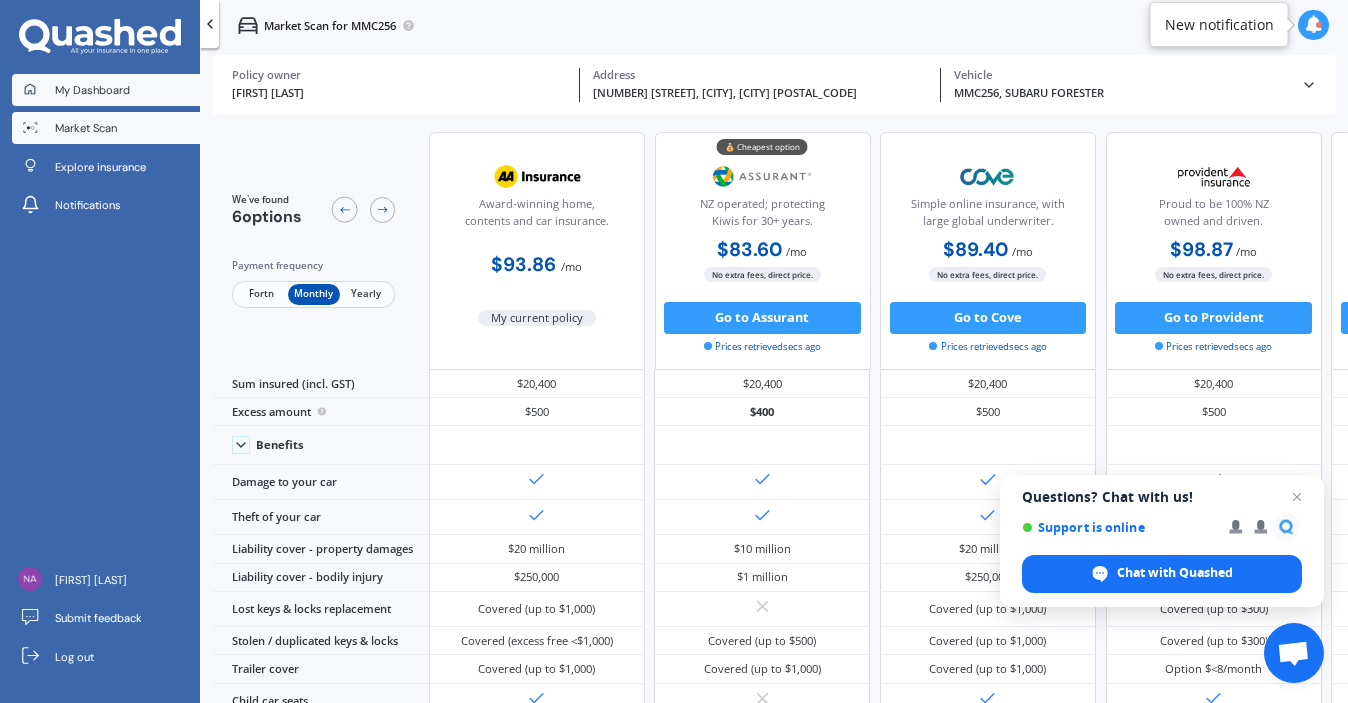 click on "My Dashboard" at bounding box center (106, 90) 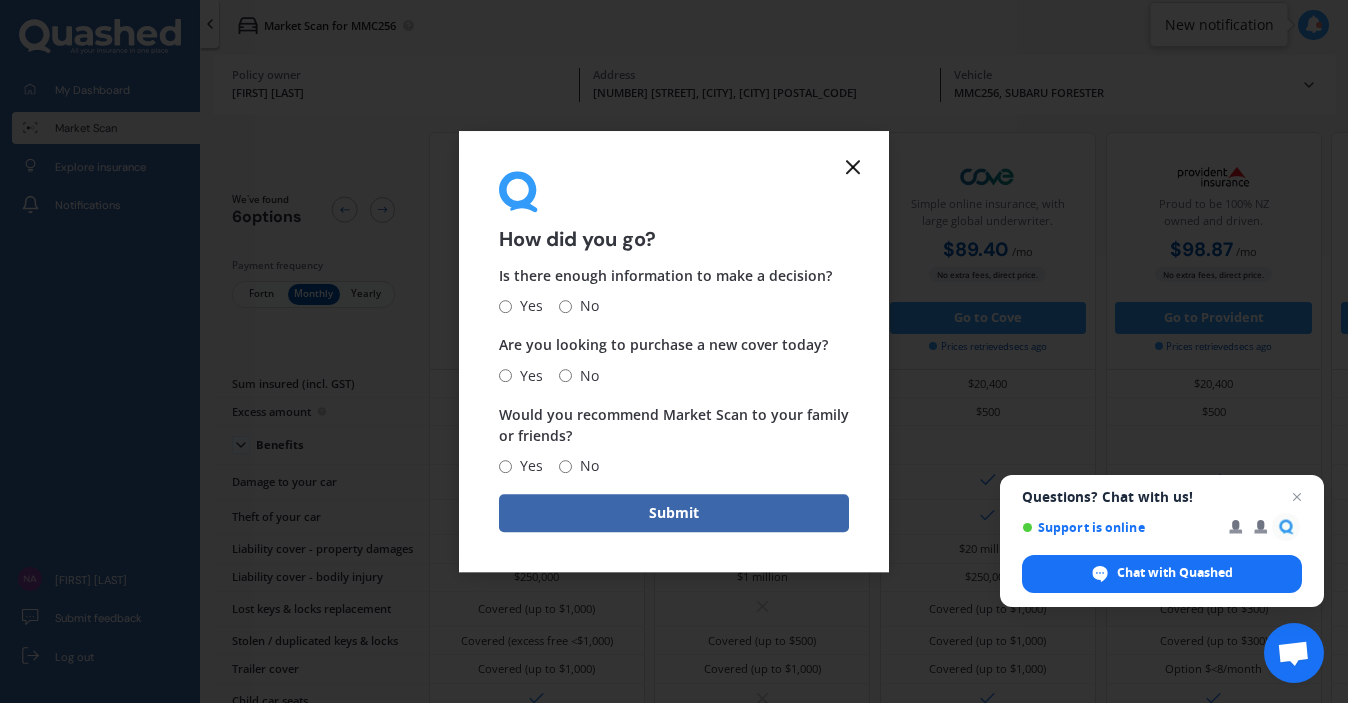 click on "Yes" at bounding box center [527, 307] 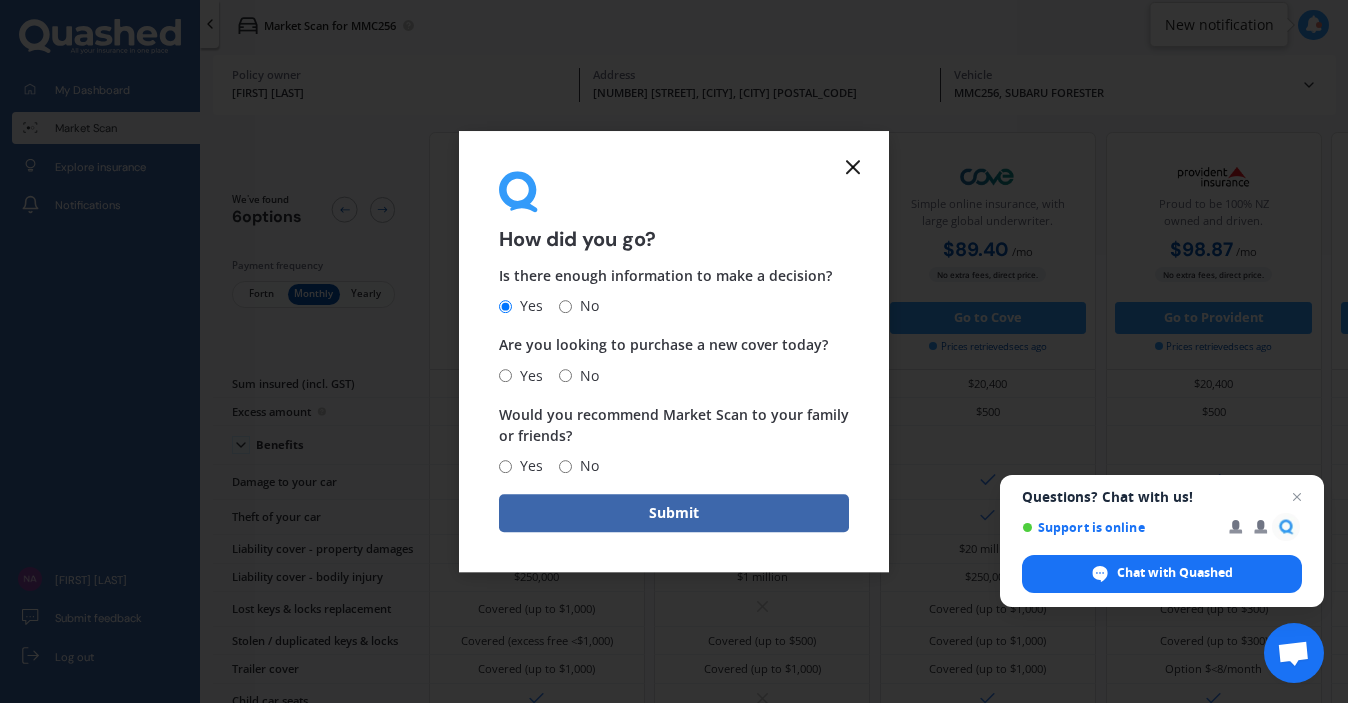 click on "No" at bounding box center [505, 375] 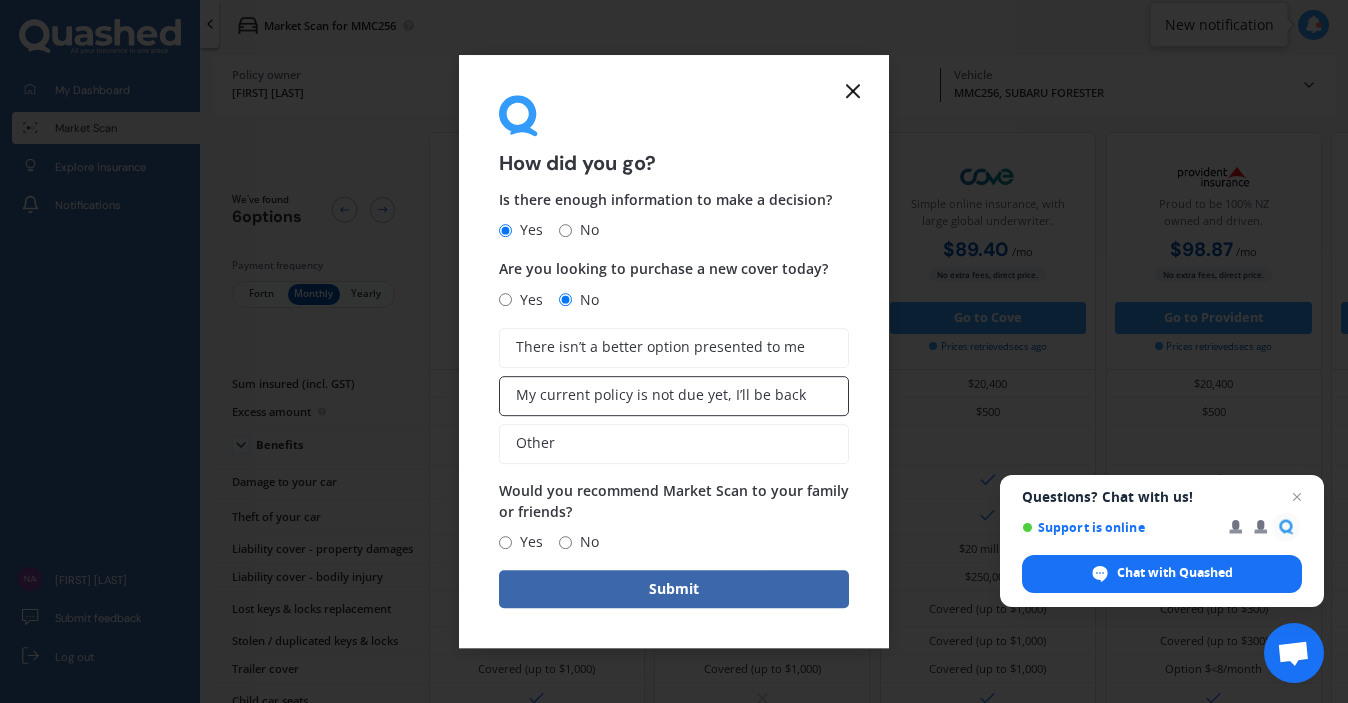 click on "My current policy is not due yet, I’ll be back" at bounding box center [660, 347] 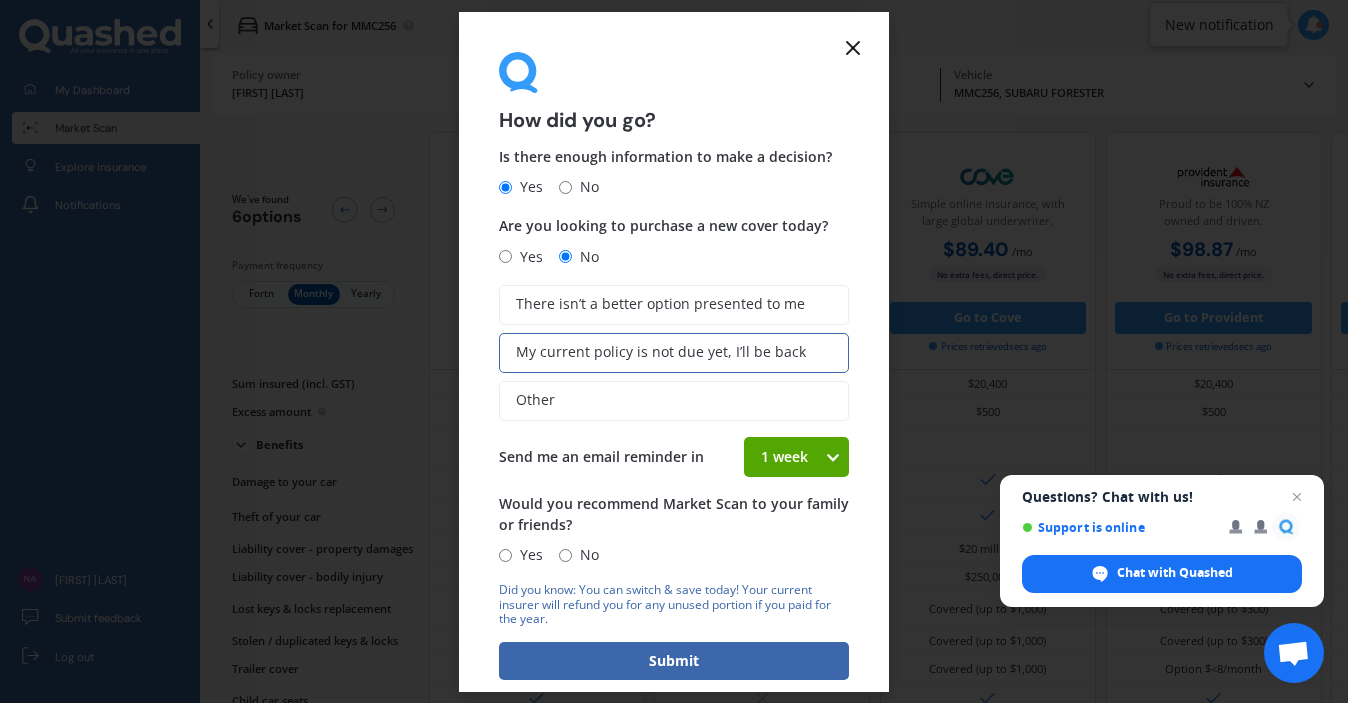 scroll, scrollTop: 30, scrollLeft: 0, axis: vertical 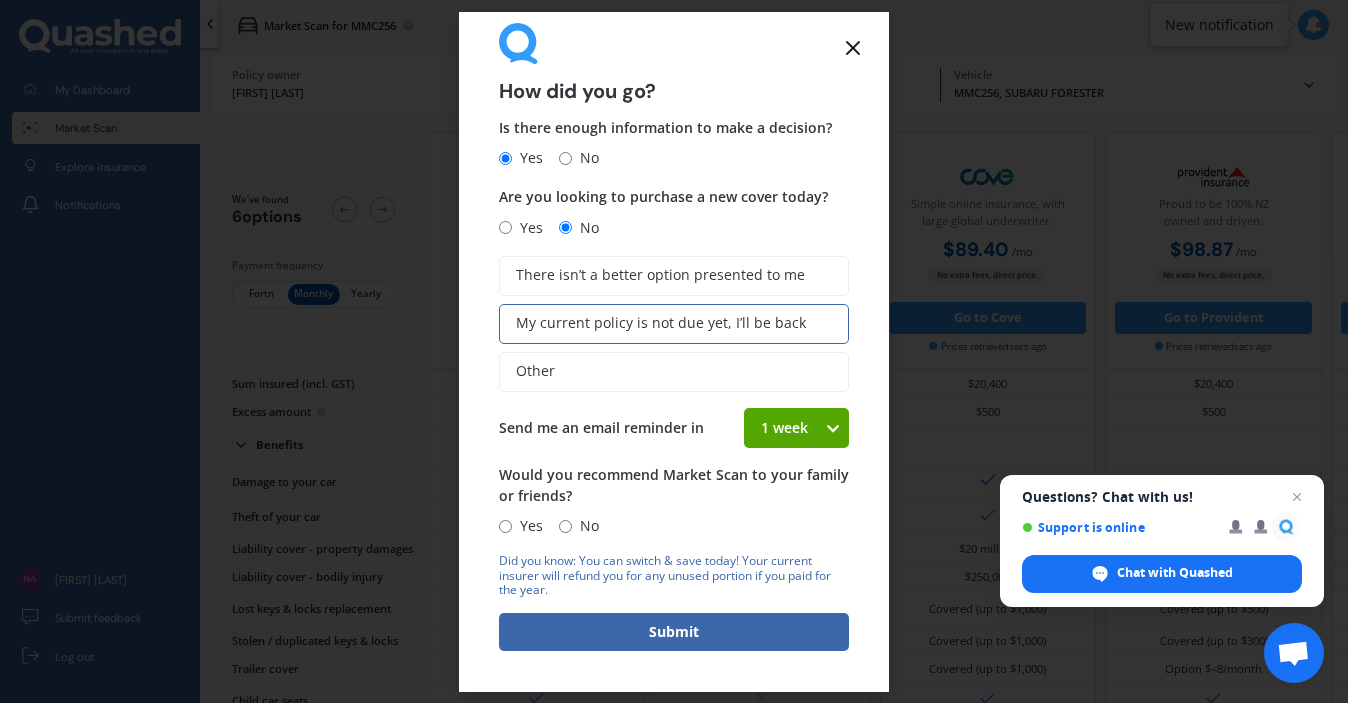 click at bounding box center (832, 428) 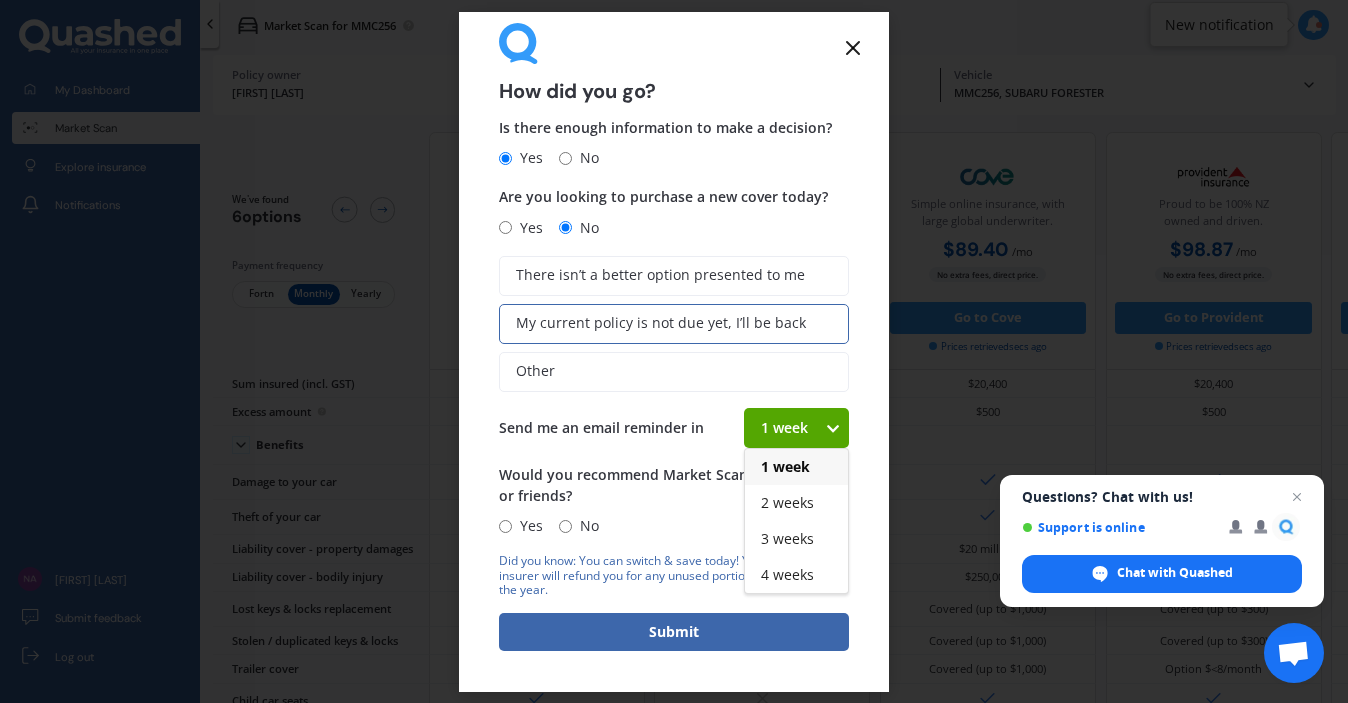 click on "How did you go? Is there enough information to make a decision? Yes No Are you looking to purchase a new cover today? Yes No There isn’t a better option presented to me My current policy is not due yet, I’ll be back Other Send me an email reminder in 1 week 1 week 2 weeks 3 weeks 4 weeks Would you recommend Market Scan to your family or friends? Yes No Did you know: You can switch & save today! Your current insurer will refund you for any unused portion if you paid for the year. Submit" at bounding box center (674, 352) 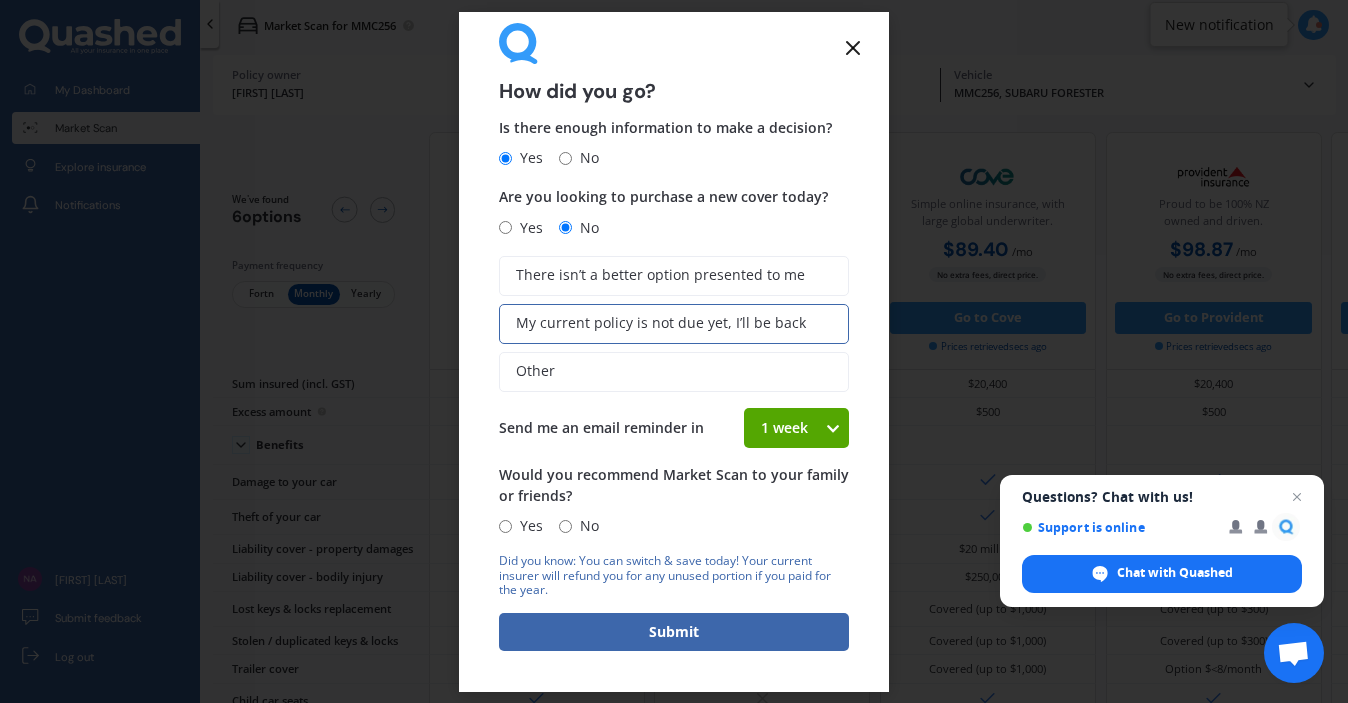 click at bounding box center [853, 48] 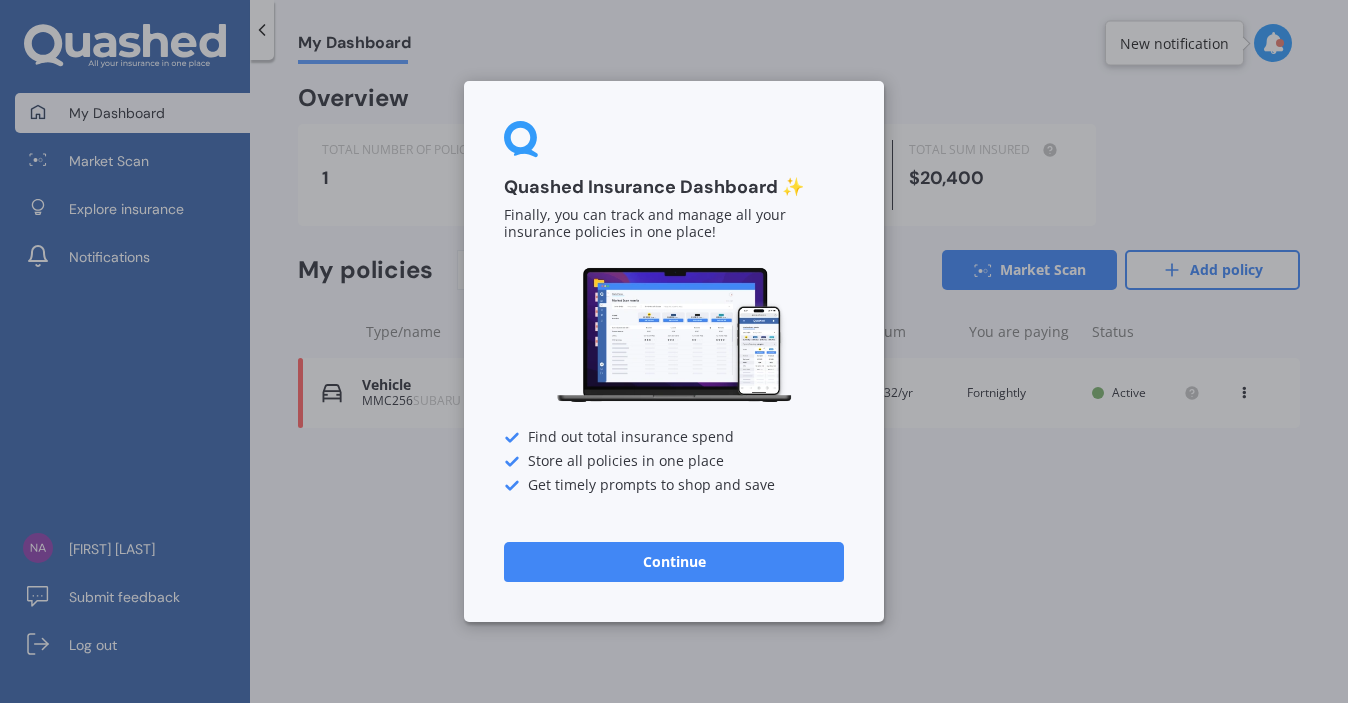 click on "Continue" at bounding box center [674, 562] 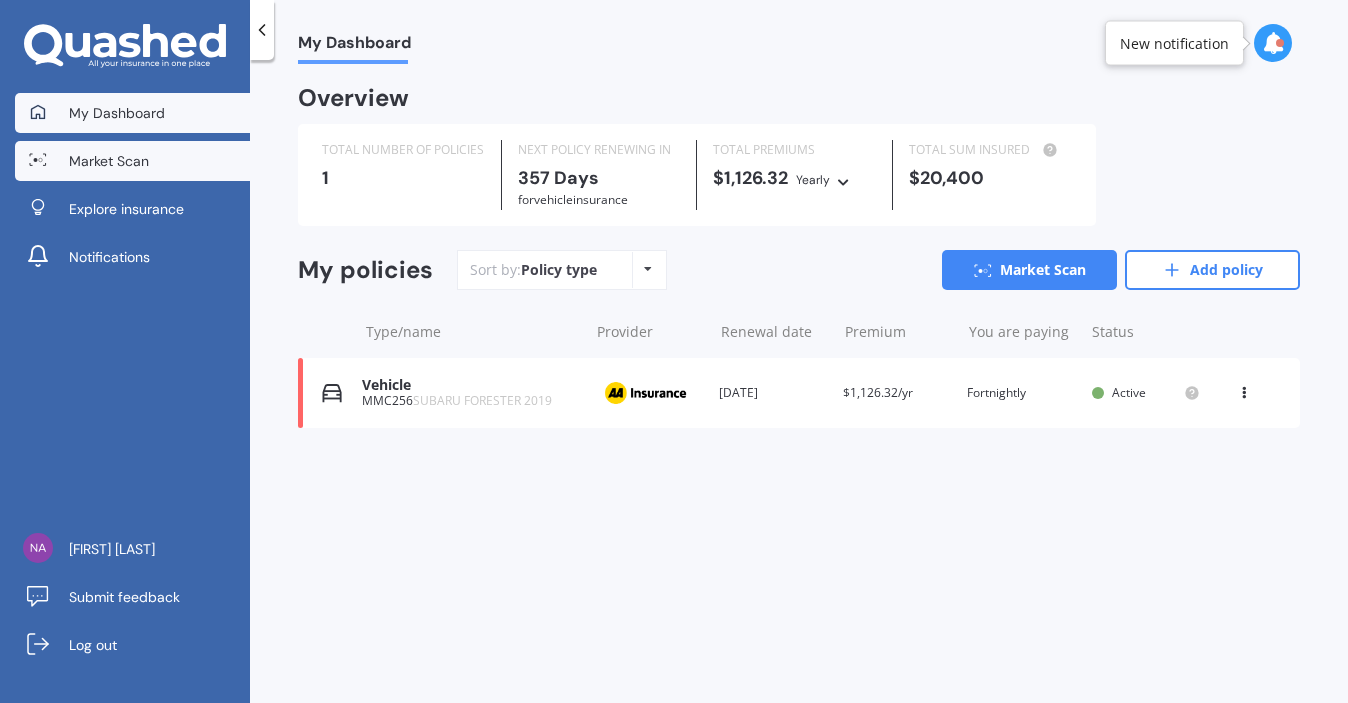 click on "Market Scan" at bounding box center (132, 161) 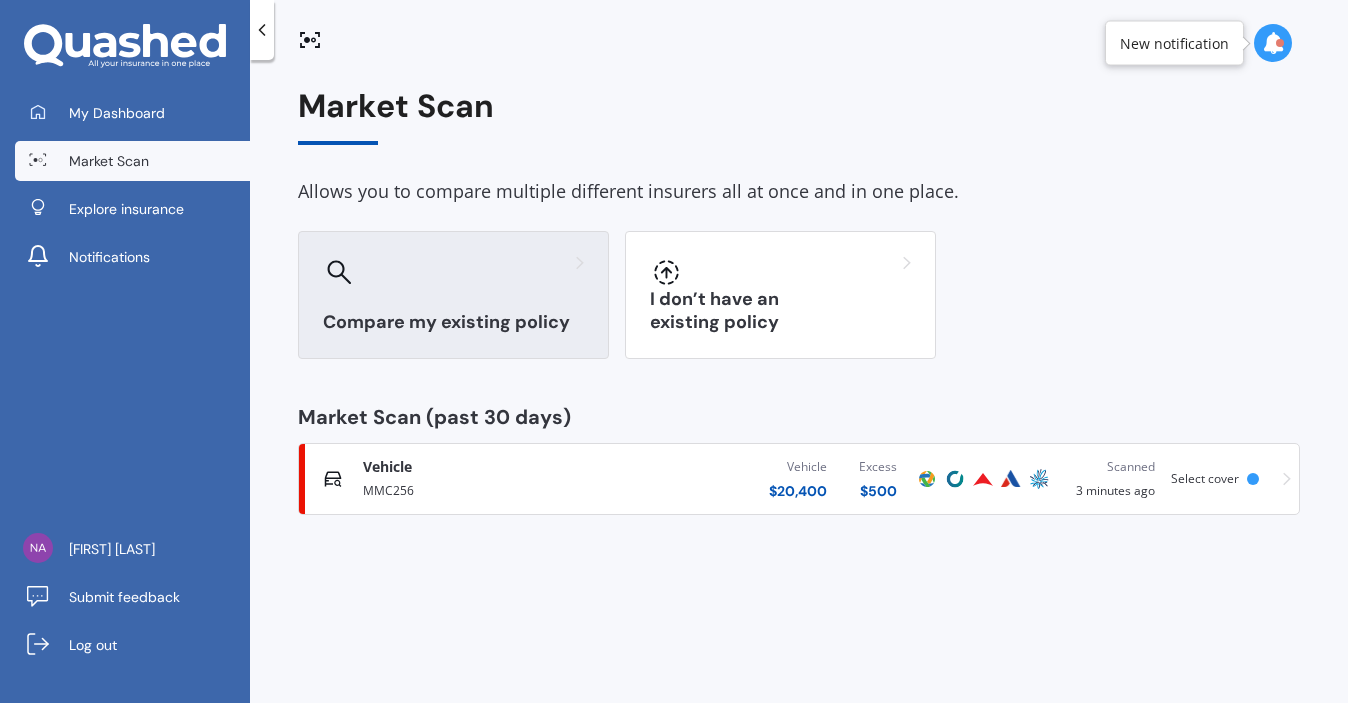 click on "Compare my existing policy" at bounding box center [453, 322] 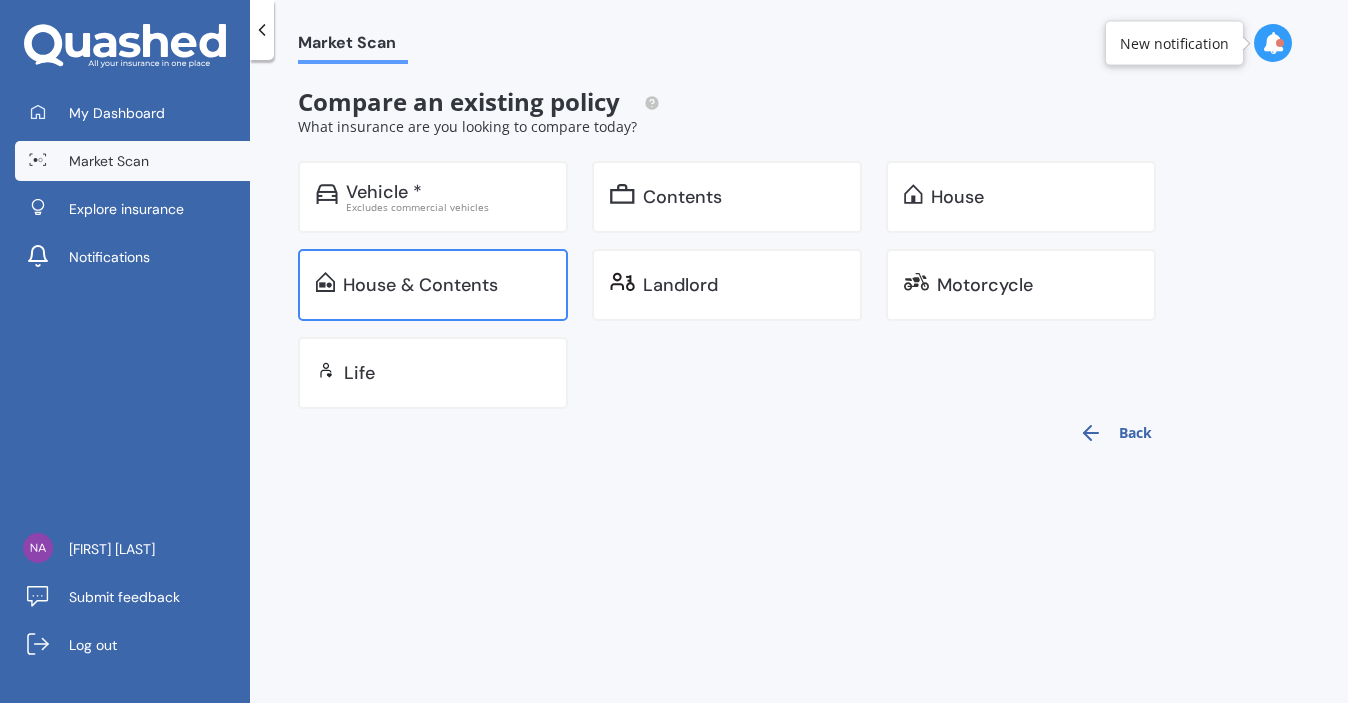click on "House & Contents" at bounding box center [448, 192] 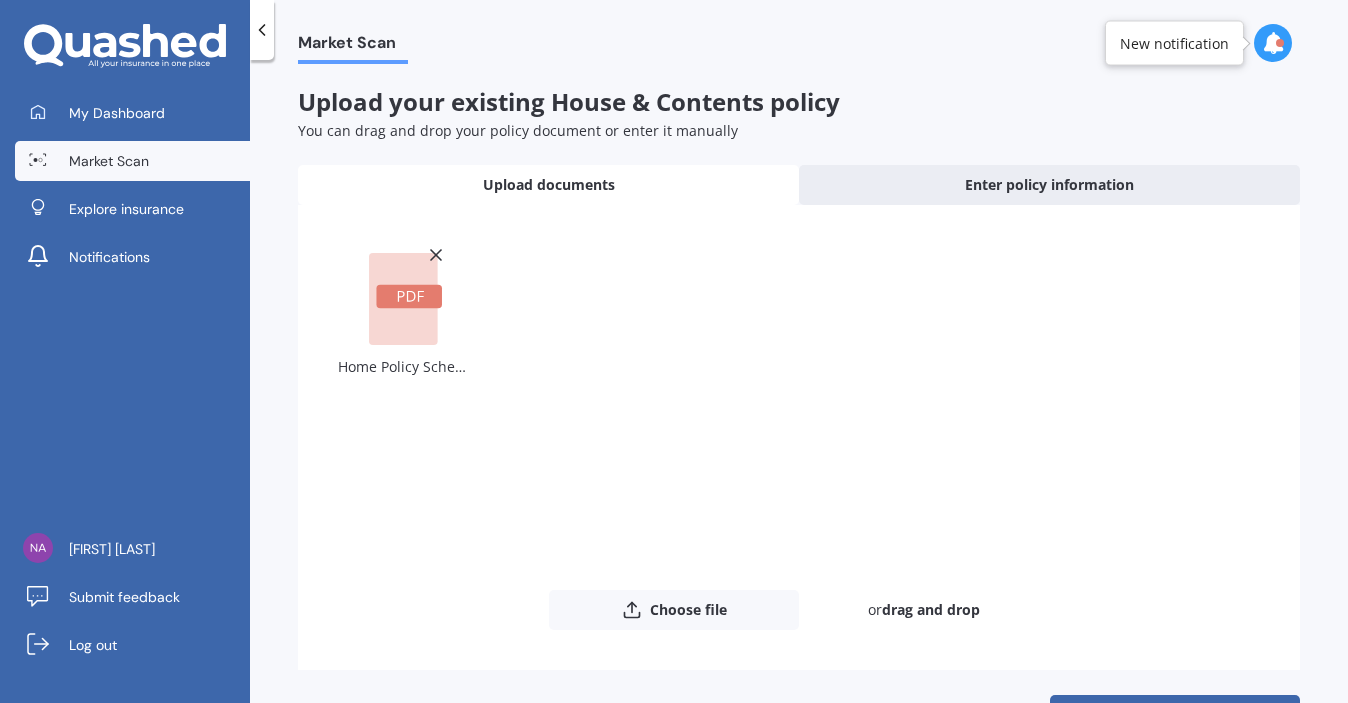 scroll, scrollTop: 67, scrollLeft: 0, axis: vertical 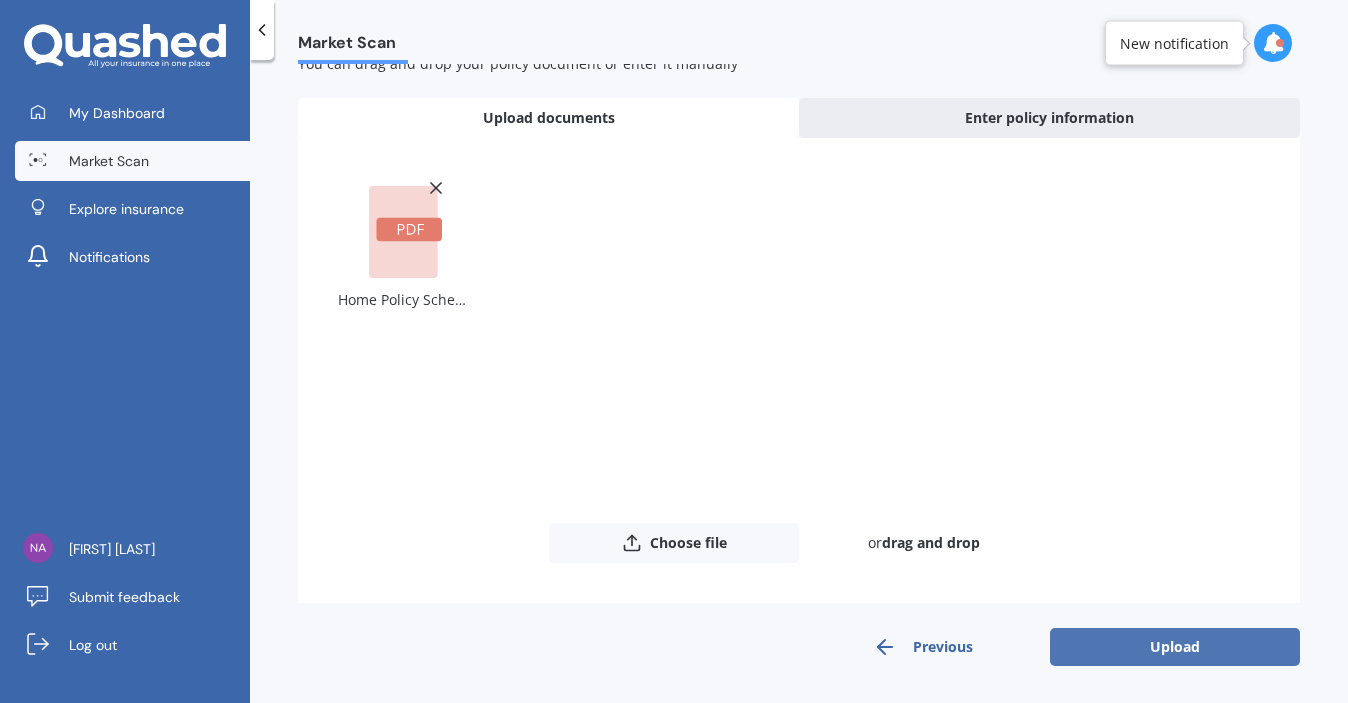 click on "Upload" at bounding box center (1175, 647) 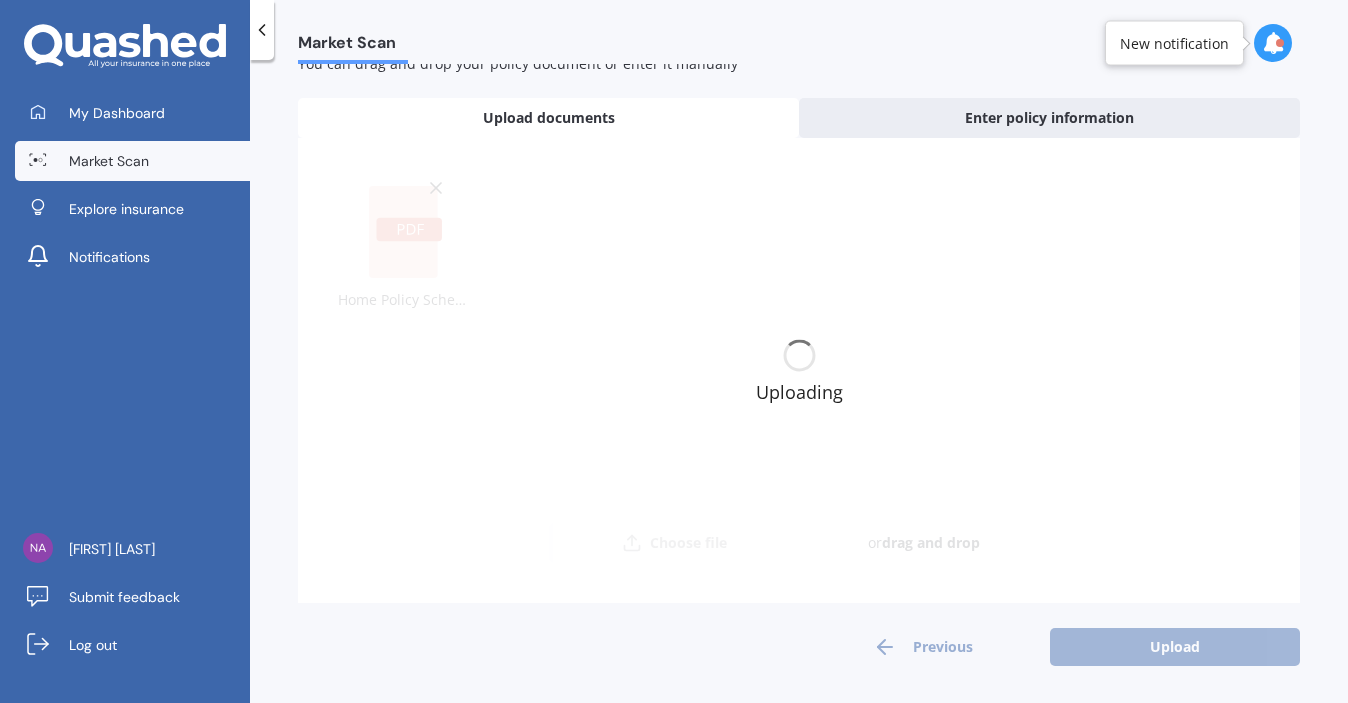 scroll, scrollTop: 0, scrollLeft: 0, axis: both 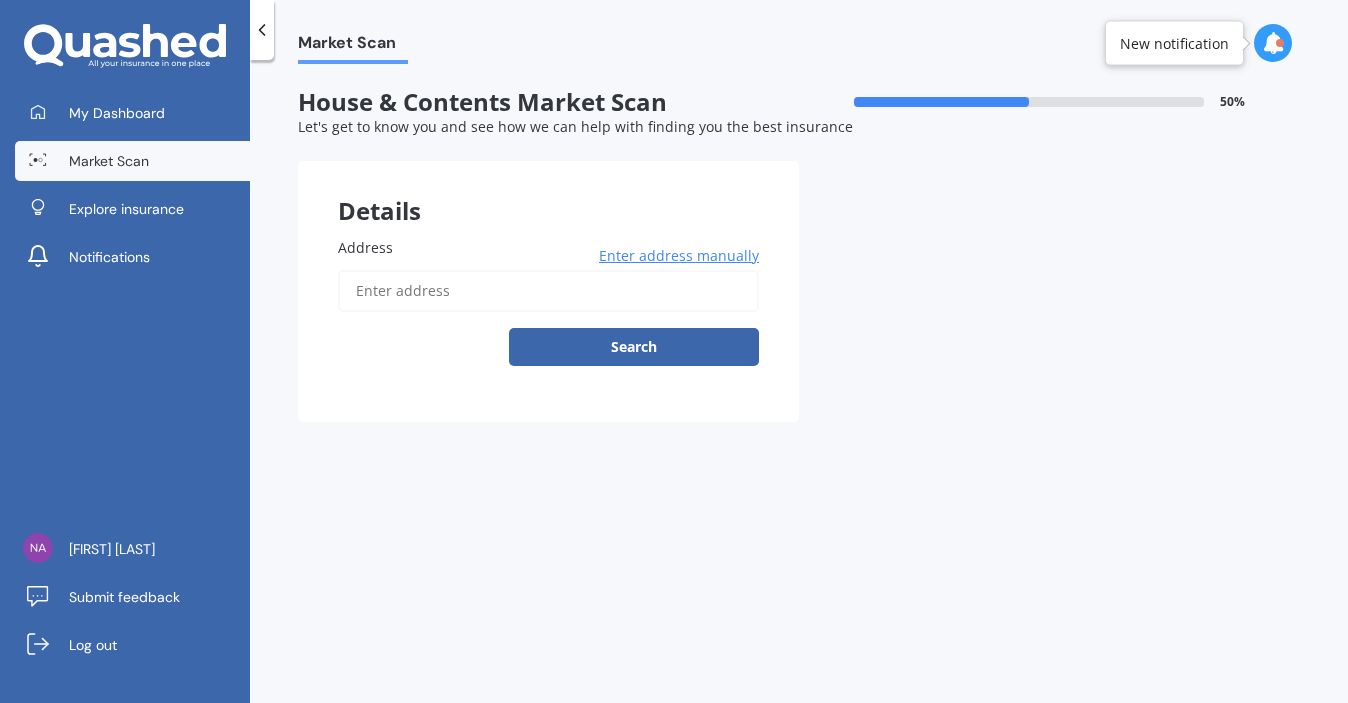 click on "Address" at bounding box center (548, 291) 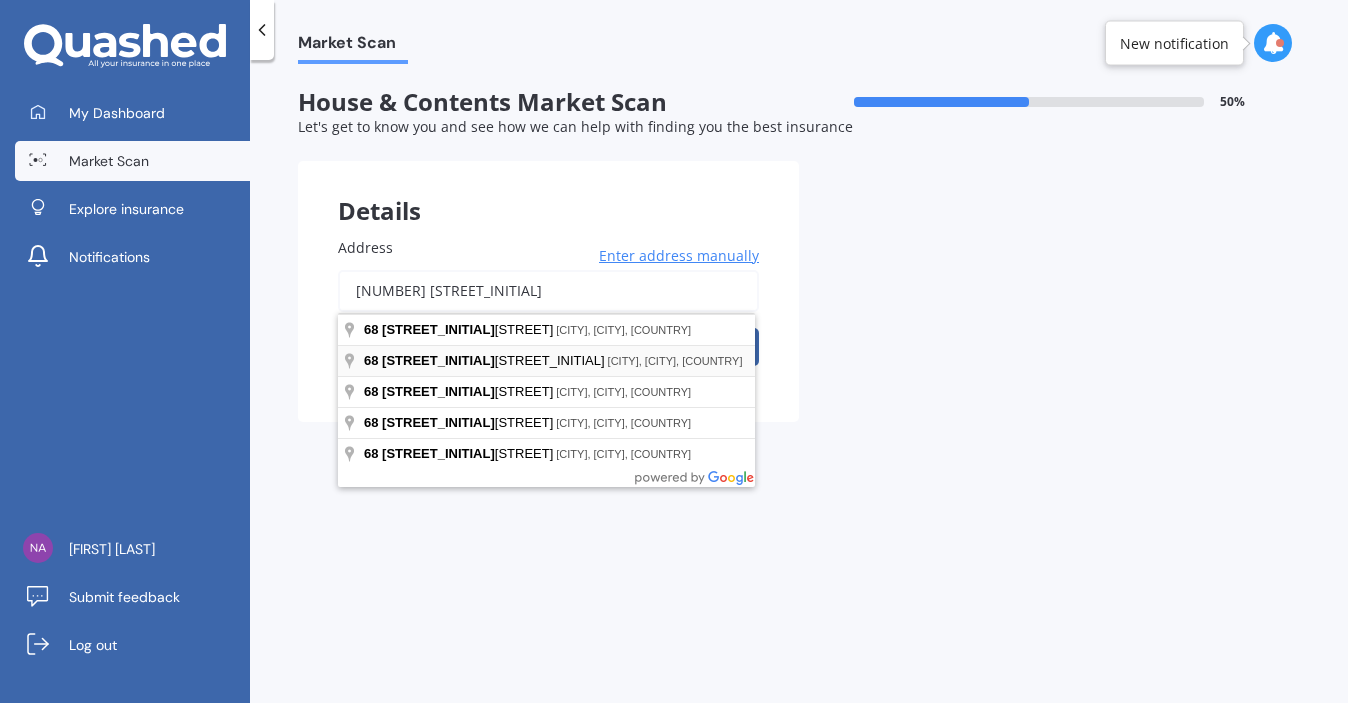 type on "[NUMBER] [STREET_INITIAL]" 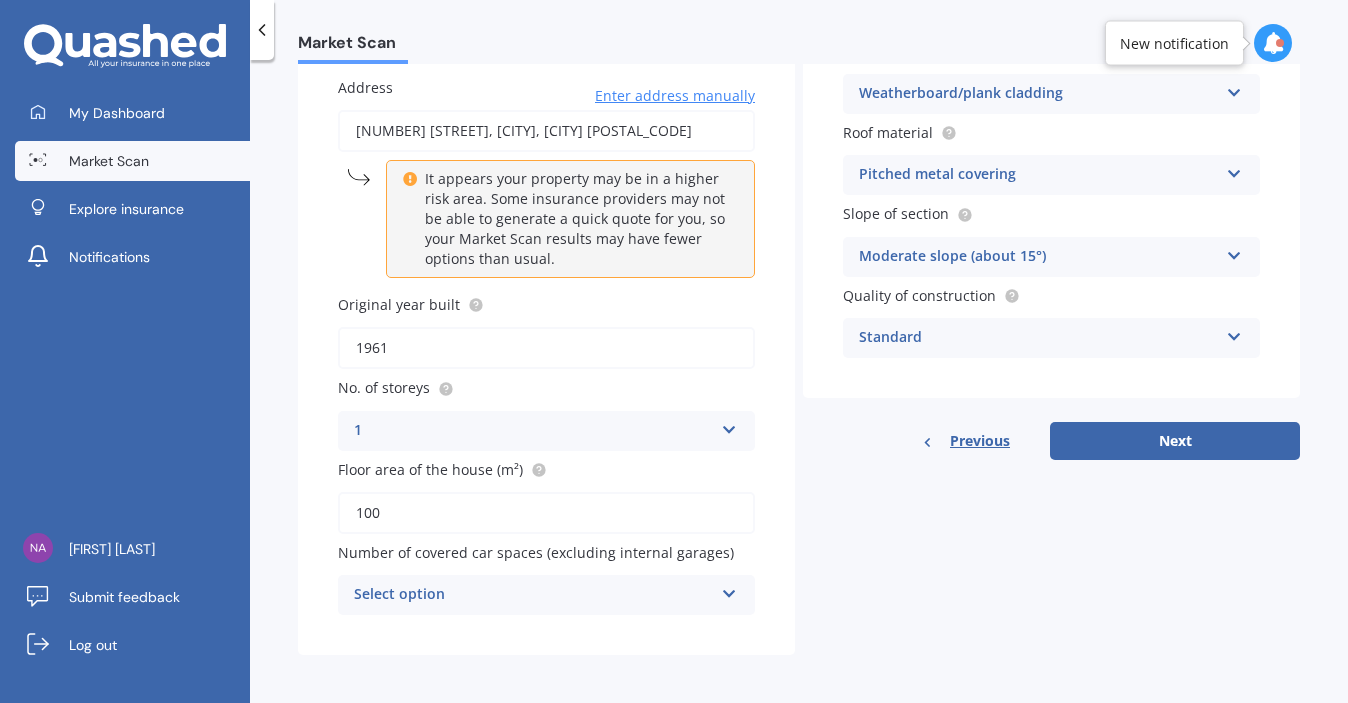 scroll, scrollTop: 166, scrollLeft: 0, axis: vertical 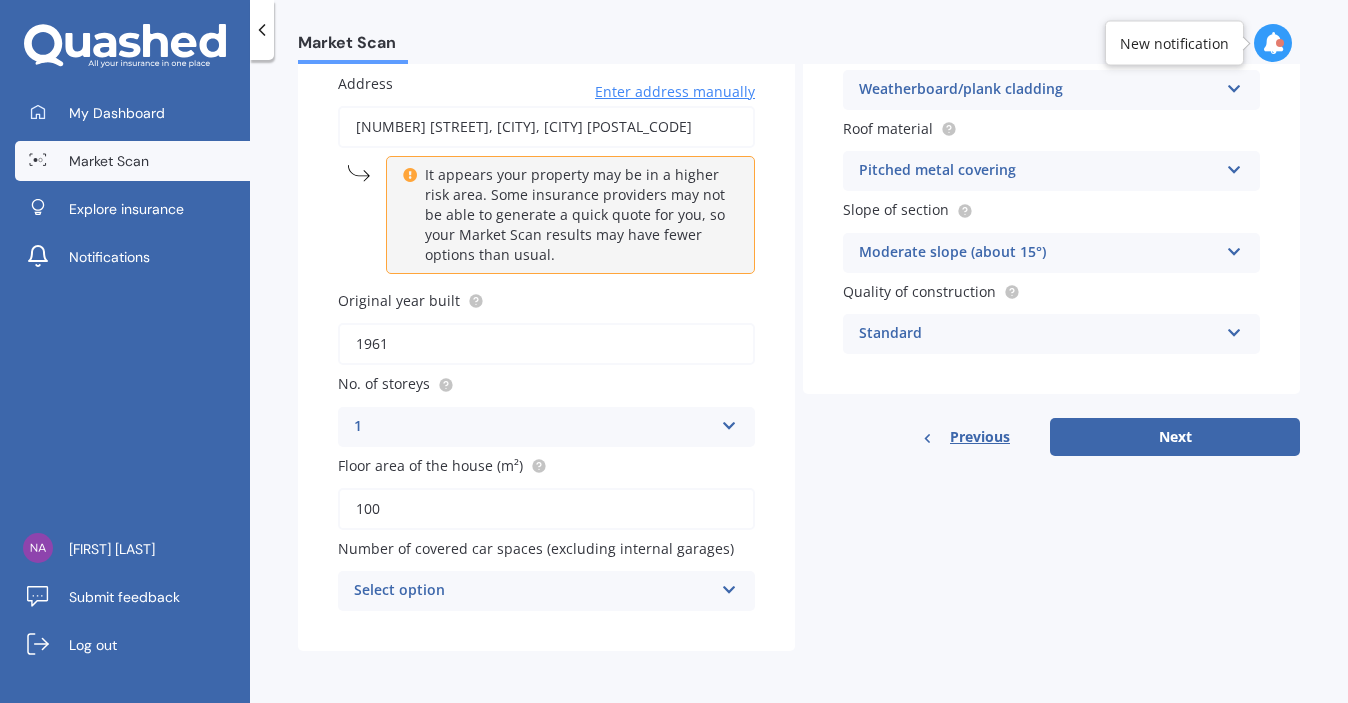 click on "Select option 0 1 2 3 4 5+" at bounding box center (546, 427) 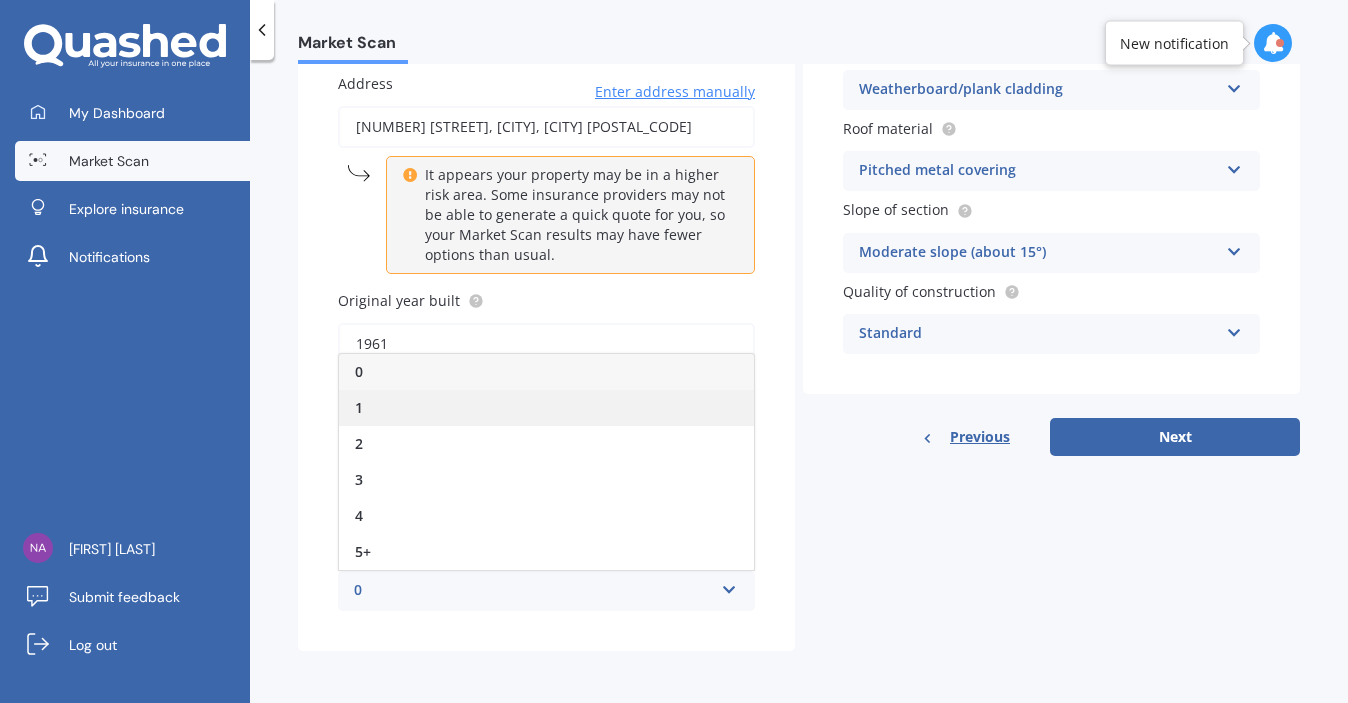 click on "1" at bounding box center (546, 408) 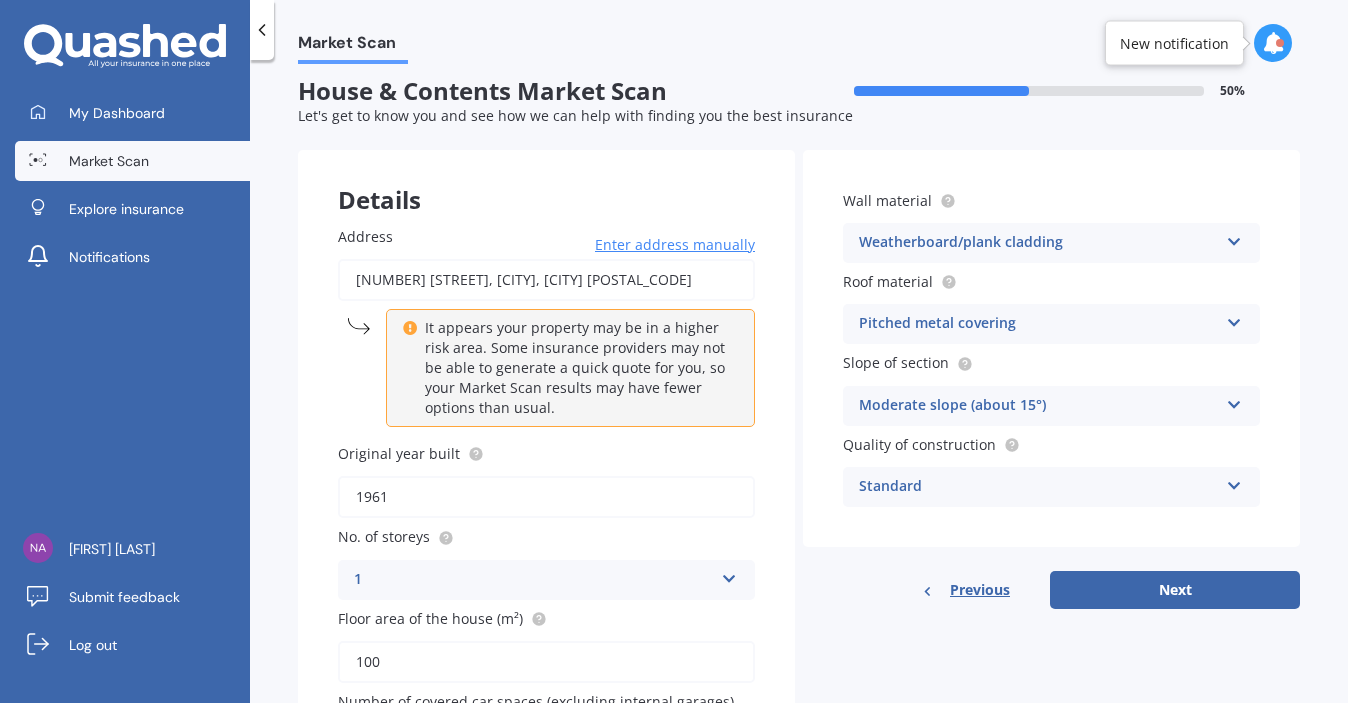 scroll, scrollTop: 0, scrollLeft: 0, axis: both 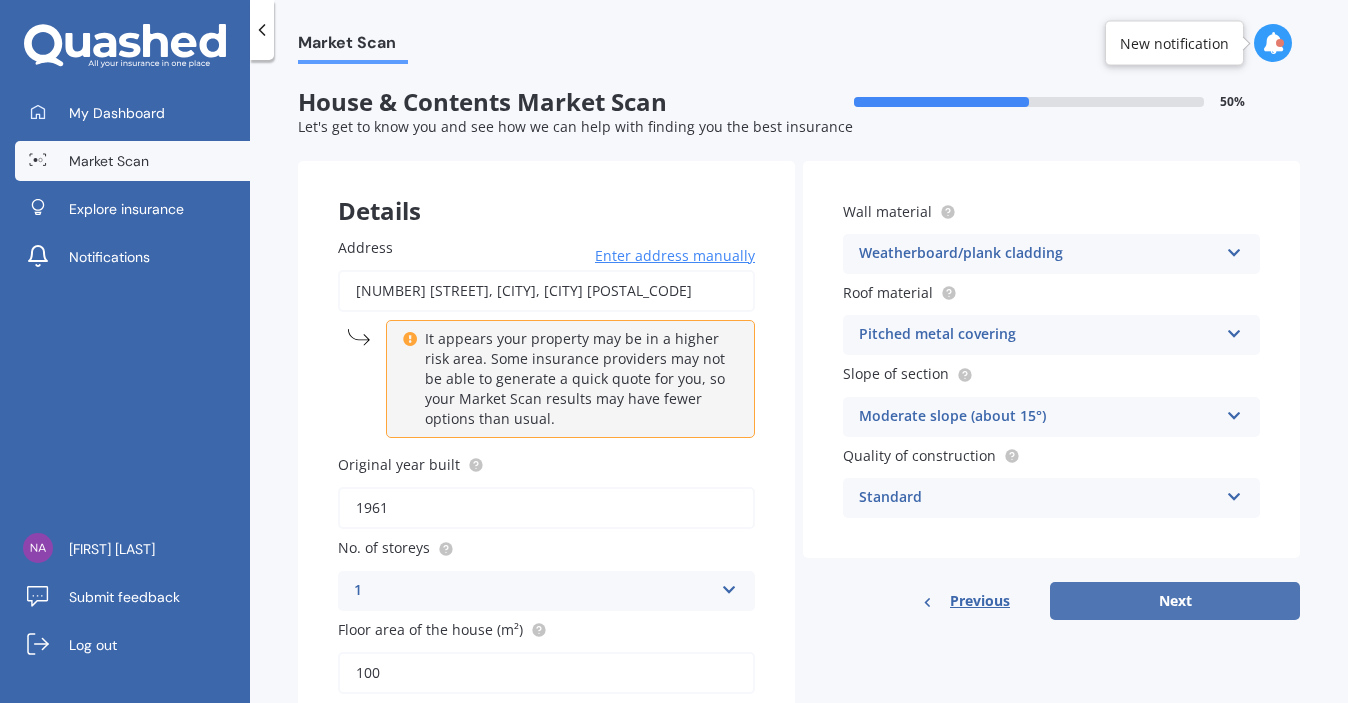 click on "Next" at bounding box center [1175, 601] 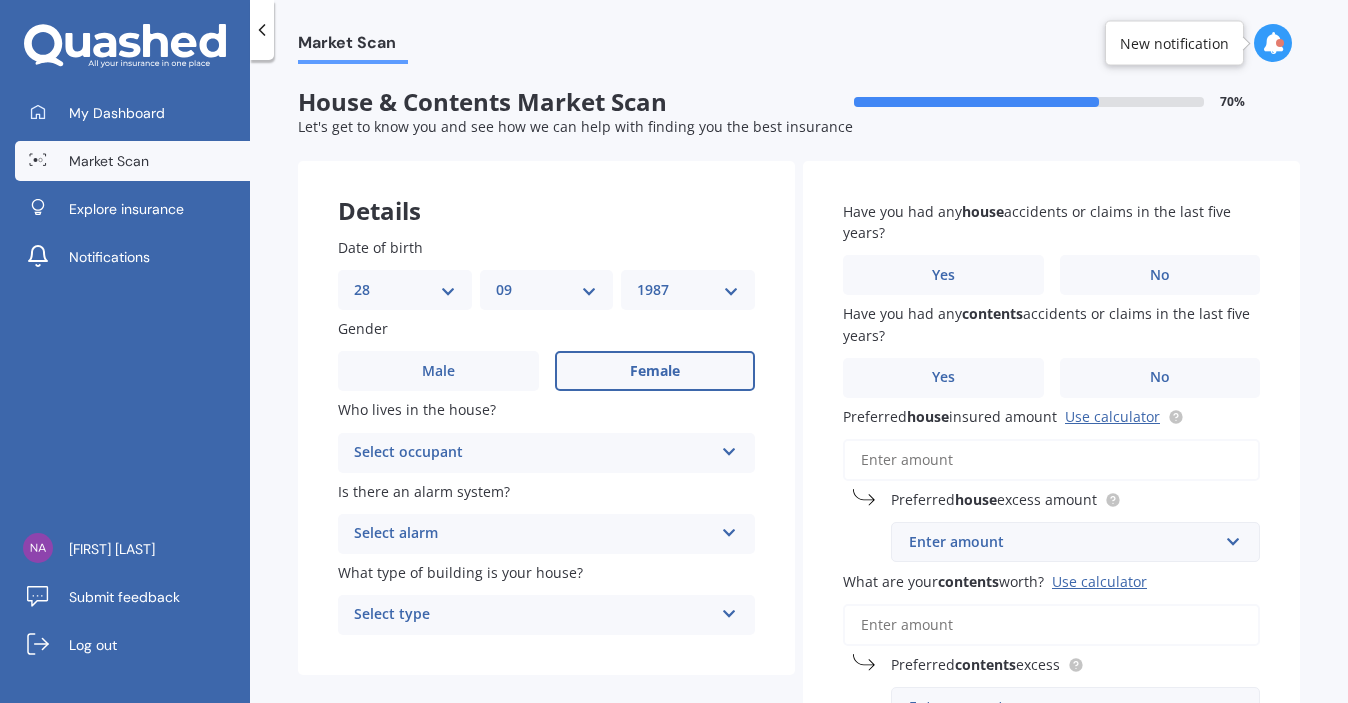 click at bounding box center (729, 448) 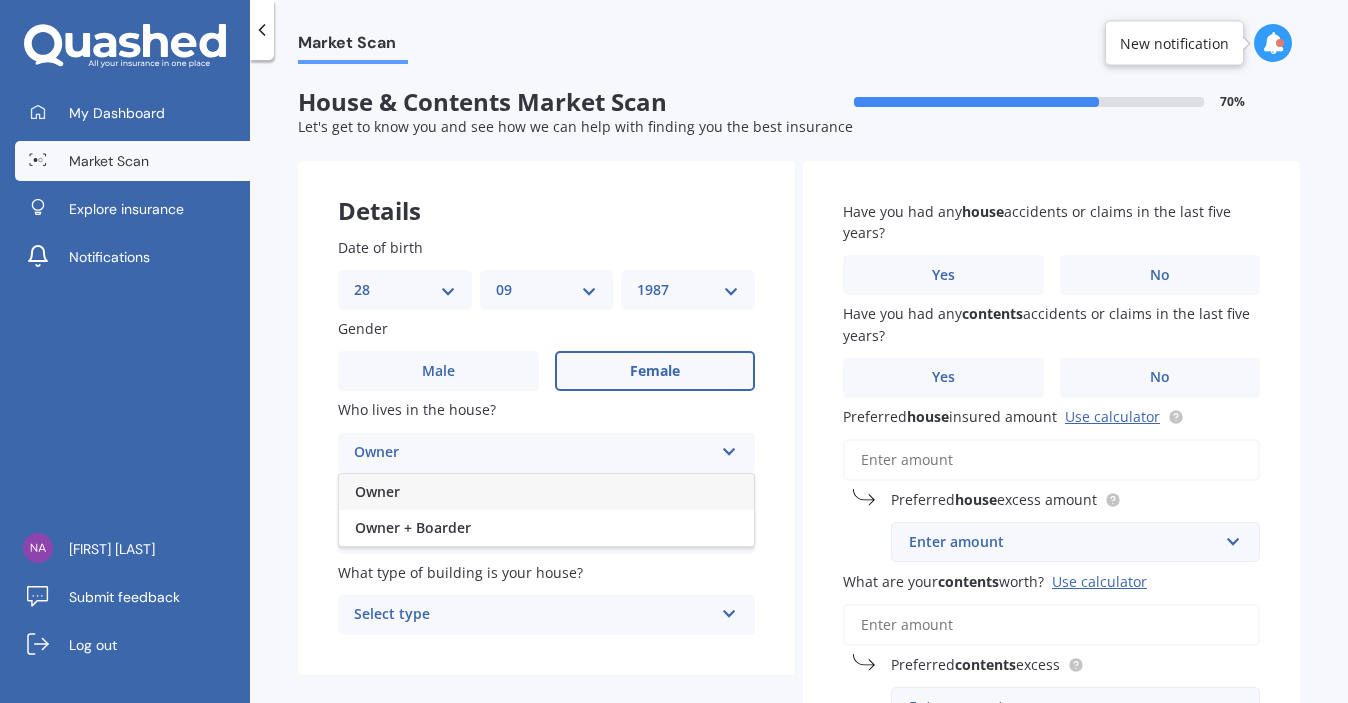 click on "Owner" at bounding box center (546, 492) 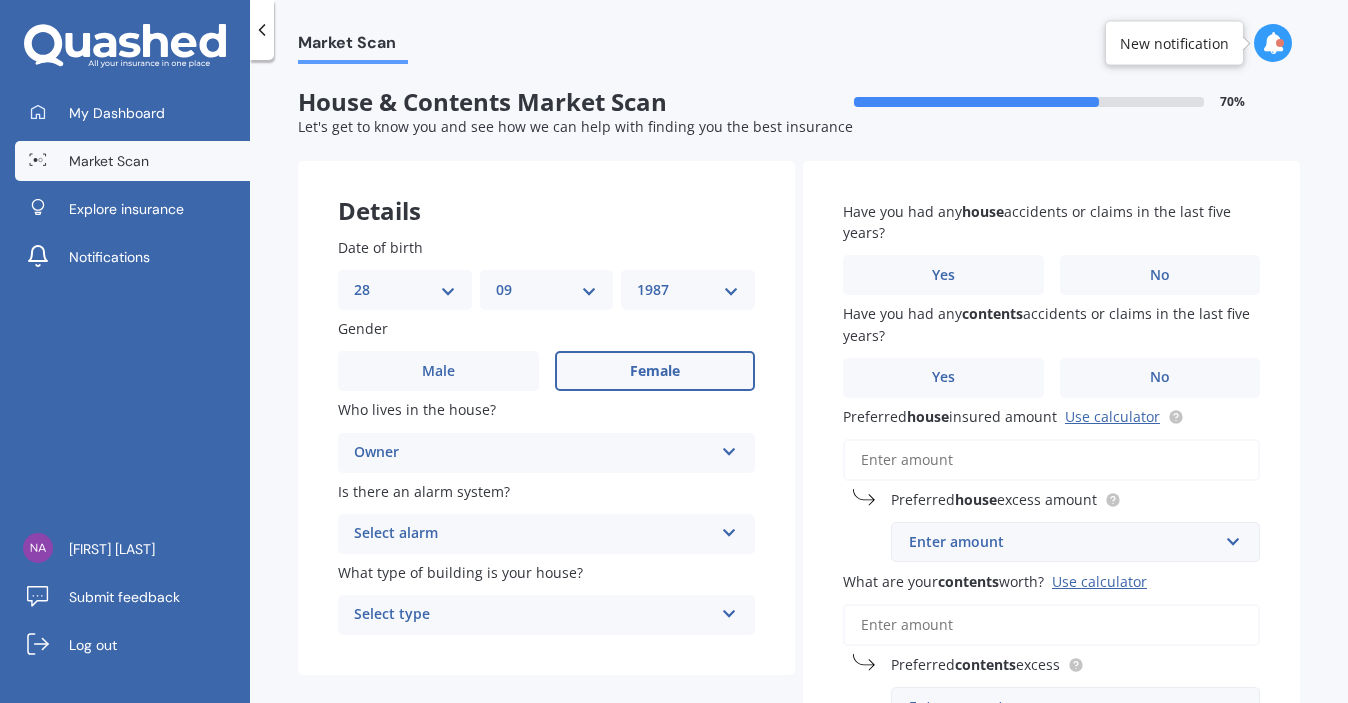 click on "Select alarm" at bounding box center [533, 534] 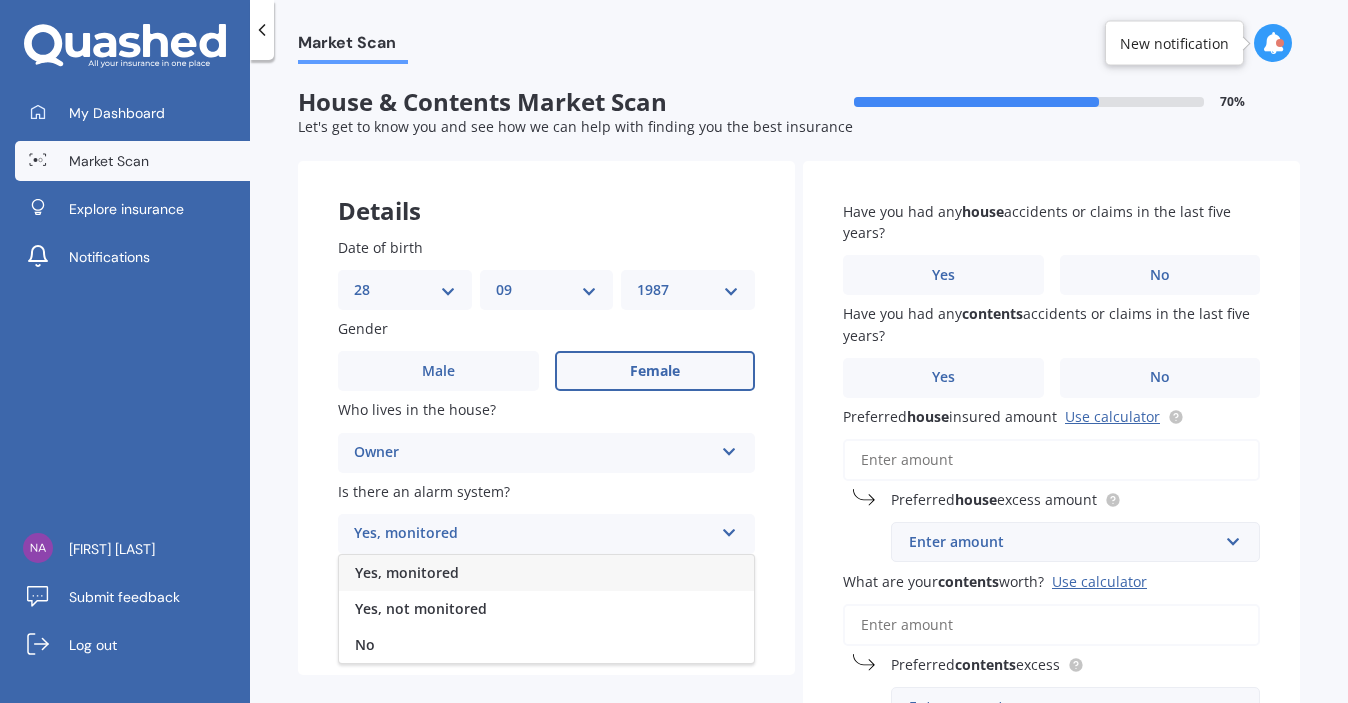 click on "Yes, monitored" at bounding box center [546, 573] 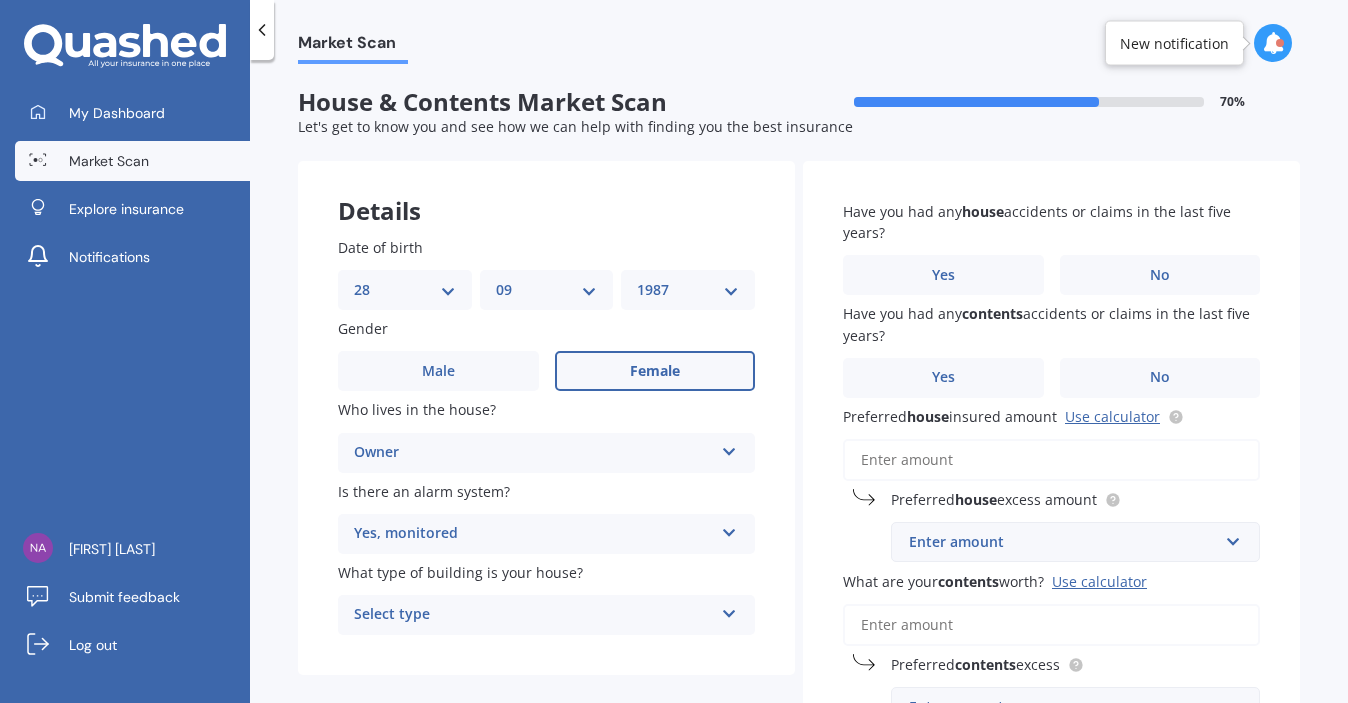 click on "Yes, monitored Yes, monitored Yes, not monitored No" at bounding box center [546, 453] 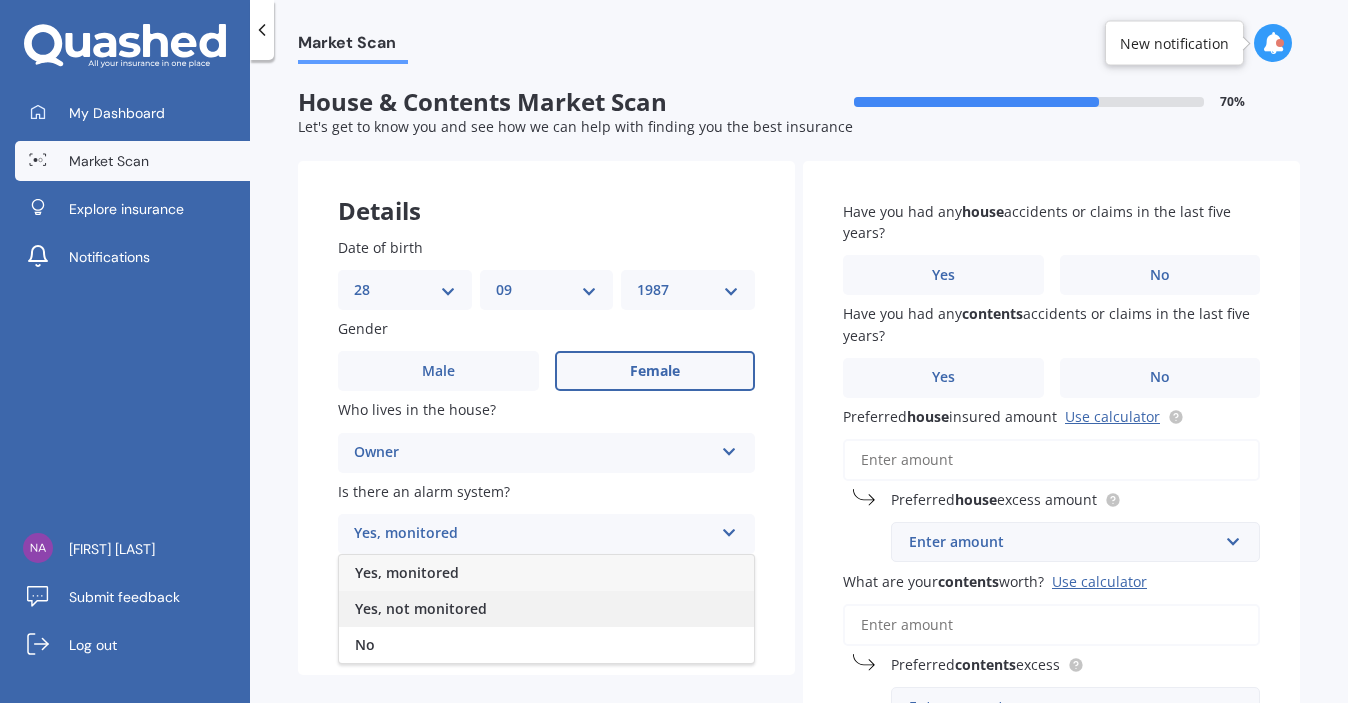 click on "Yes, not monitored" at bounding box center [546, 609] 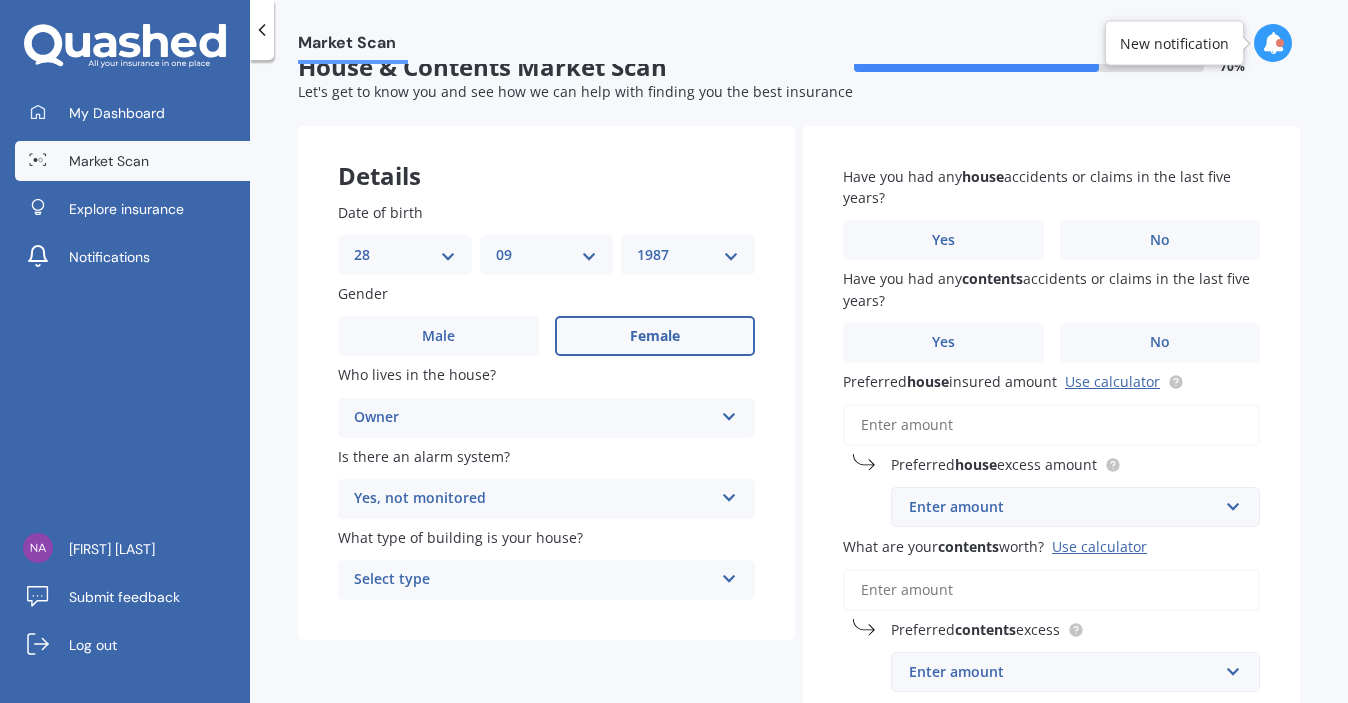 scroll, scrollTop: 58, scrollLeft: 0, axis: vertical 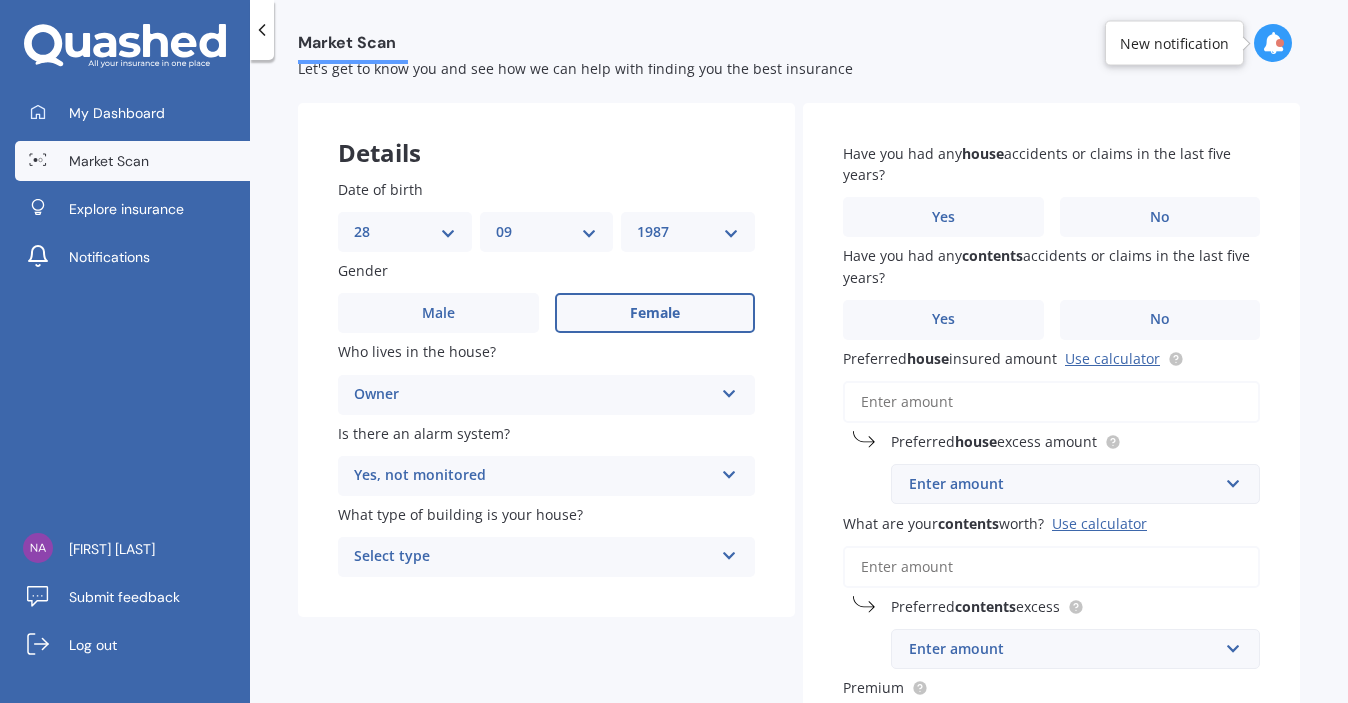 click on "Select type" at bounding box center (533, 557) 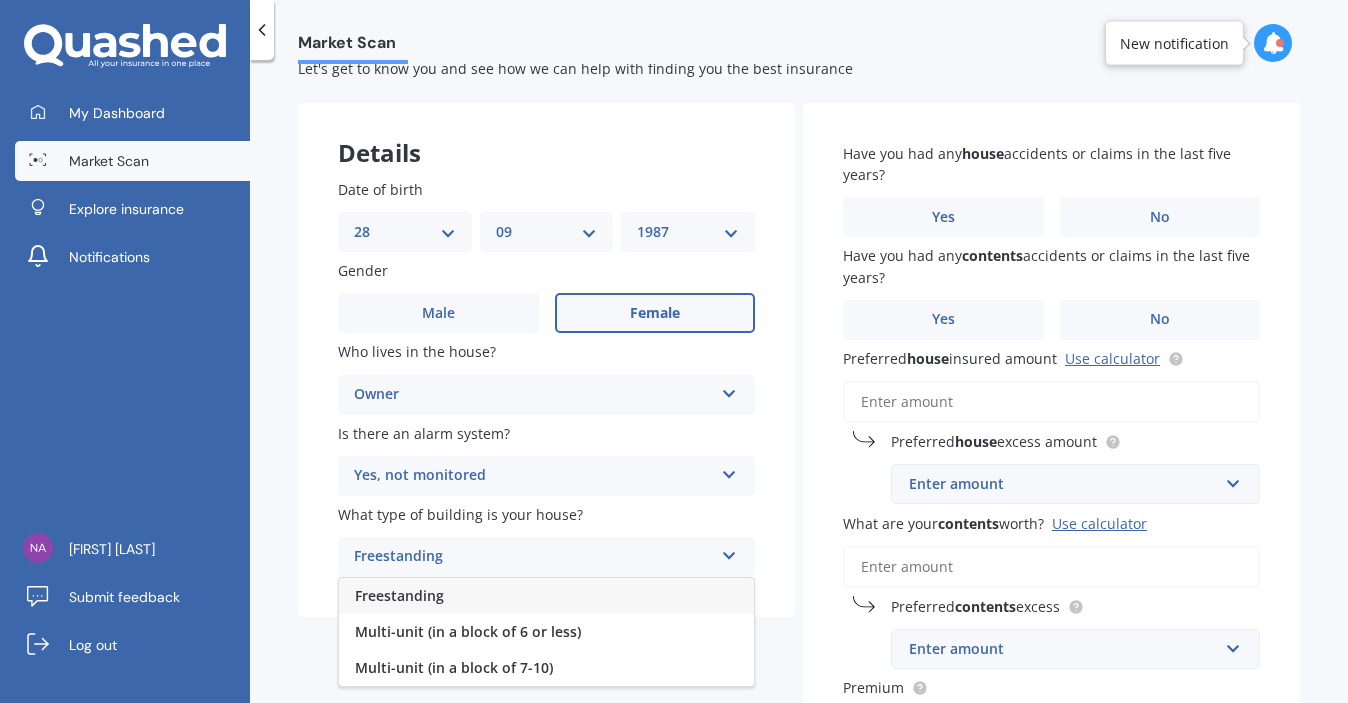 click on "Freestanding" at bounding box center [546, 596] 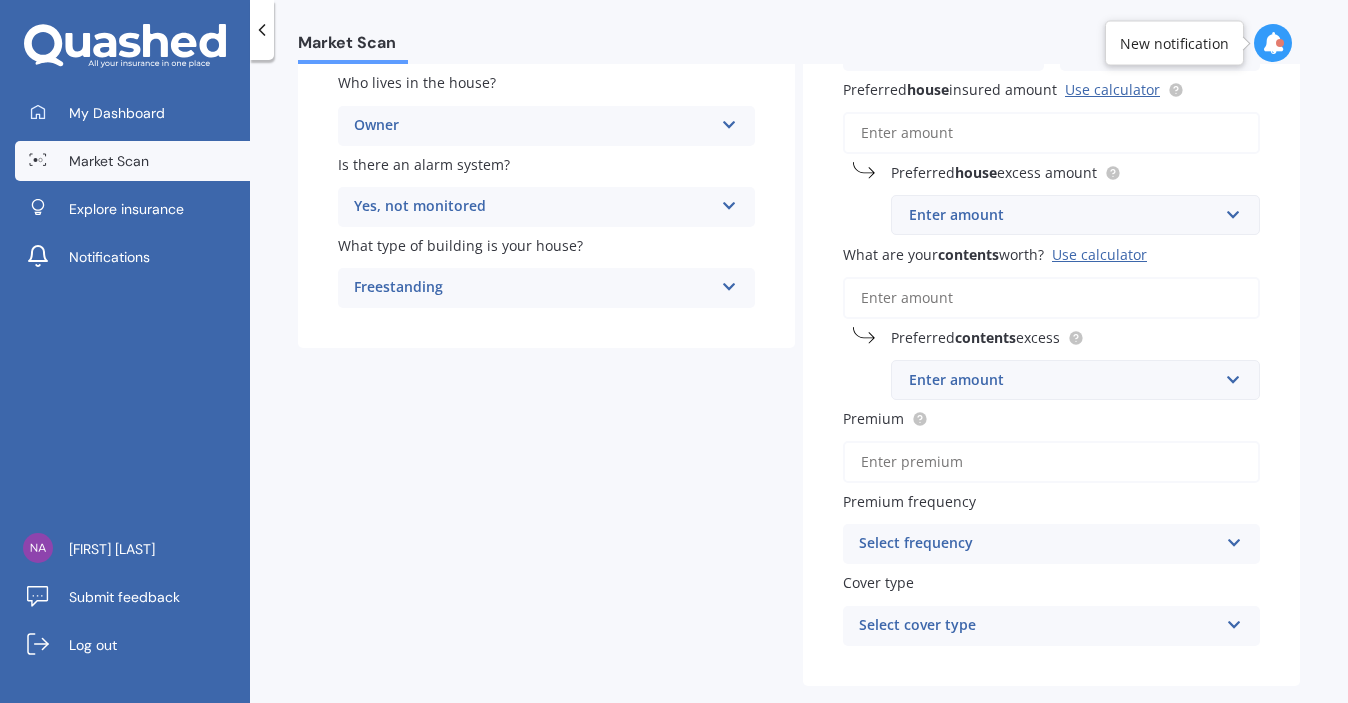 scroll, scrollTop: 0, scrollLeft: 0, axis: both 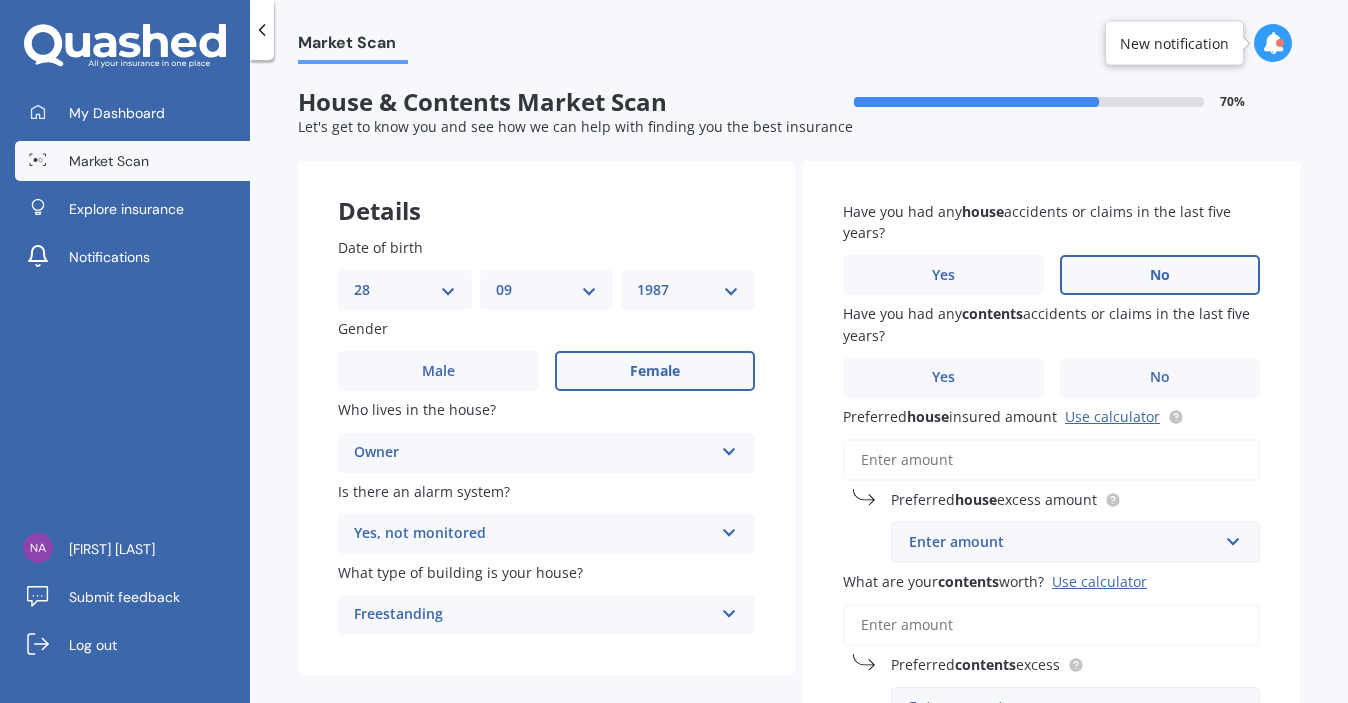 click on "No" at bounding box center (655, 371) 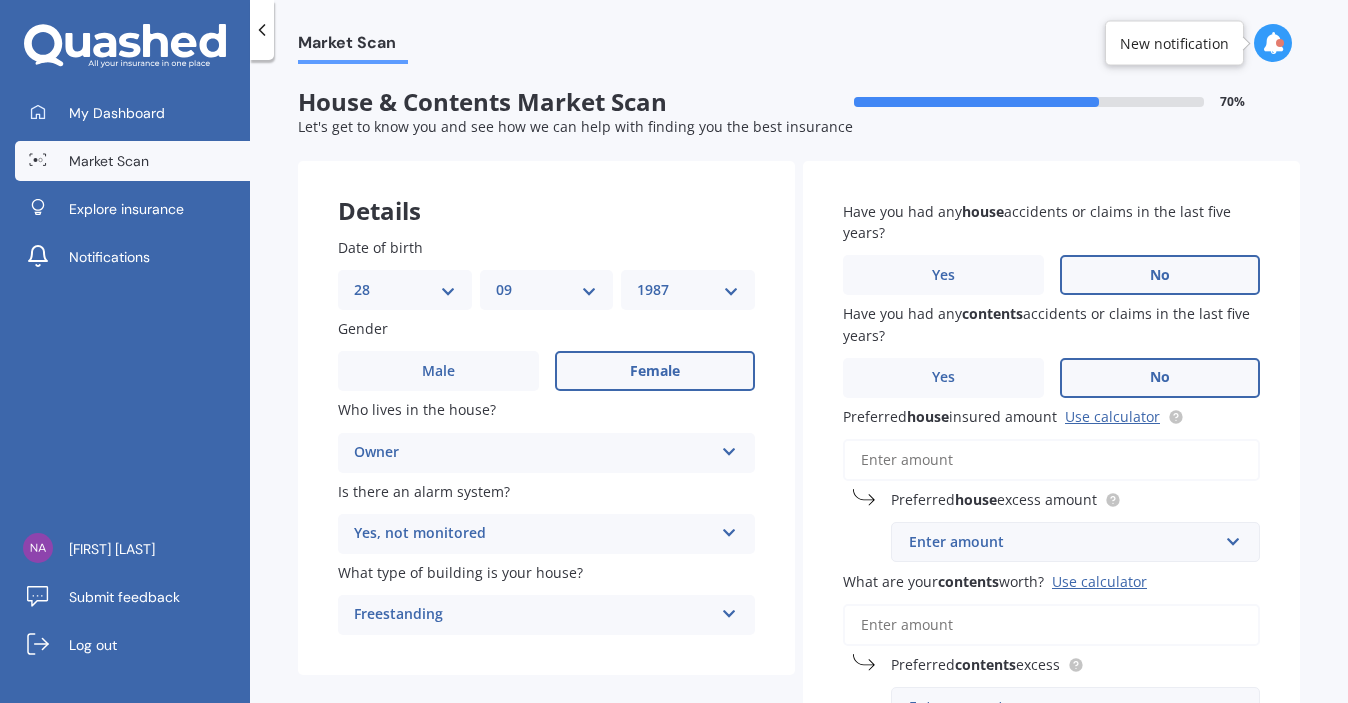 click on "No" at bounding box center [655, 371] 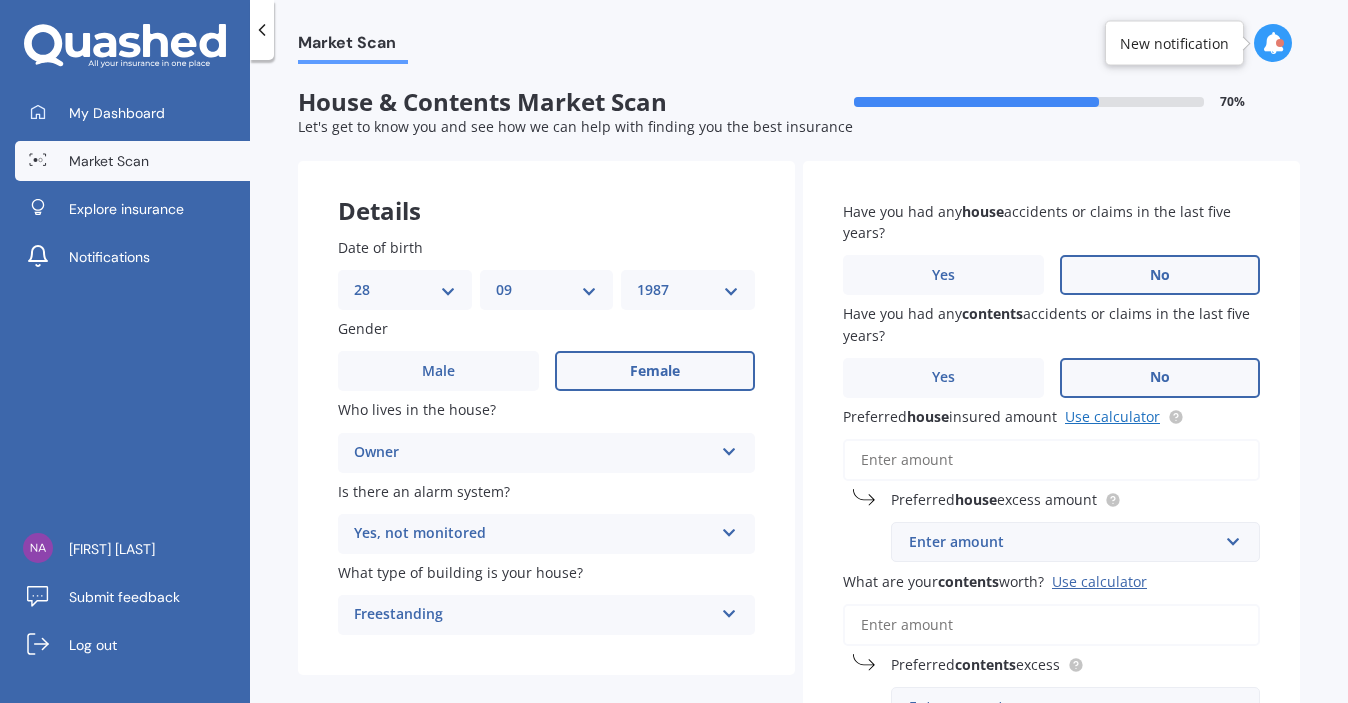 click on "Use calculator" at bounding box center (1112, 416) 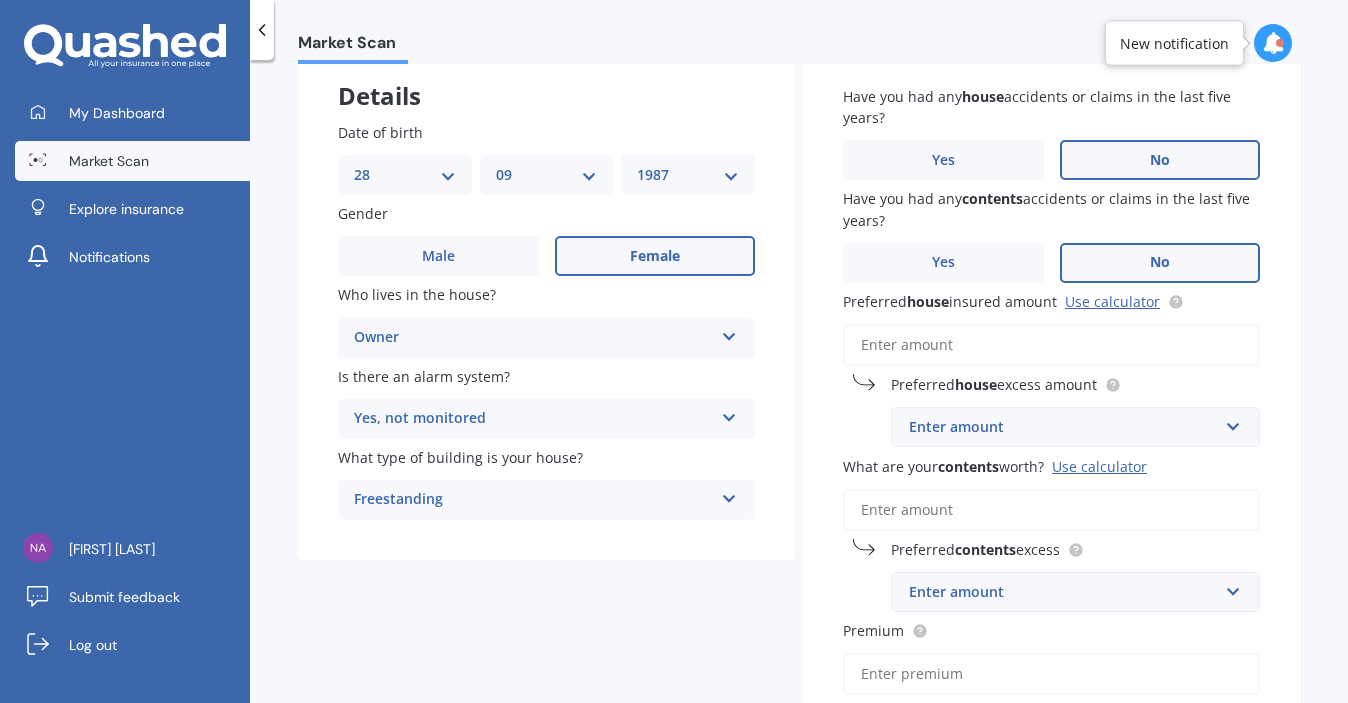 scroll, scrollTop: 135, scrollLeft: 0, axis: vertical 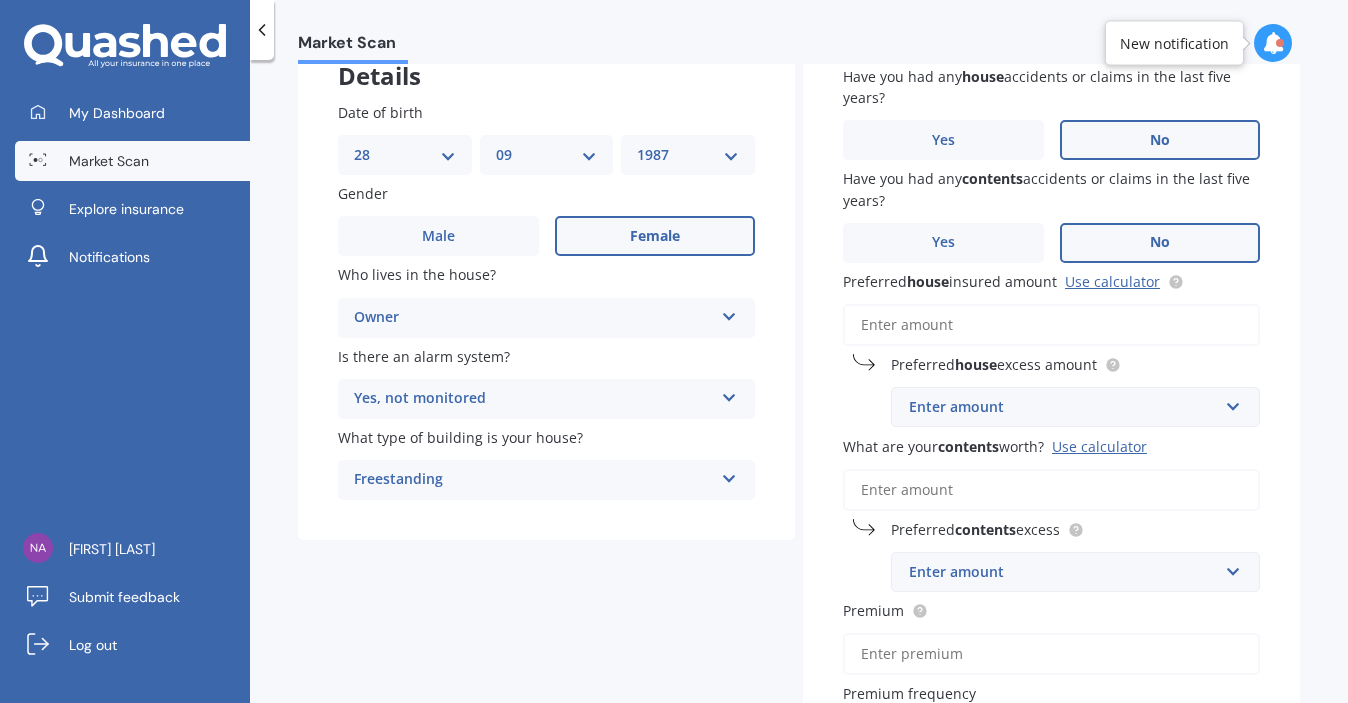 click on "Preferred  house  insured amount Use calculator" at bounding box center [1051, 325] 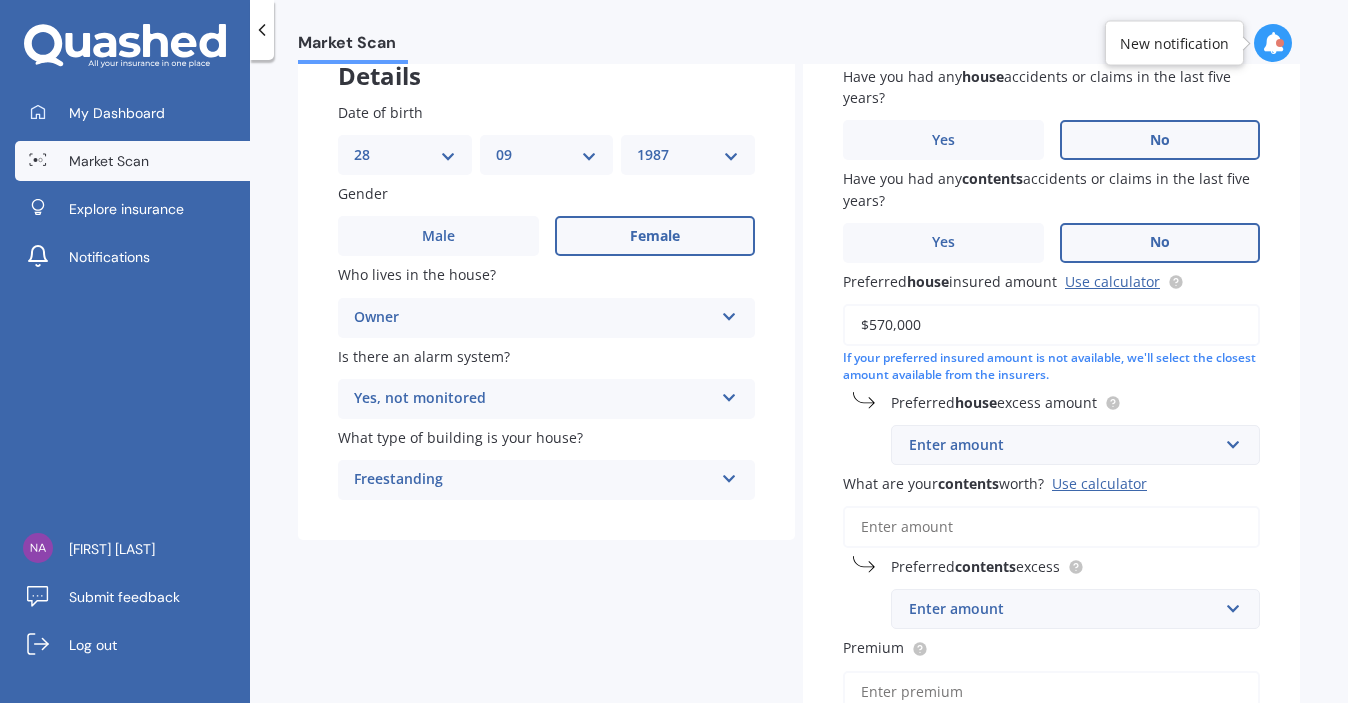 click on "$570,000" at bounding box center (1051, 325) 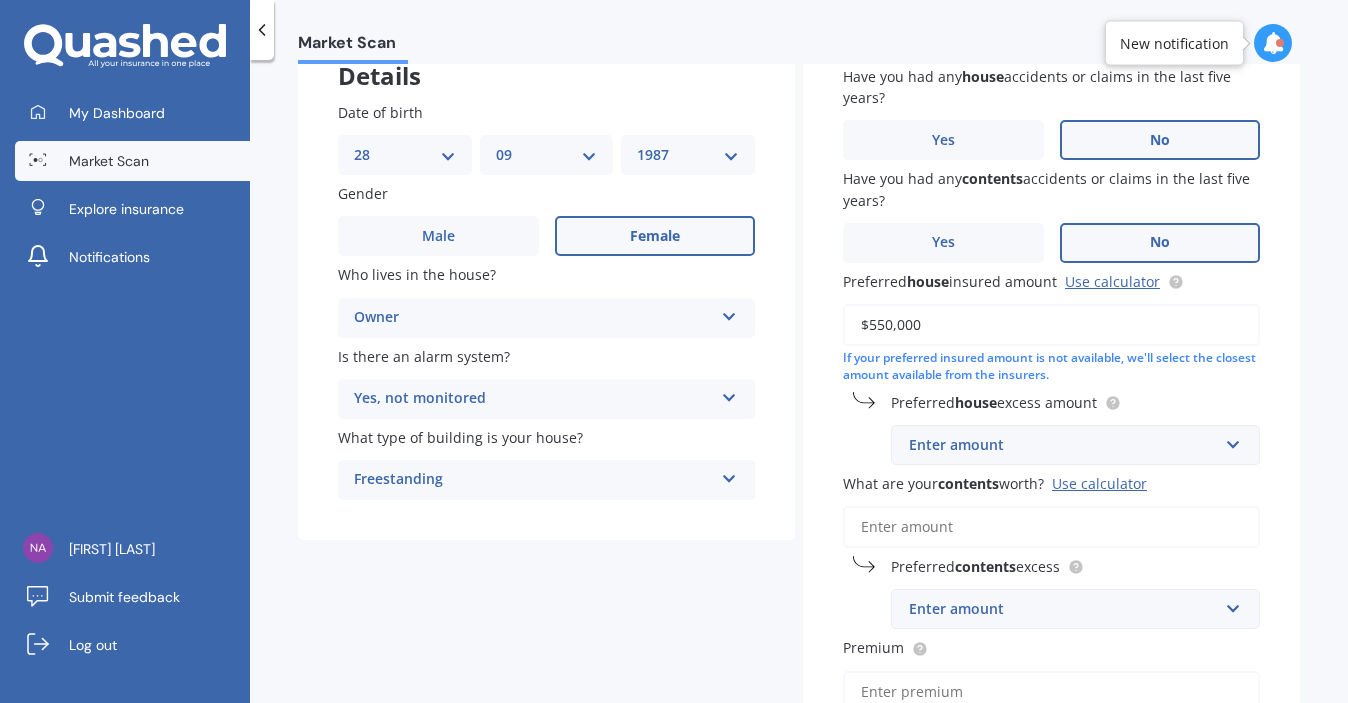 click on "Enter amount" at bounding box center (1063, 445) 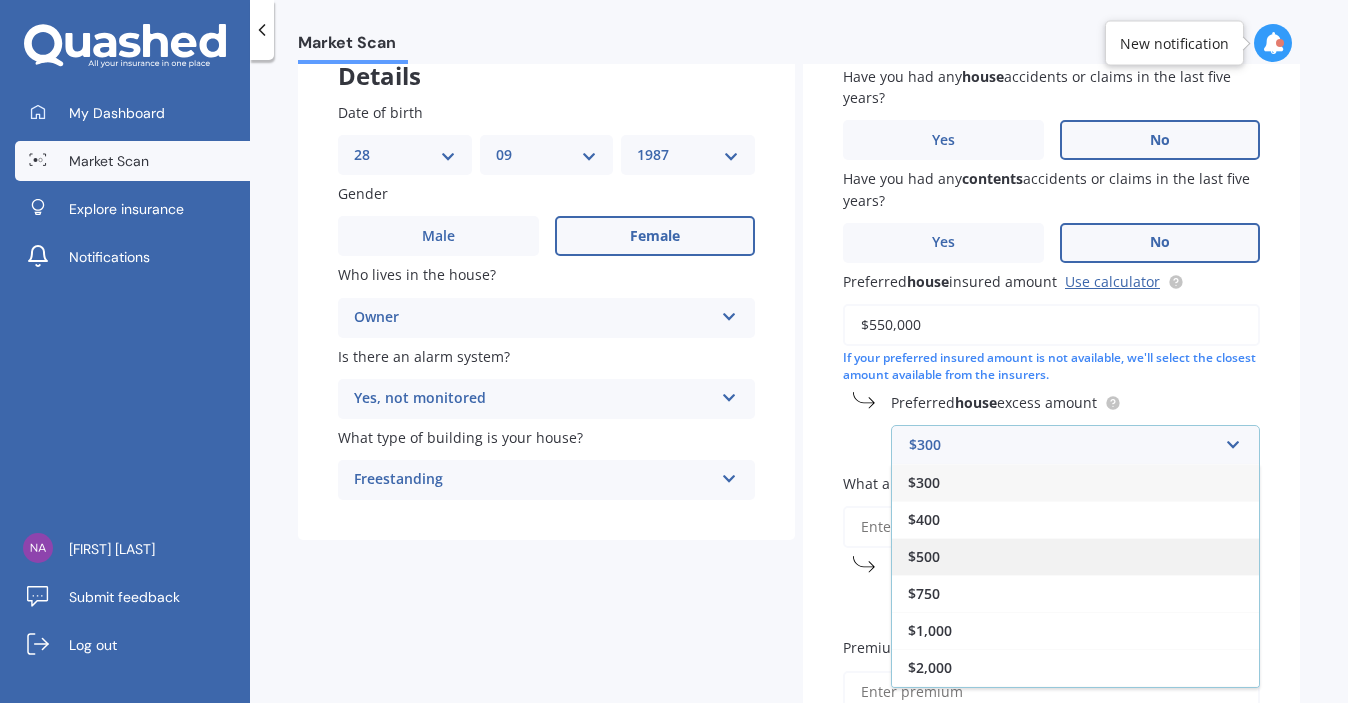 click on "$500" at bounding box center [1075, 556] 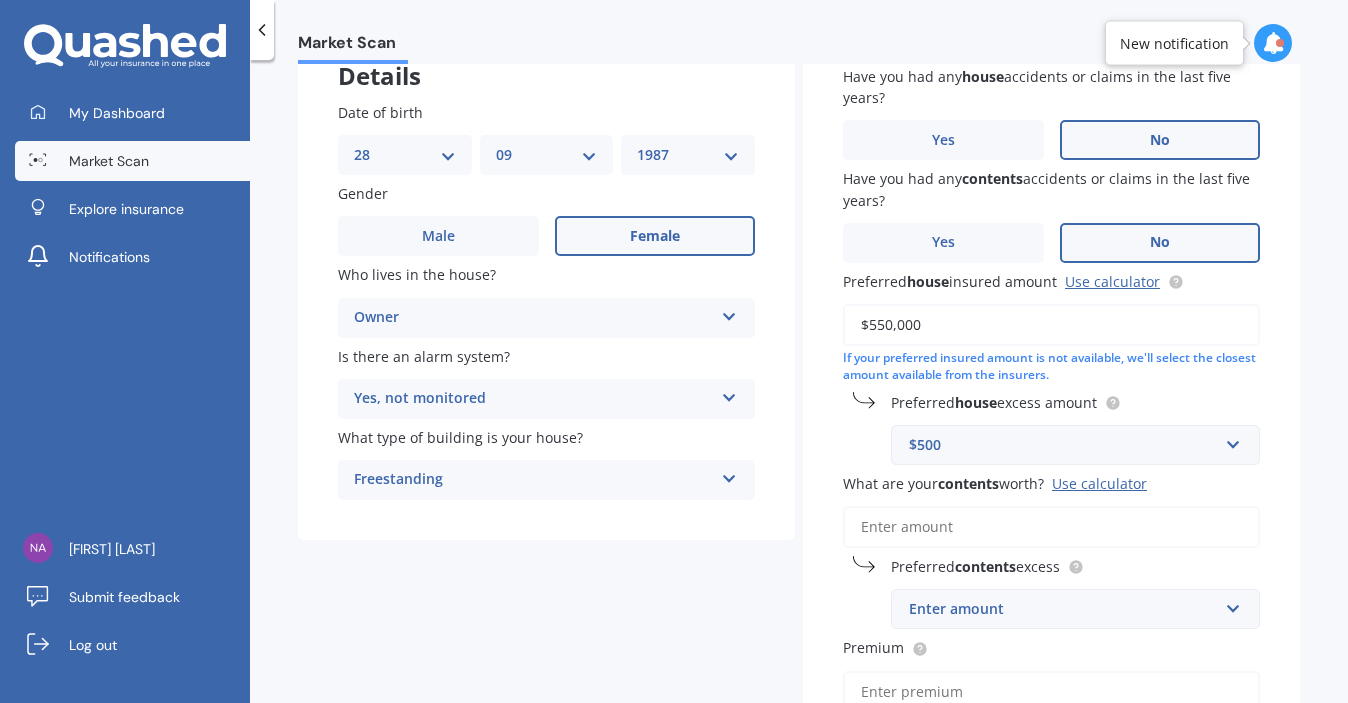 click on "What are your  contents  worth? Use calculator" at bounding box center (1051, 527) 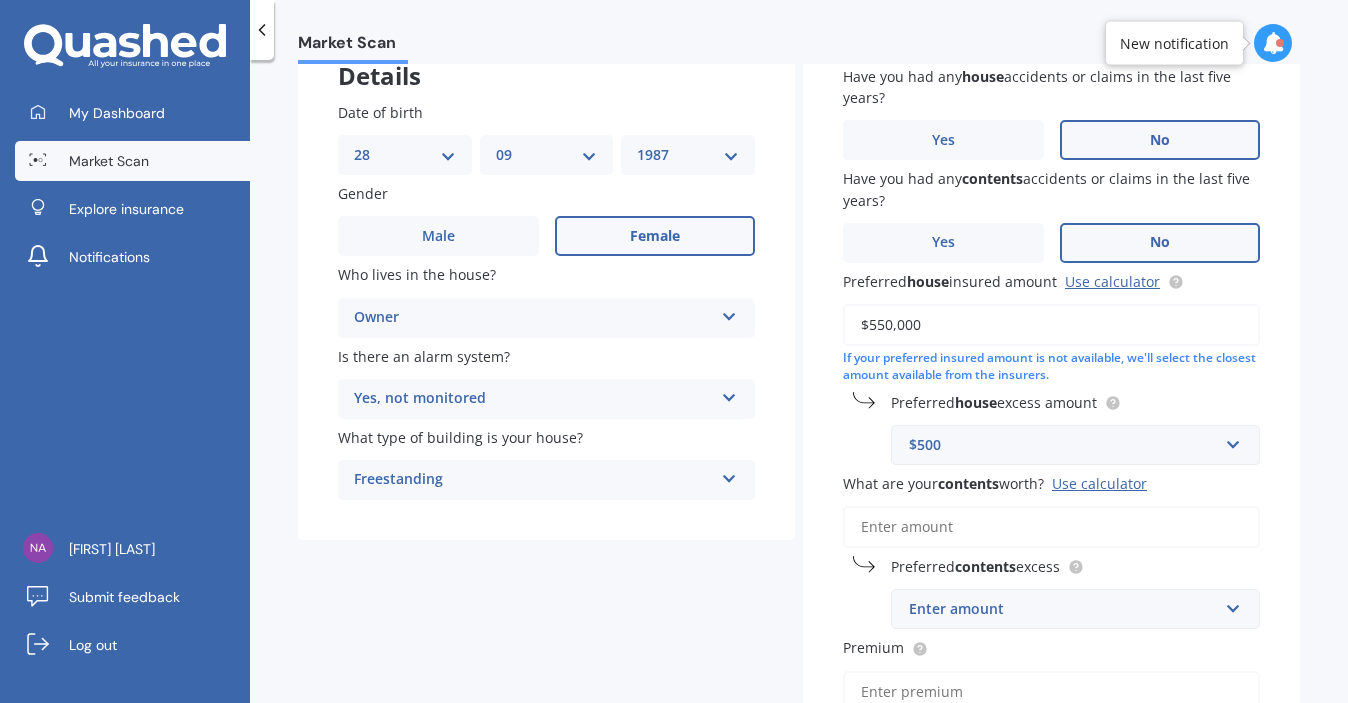 click on "$550,000" at bounding box center (1051, 325) 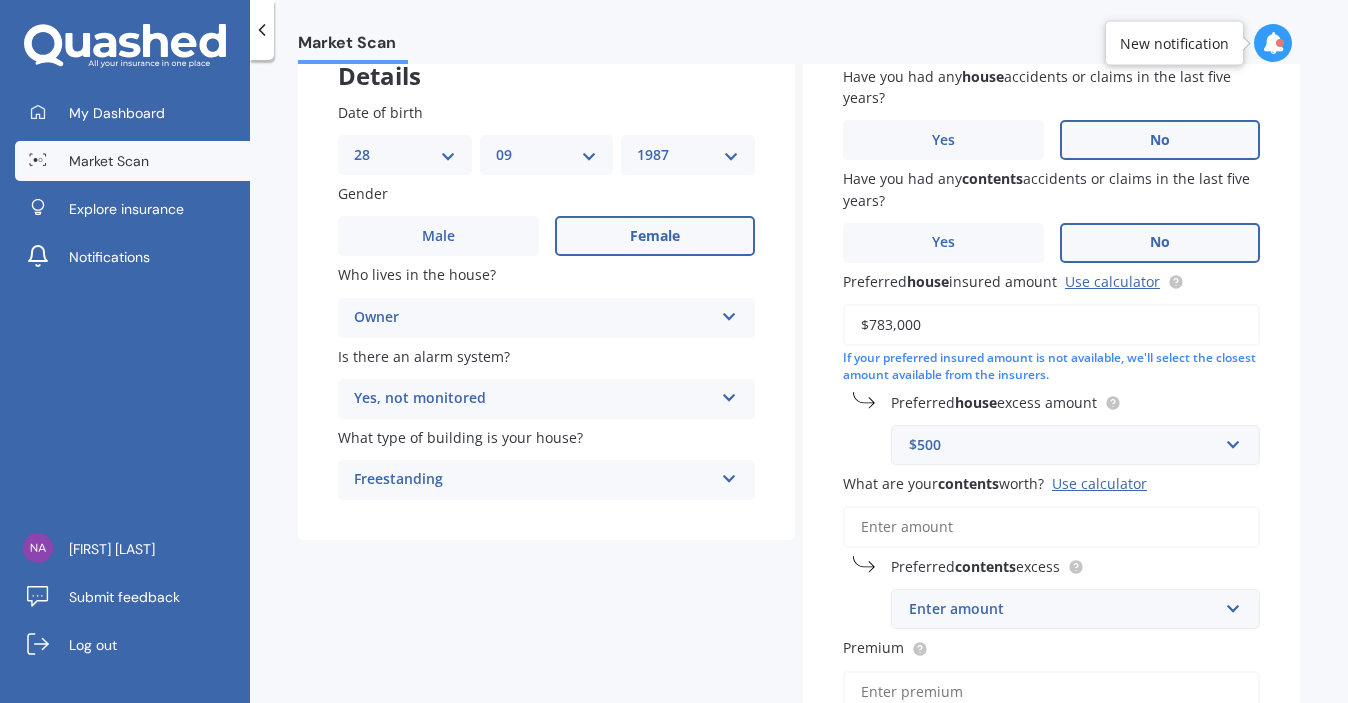 type on "$783,000" 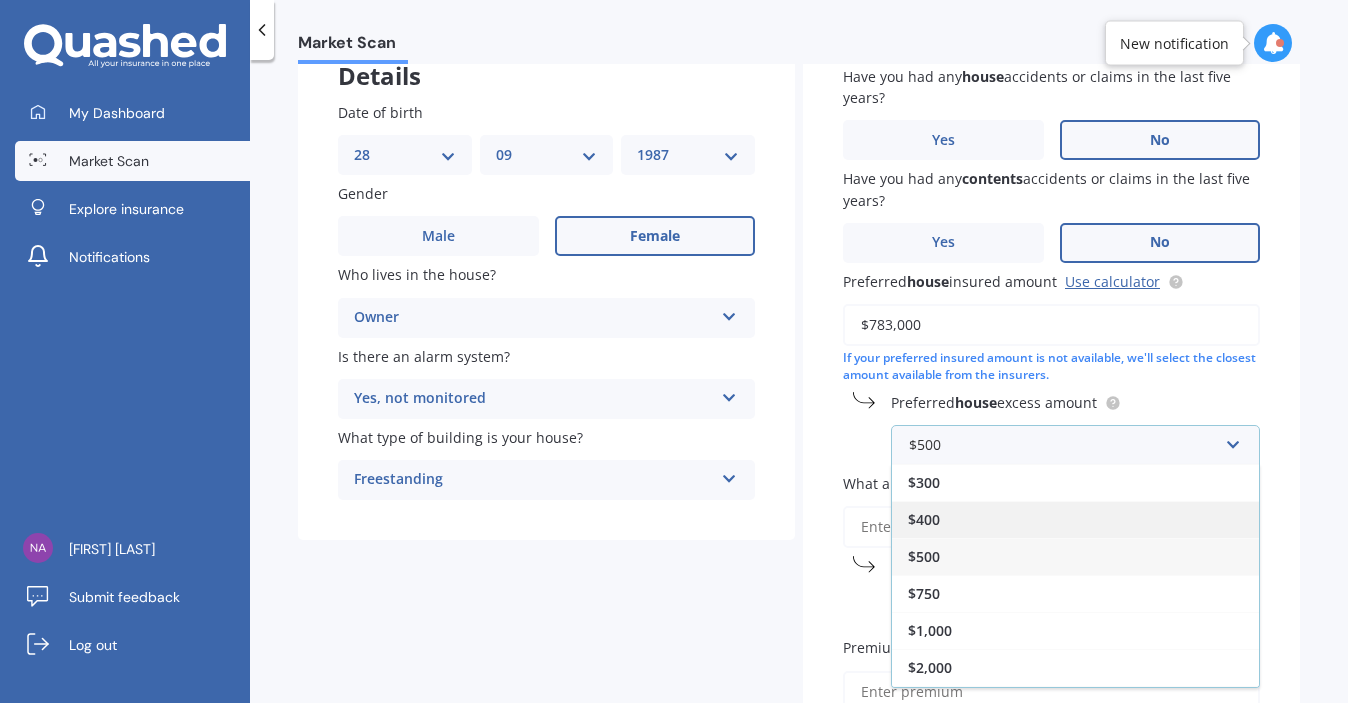 click on "$400" at bounding box center (1075, 519) 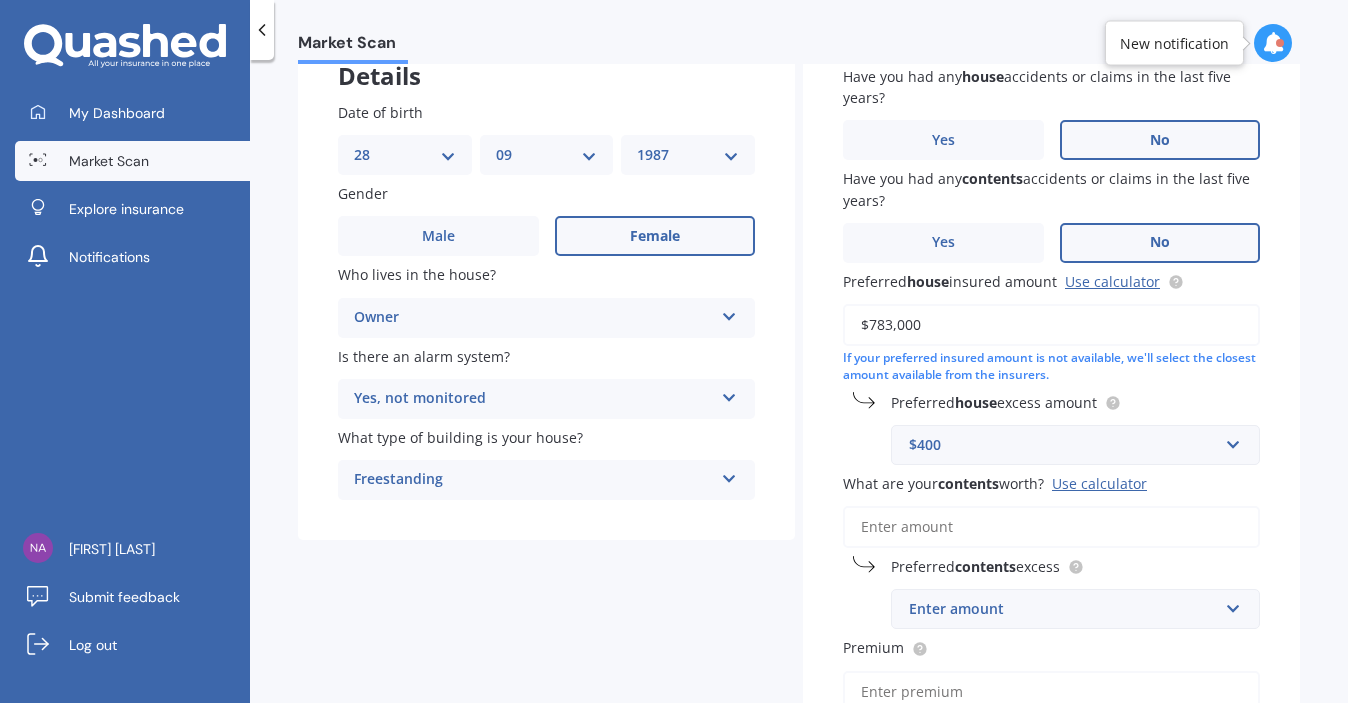 click on "Enter amount" at bounding box center [1063, 609] 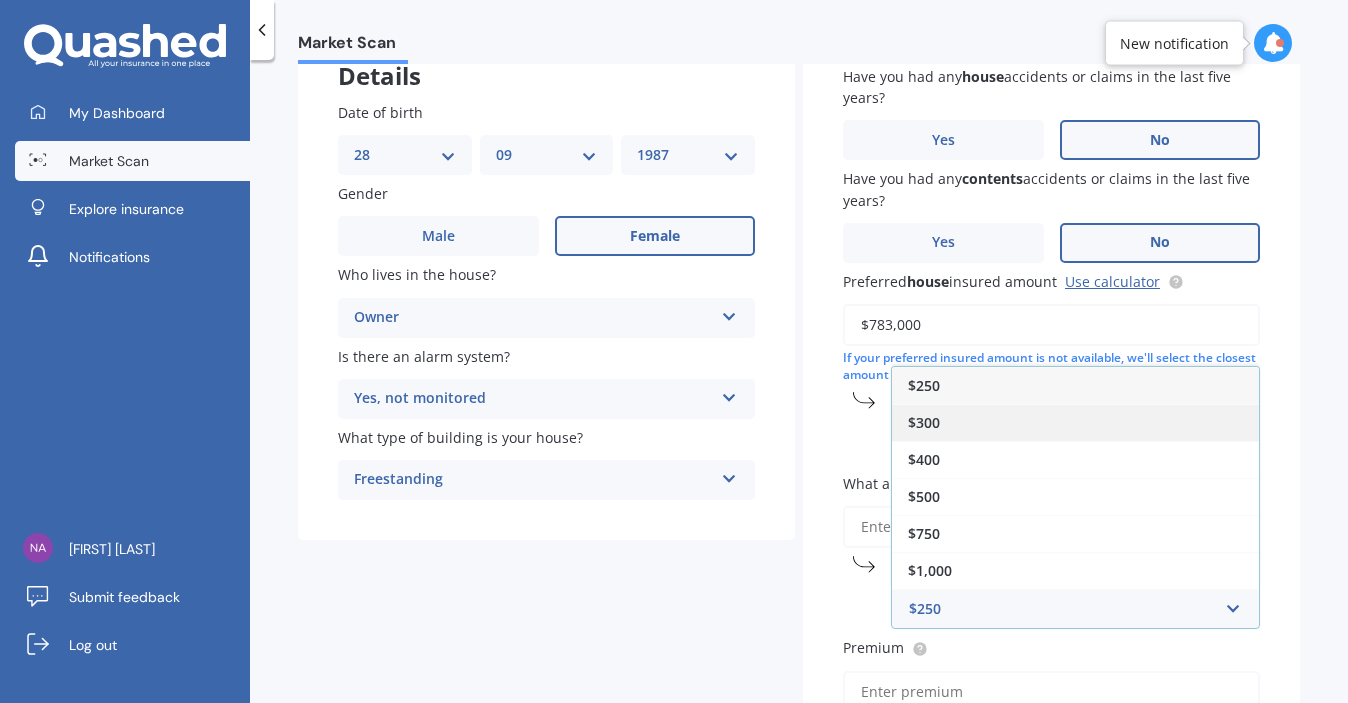click on "$300" at bounding box center (1075, 422) 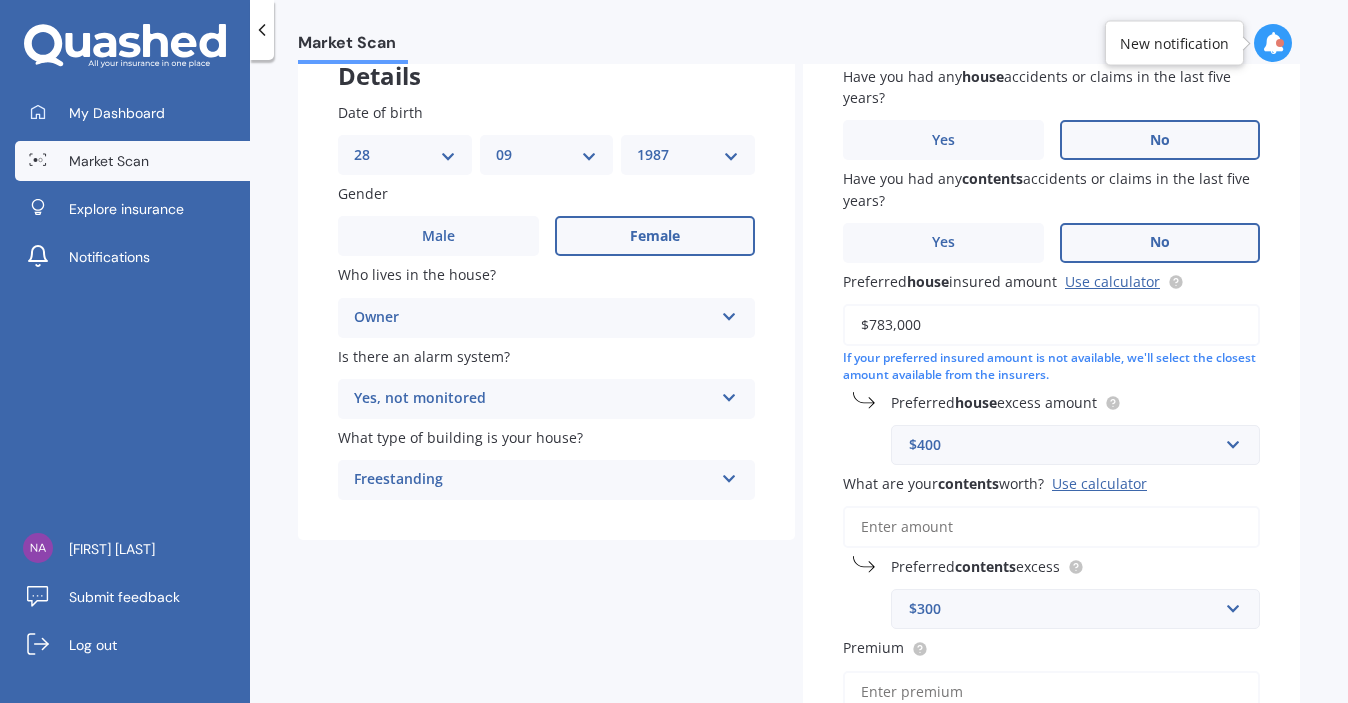 click on "What are your  contents  worth? Use calculator" at bounding box center [1051, 527] 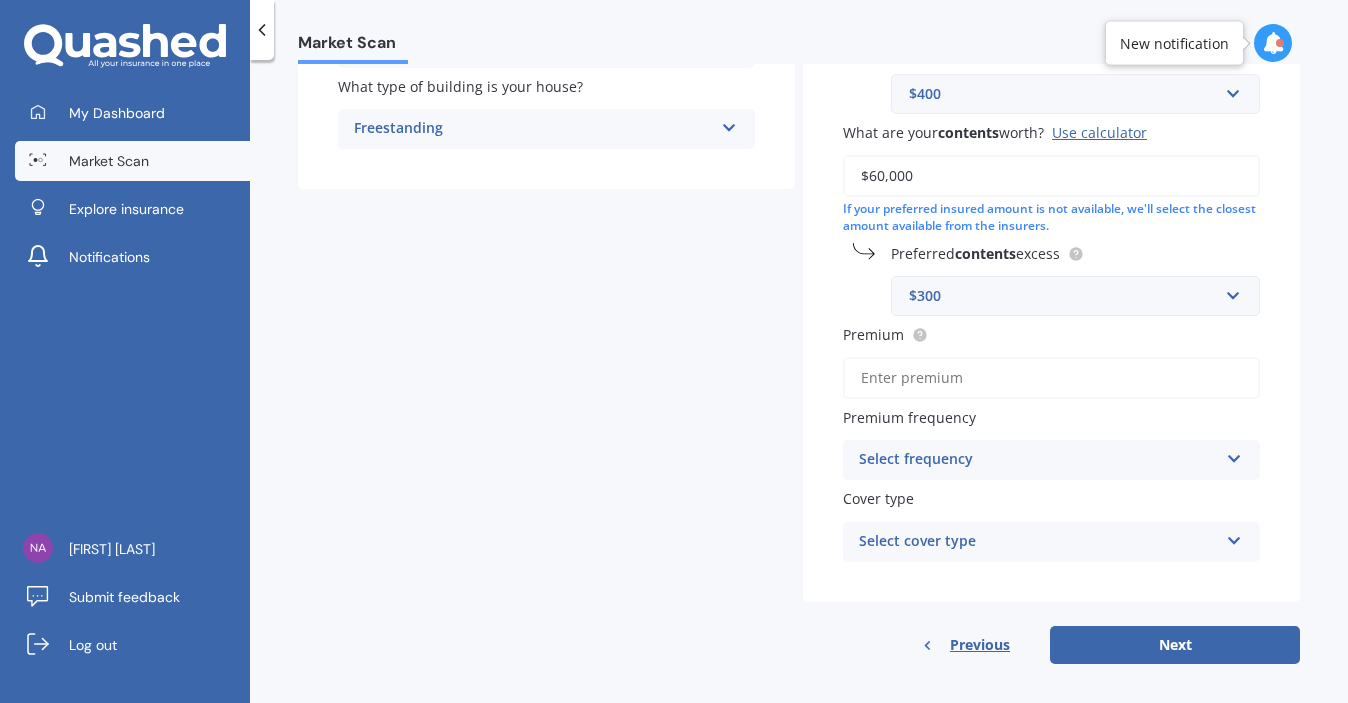 scroll, scrollTop: 491, scrollLeft: 0, axis: vertical 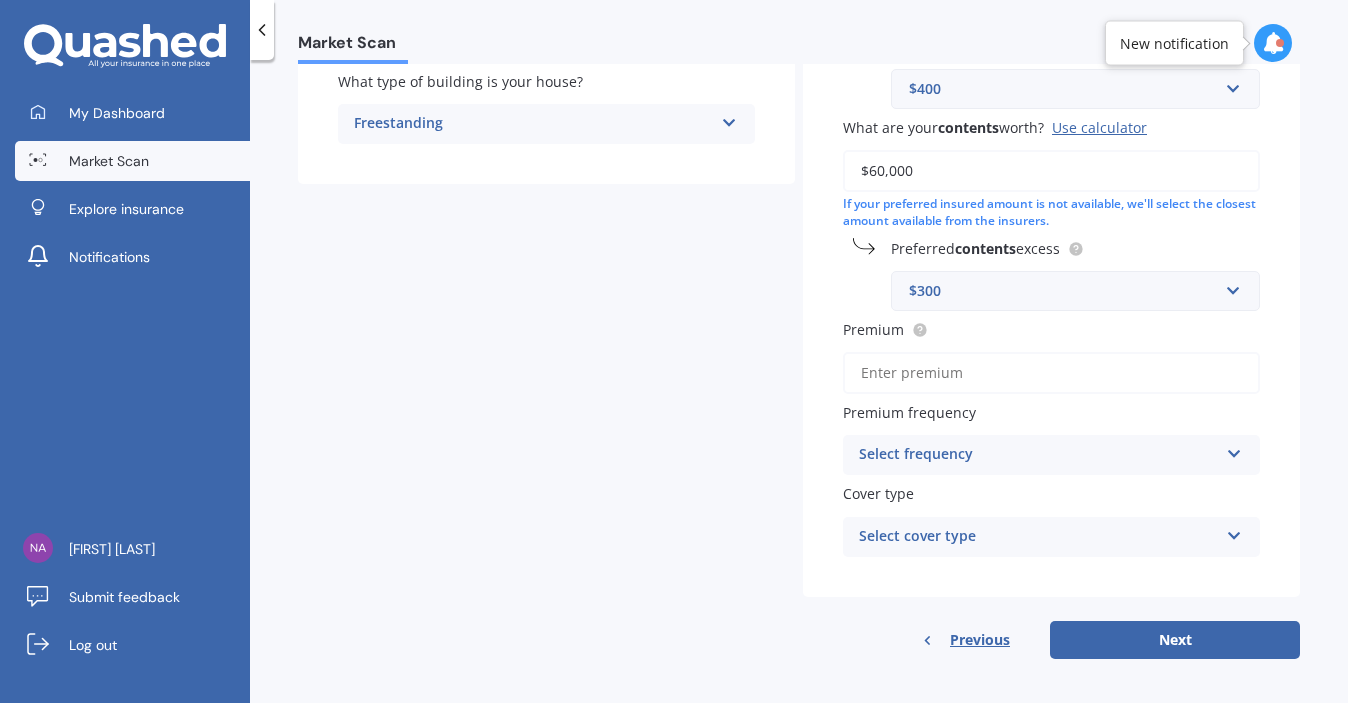 type on "$60,000" 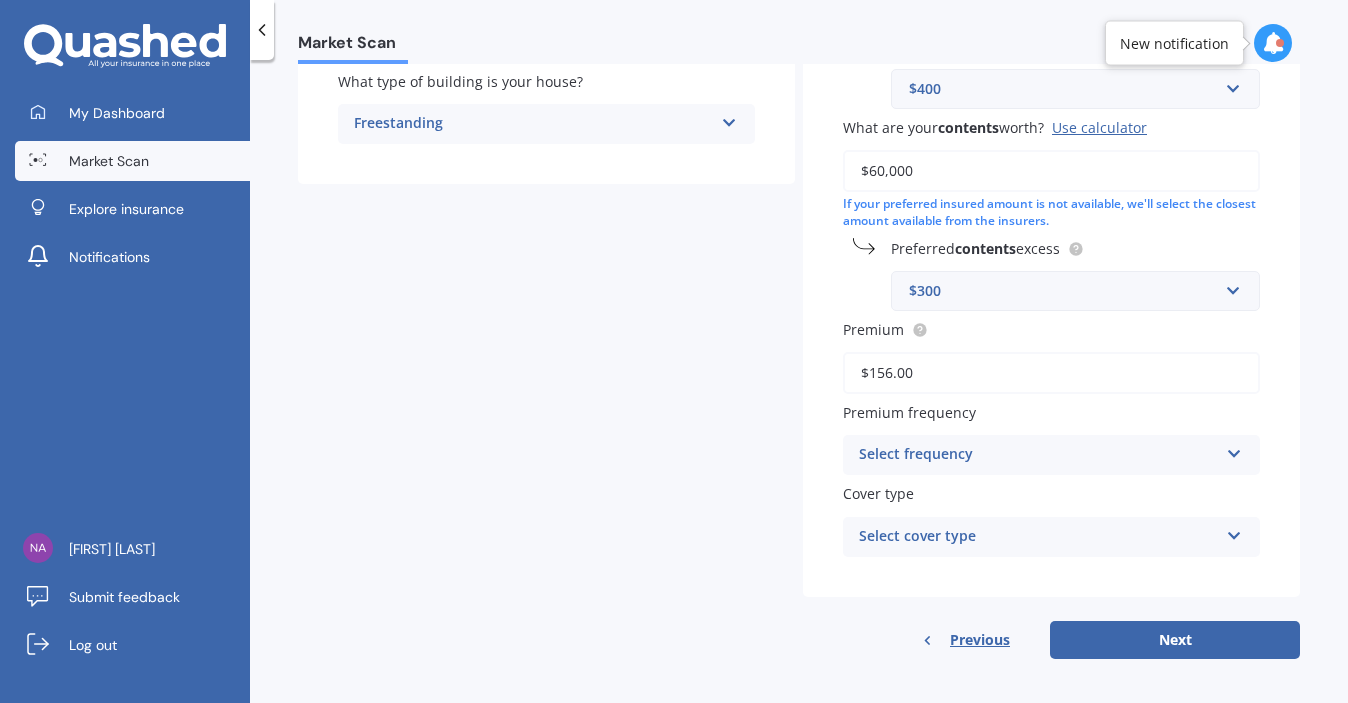 type on "$156.00" 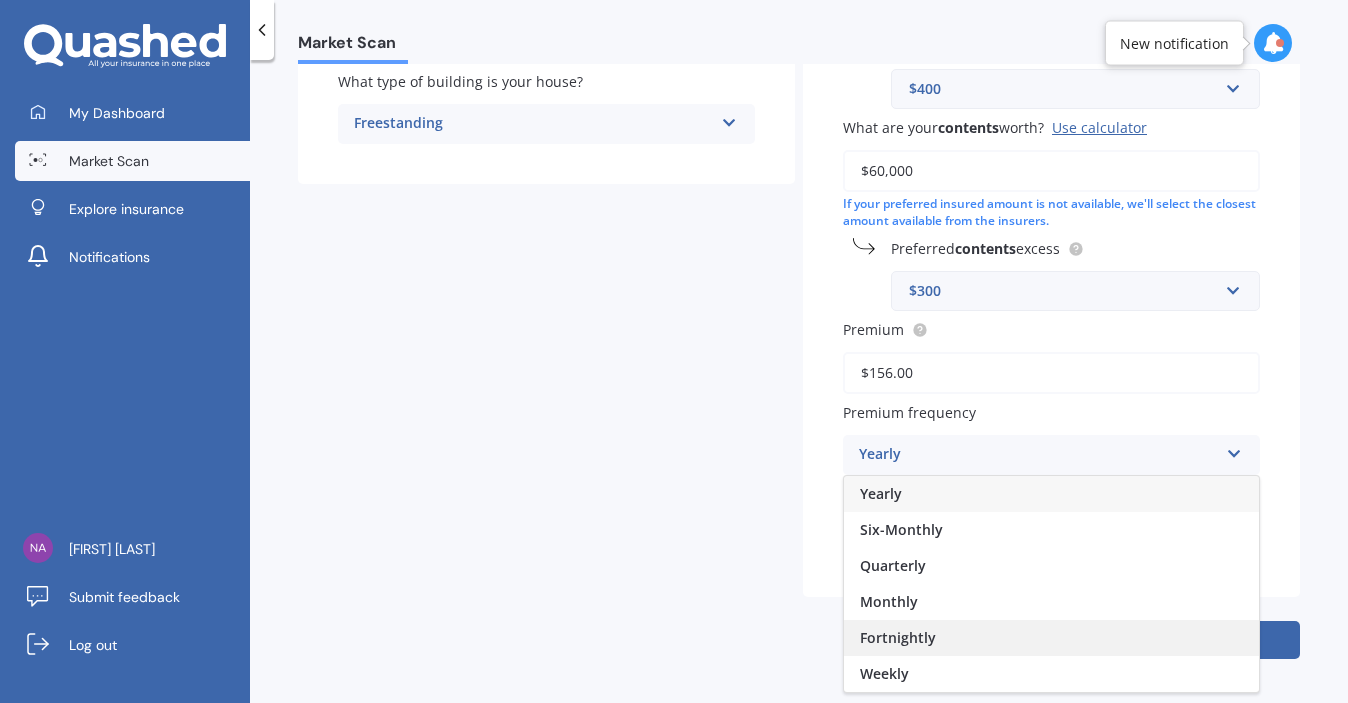 click on "Fortnightly" at bounding box center (1051, 638) 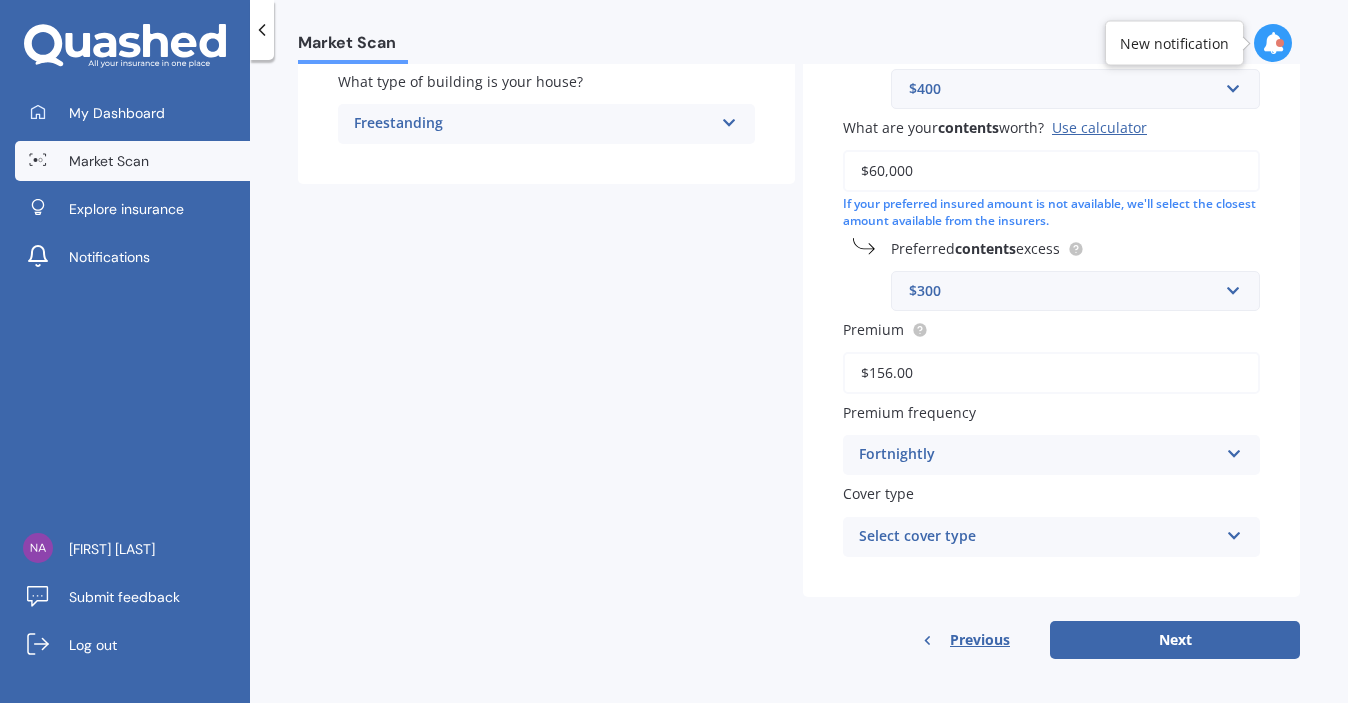 click on "Select cover type" at bounding box center (1038, 537) 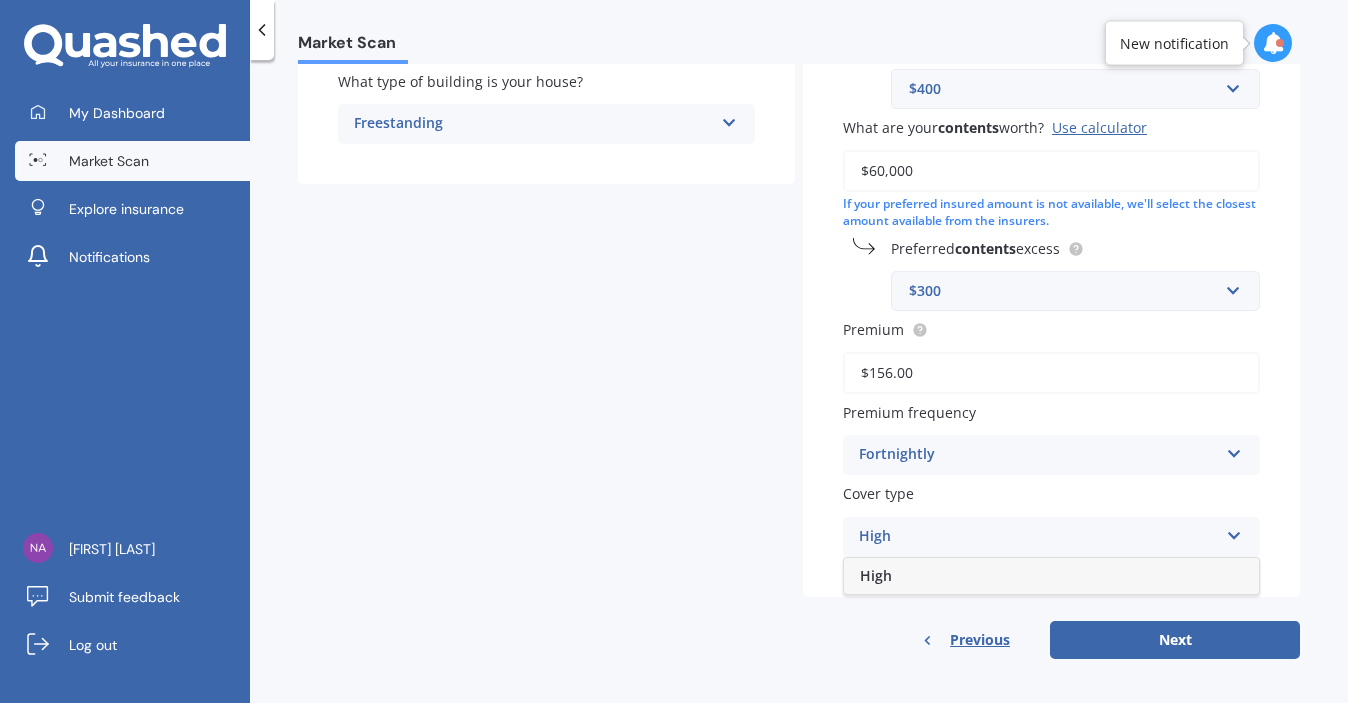 click on "High" at bounding box center (1051, 576) 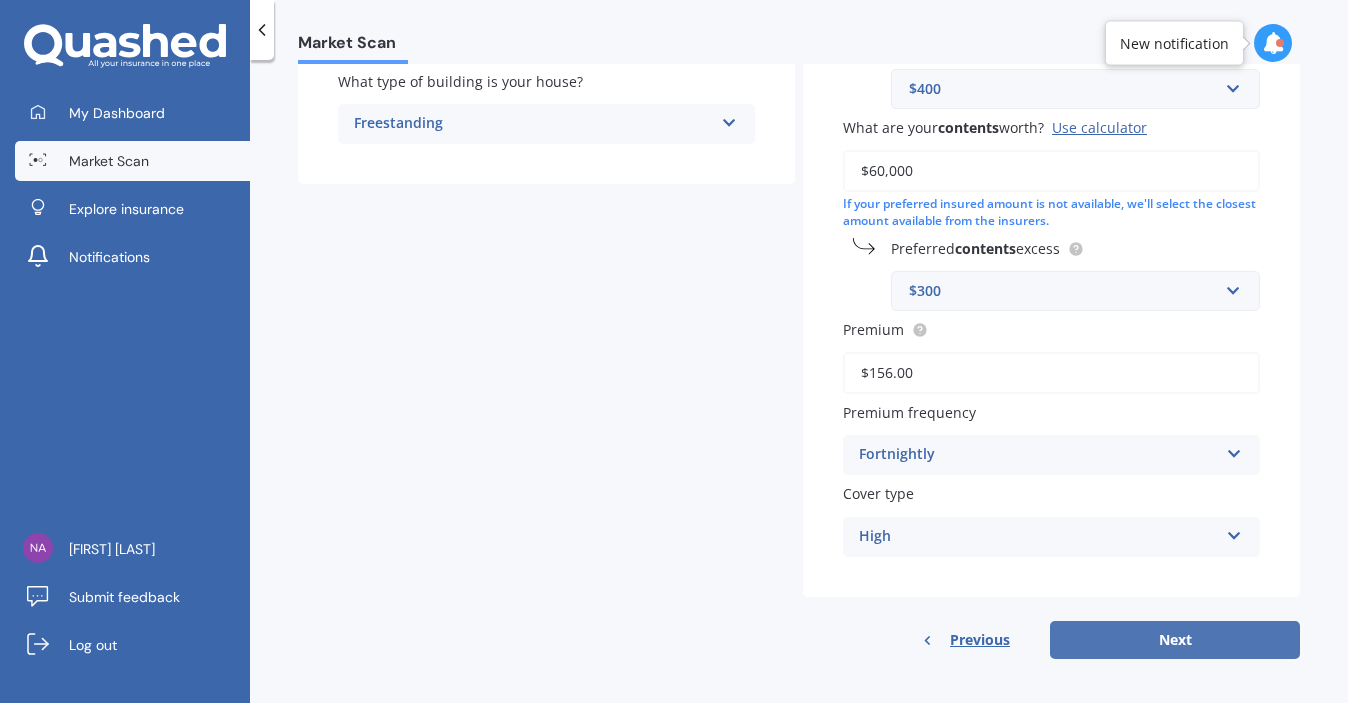 click on "Next" at bounding box center [1175, 640] 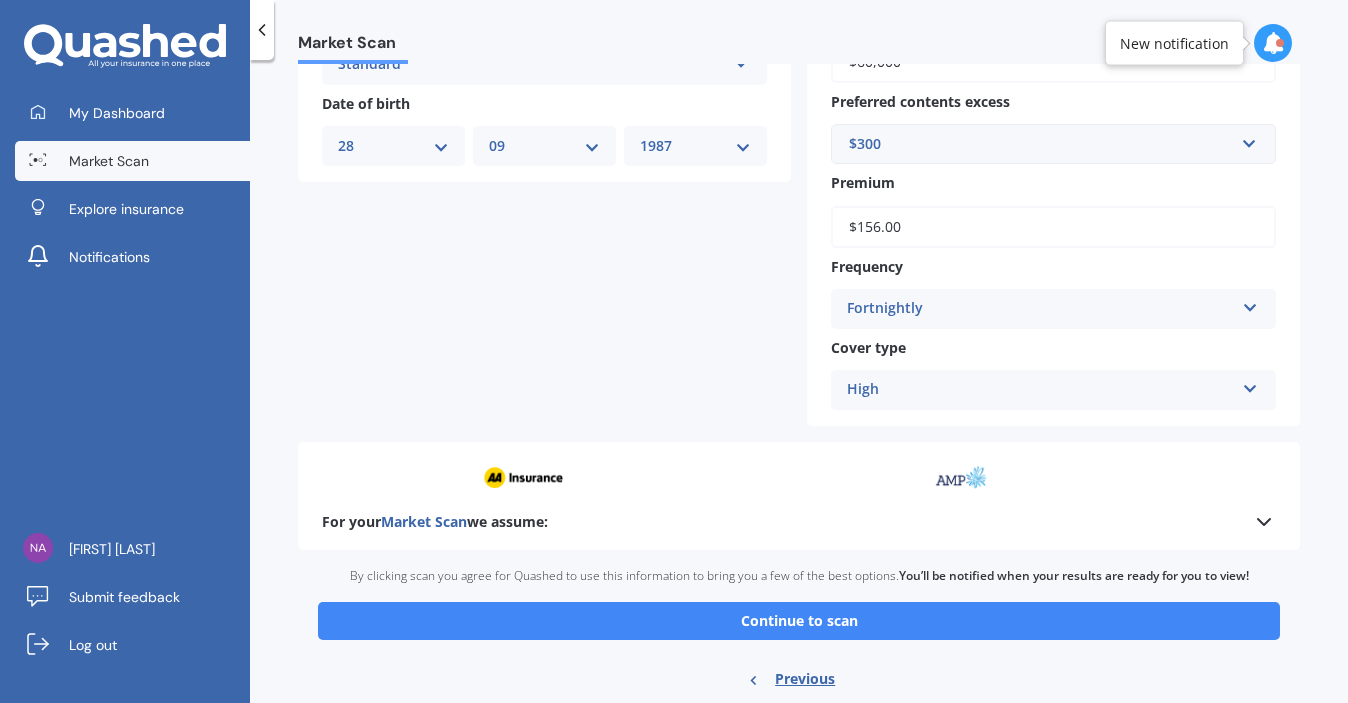 scroll, scrollTop: 885, scrollLeft: 0, axis: vertical 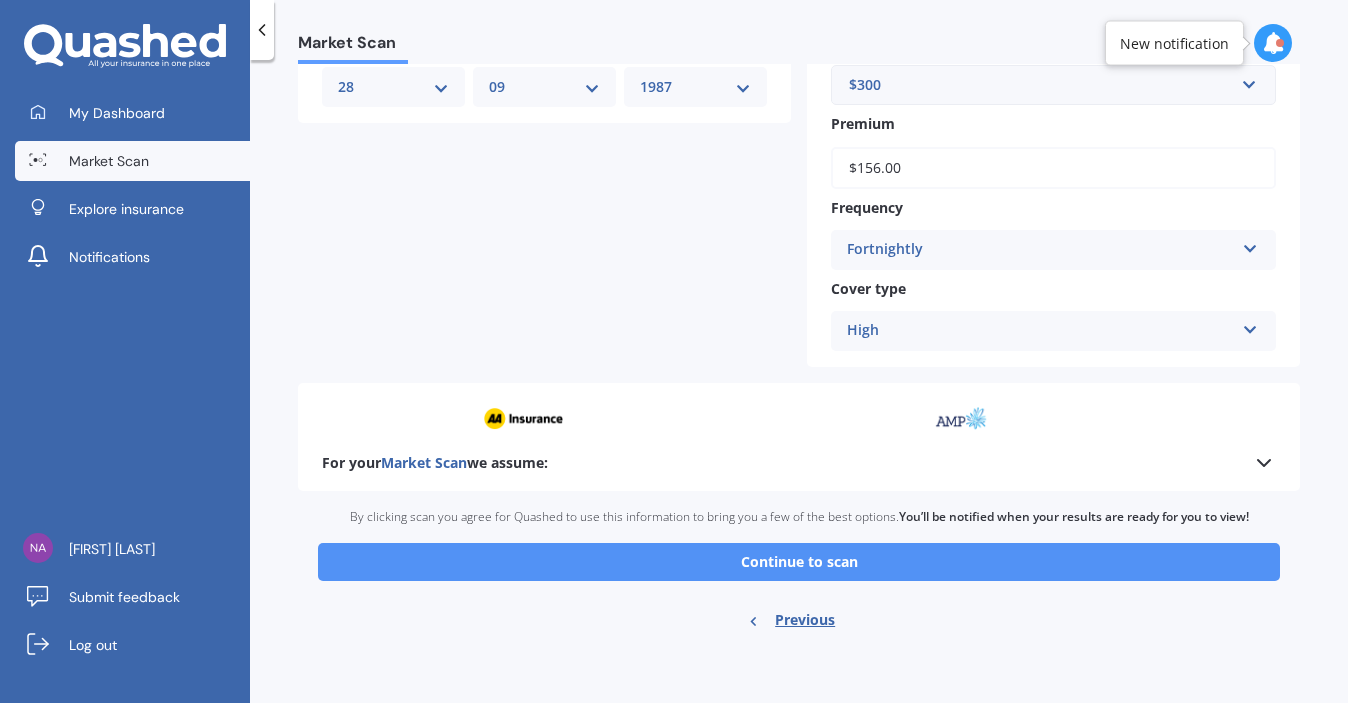 click on "Continue to scan" at bounding box center [799, 562] 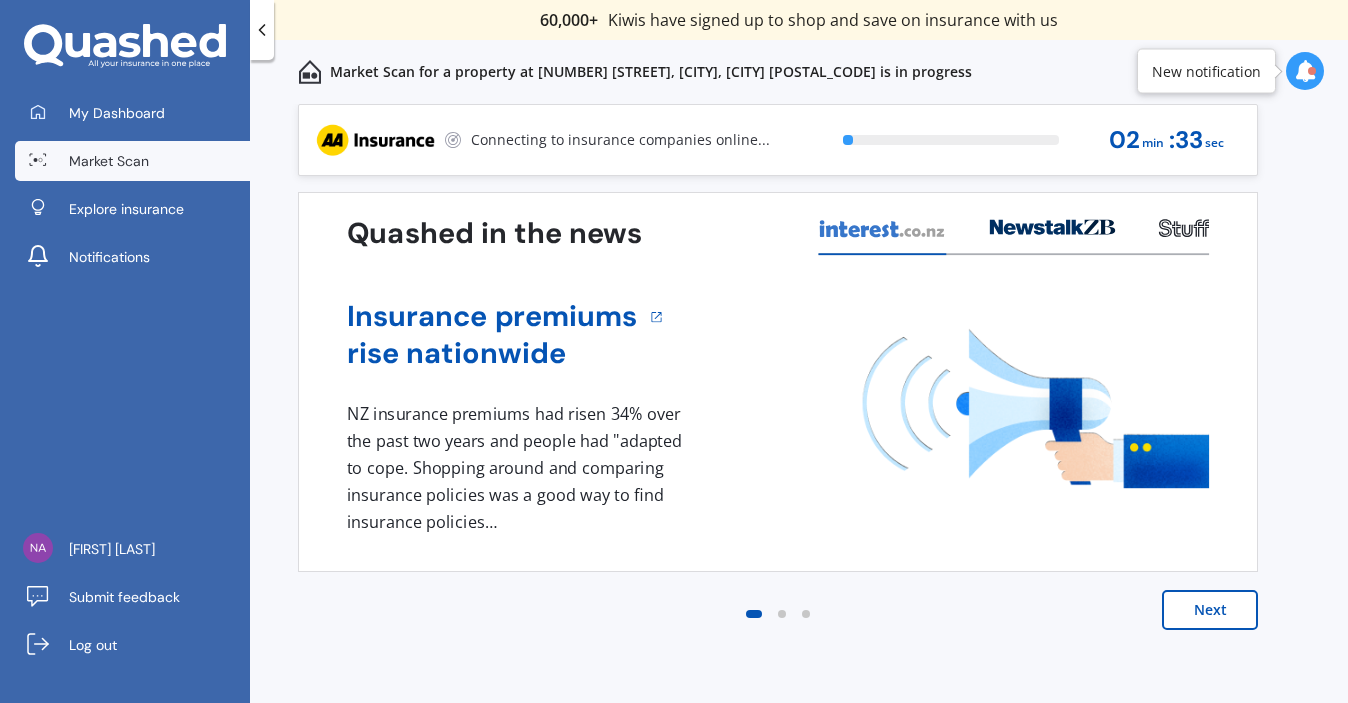scroll, scrollTop: 0, scrollLeft: 0, axis: both 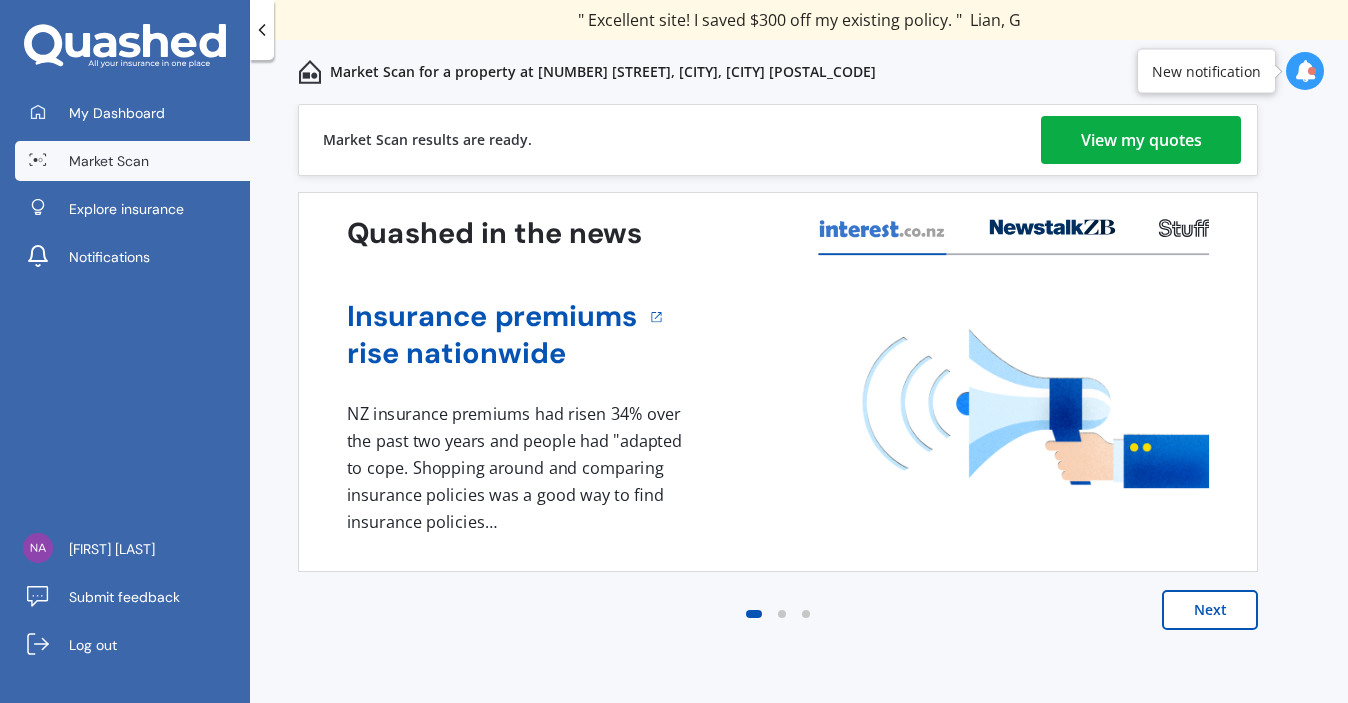 click on "View my quotes" at bounding box center (1141, 140) 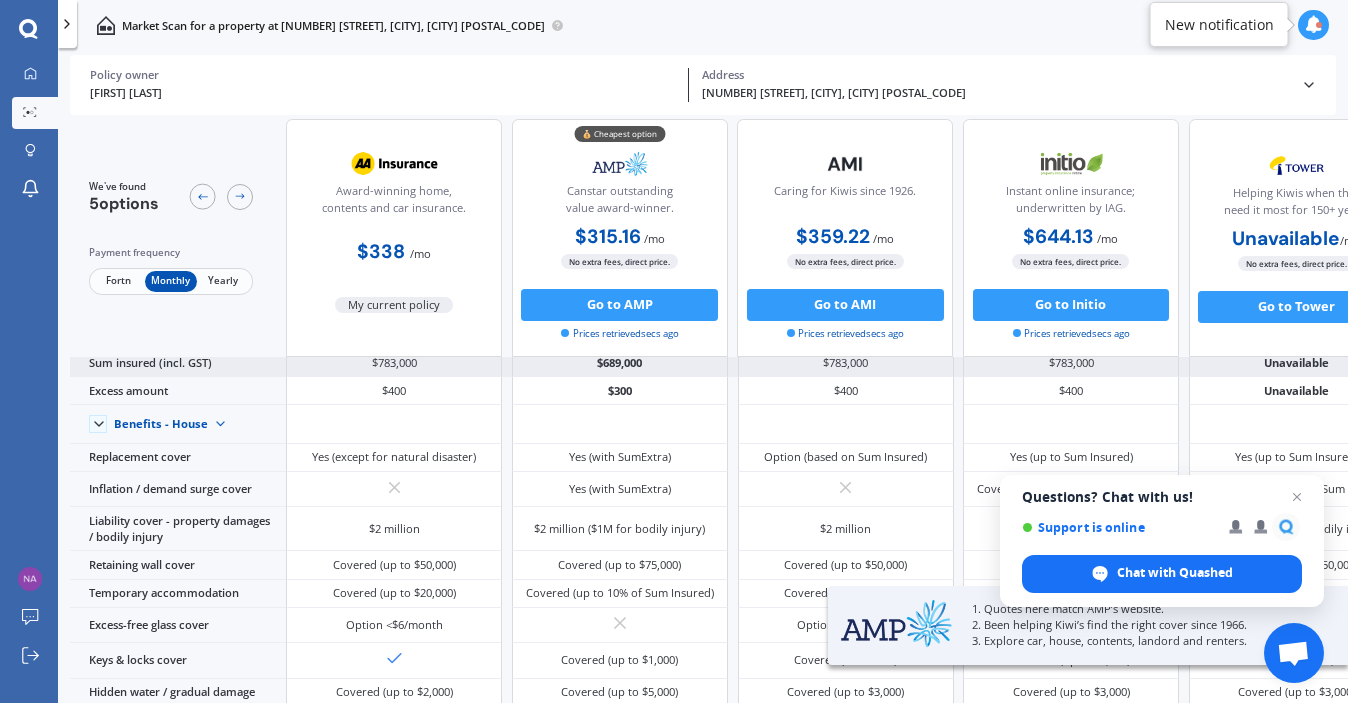scroll, scrollTop: 0, scrollLeft: 0, axis: both 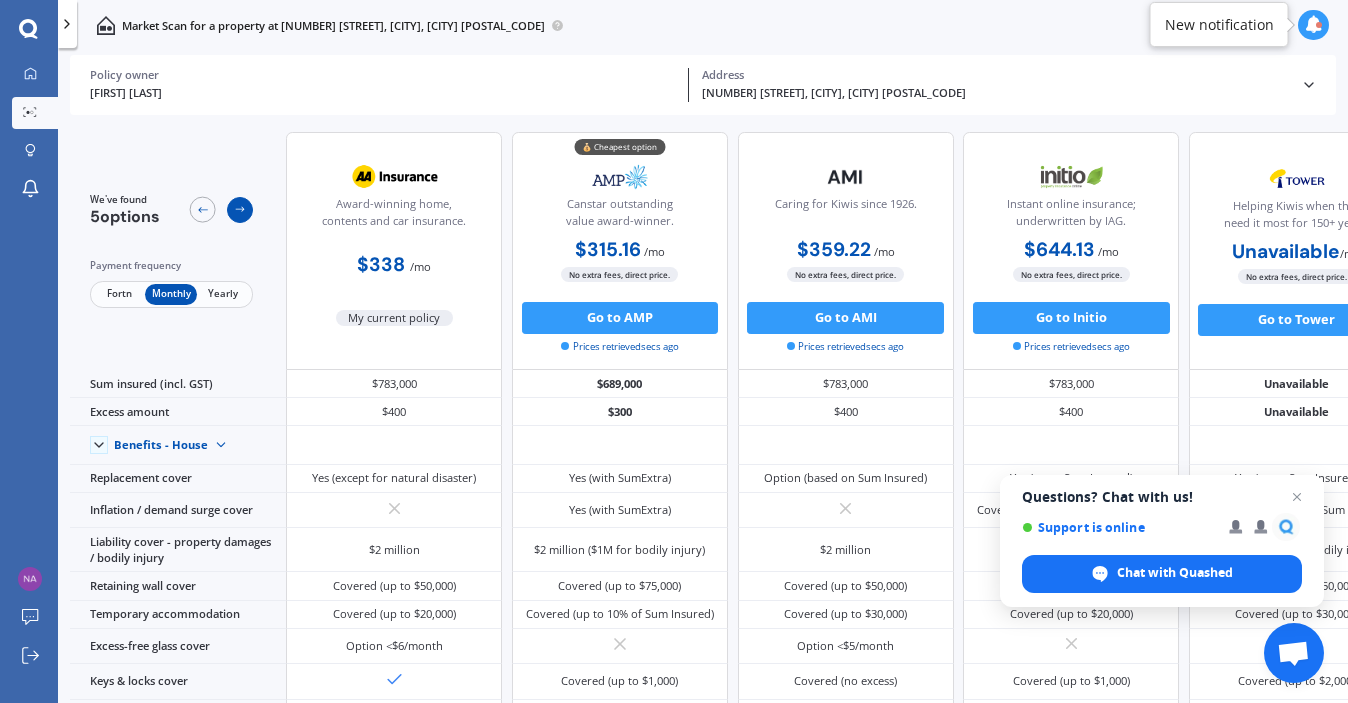 click at bounding box center (240, 210) 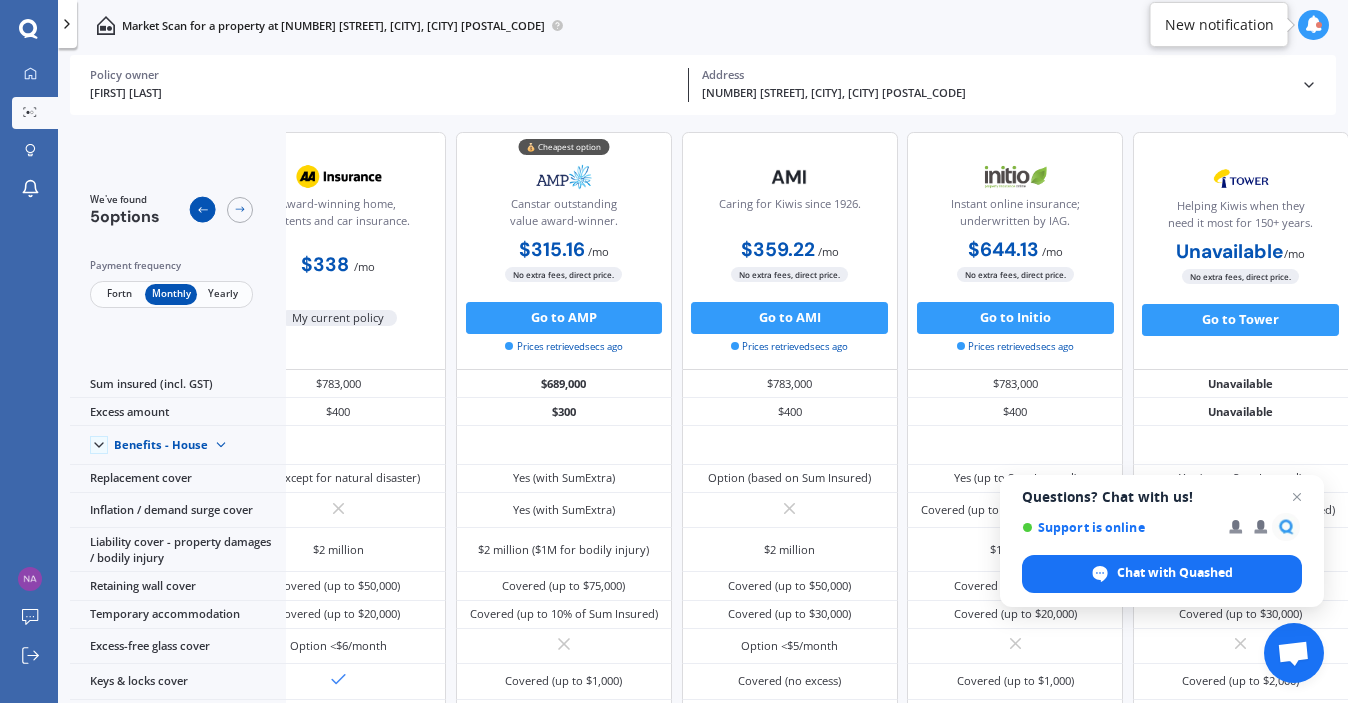 click at bounding box center [202, 209] 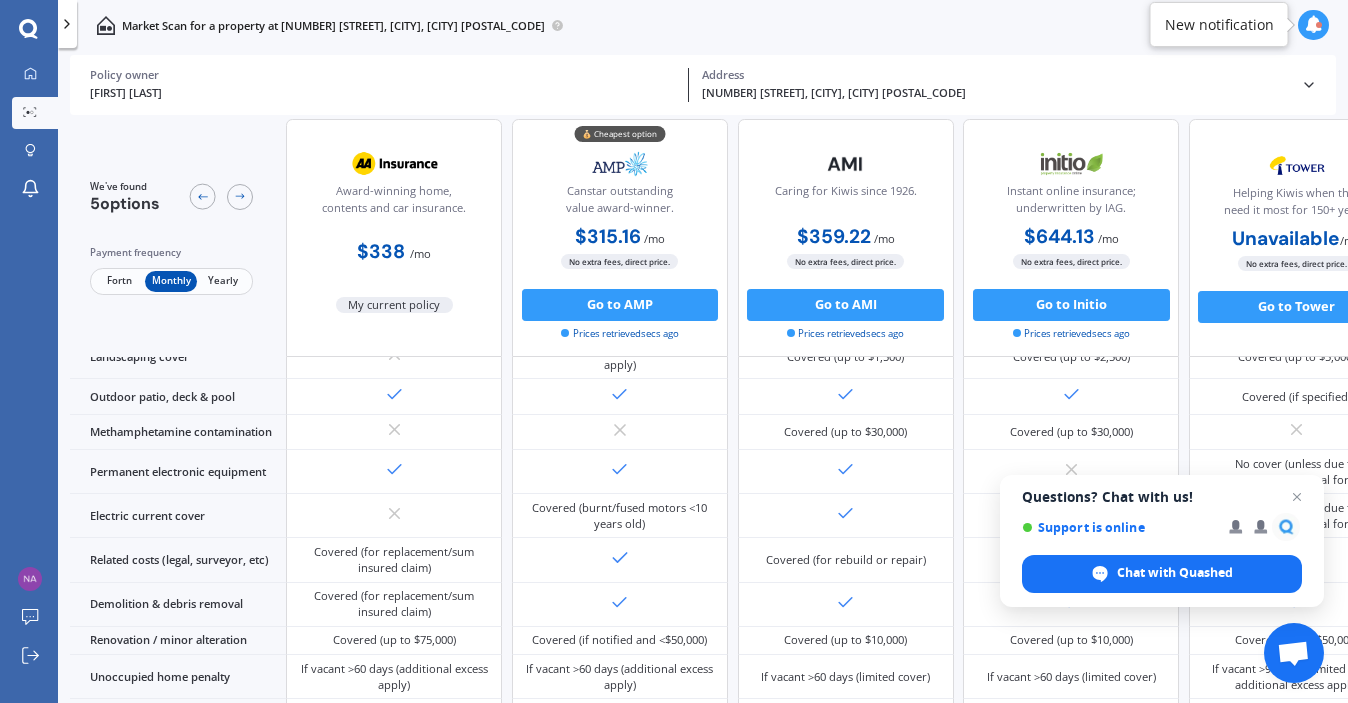 scroll, scrollTop: 566, scrollLeft: 0, axis: vertical 